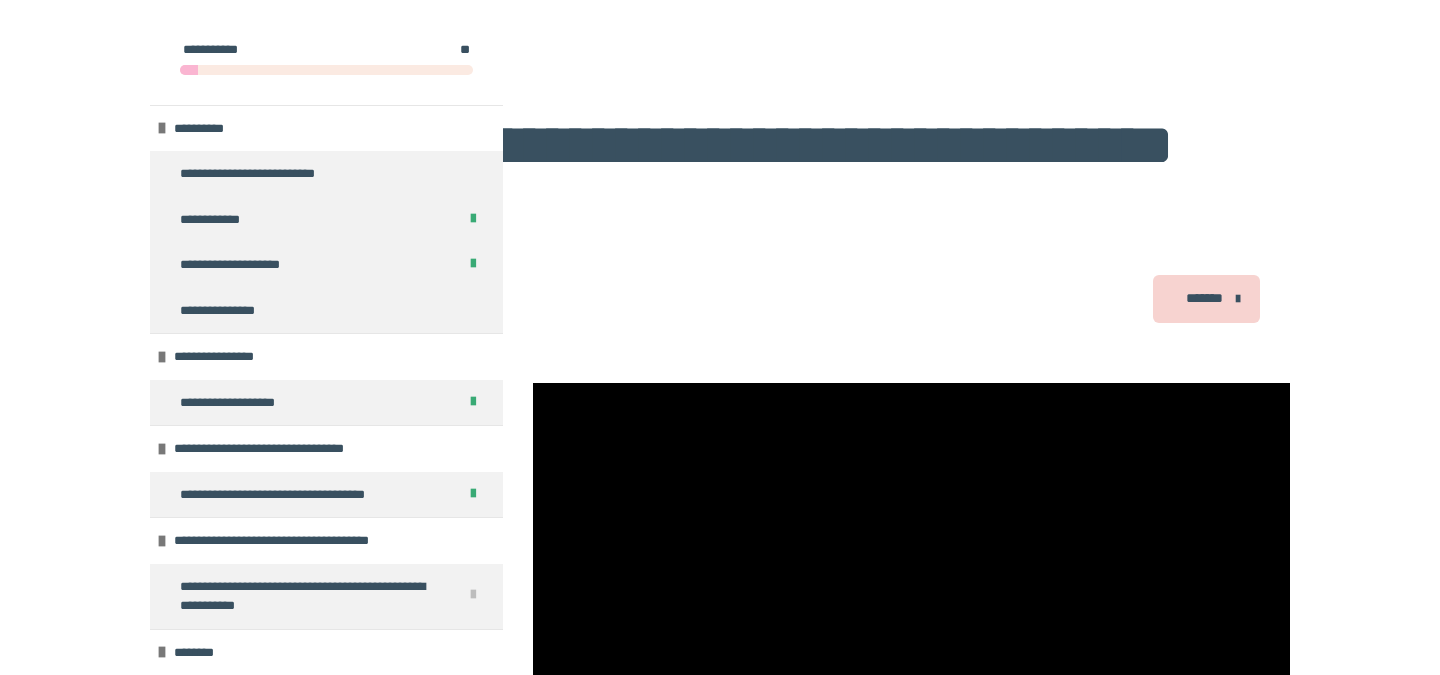 scroll, scrollTop: 3573, scrollLeft: 0, axis: vertical 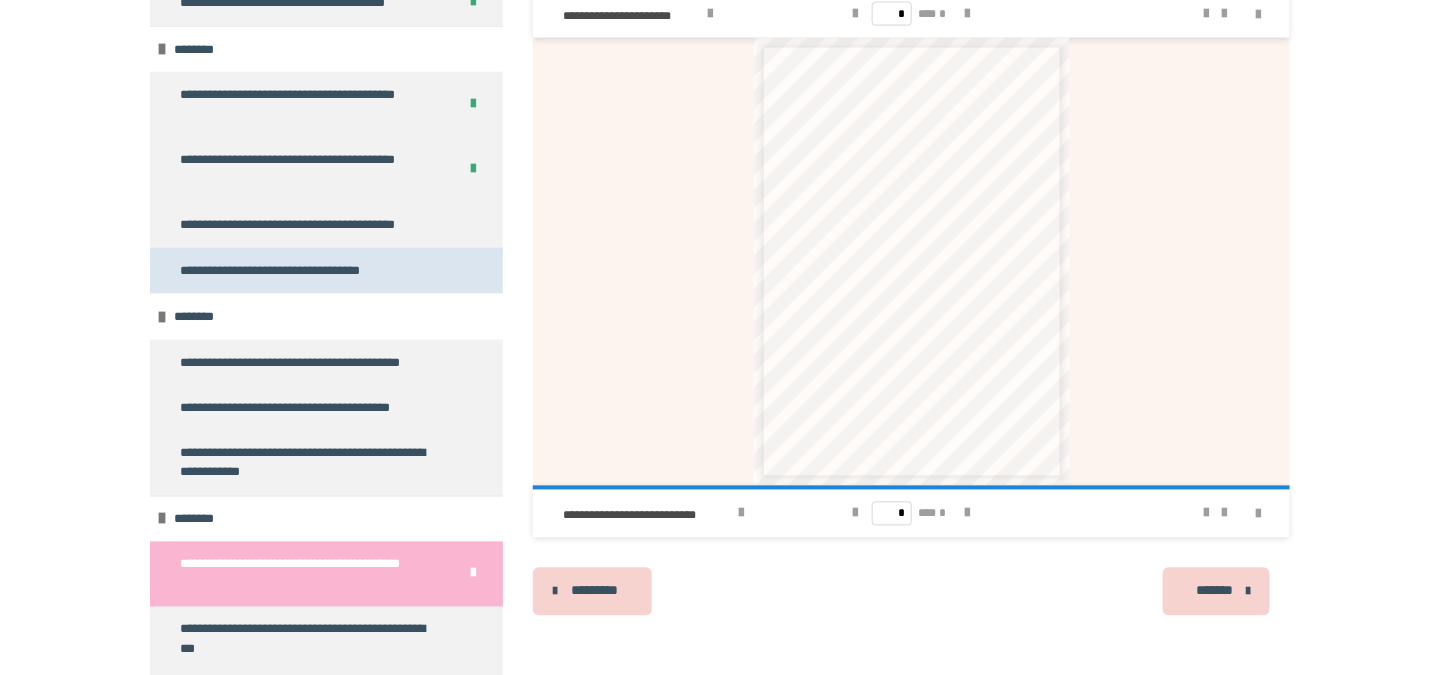 click on "**********" at bounding box center (298, 271) 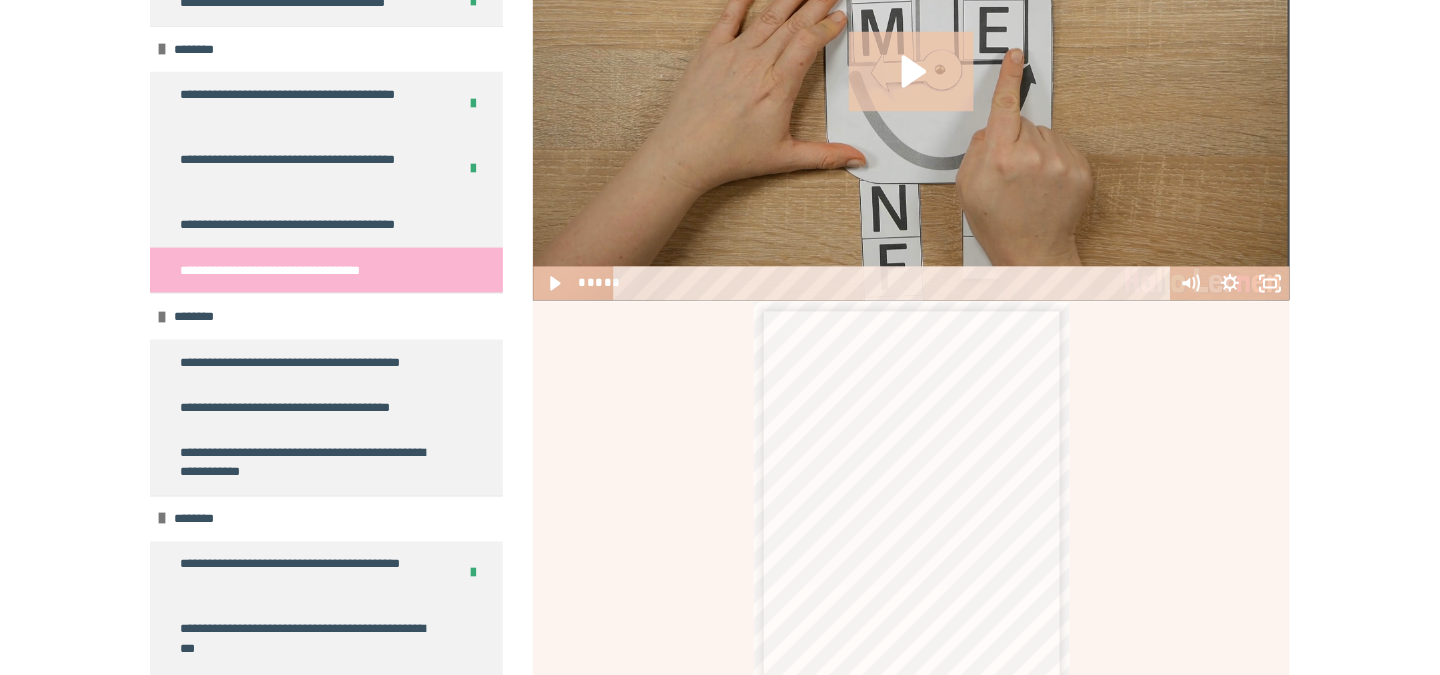 scroll, scrollTop: 1184, scrollLeft: 0, axis: vertical 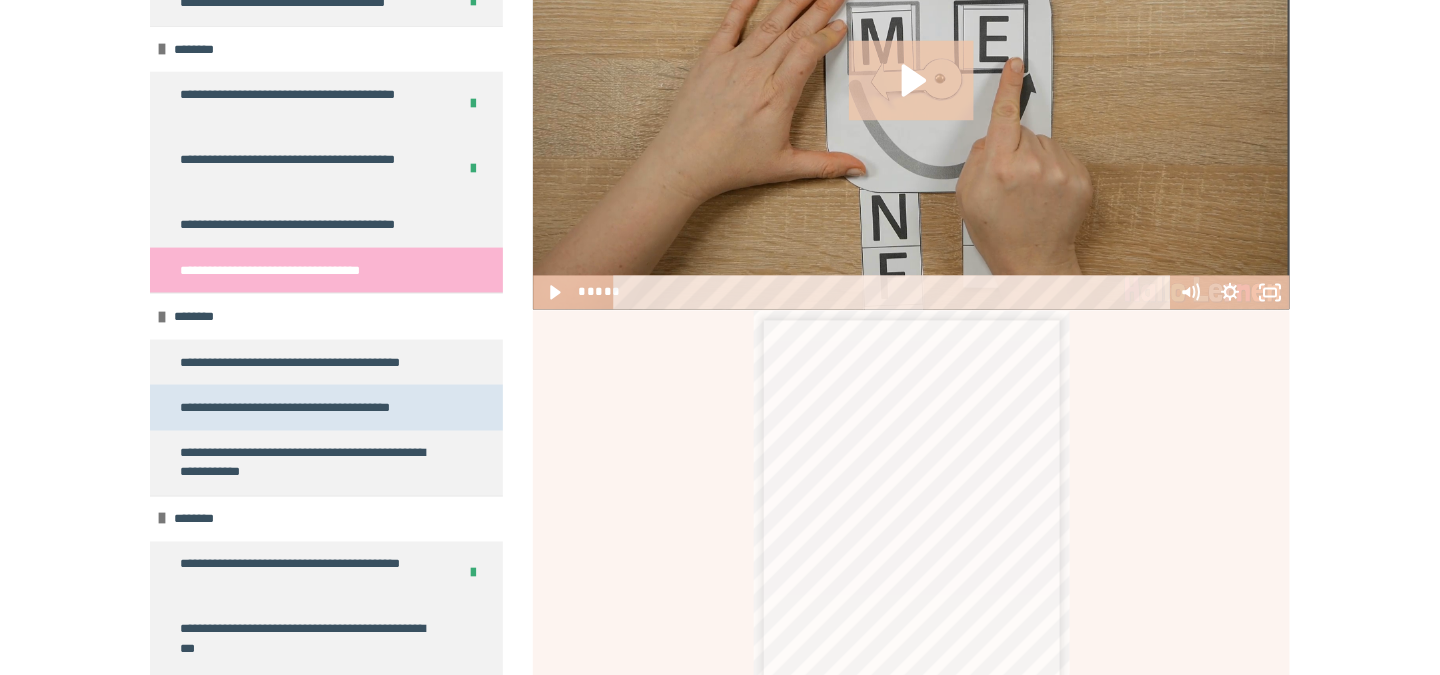 click on "**********" at bounding box center (288, 408) 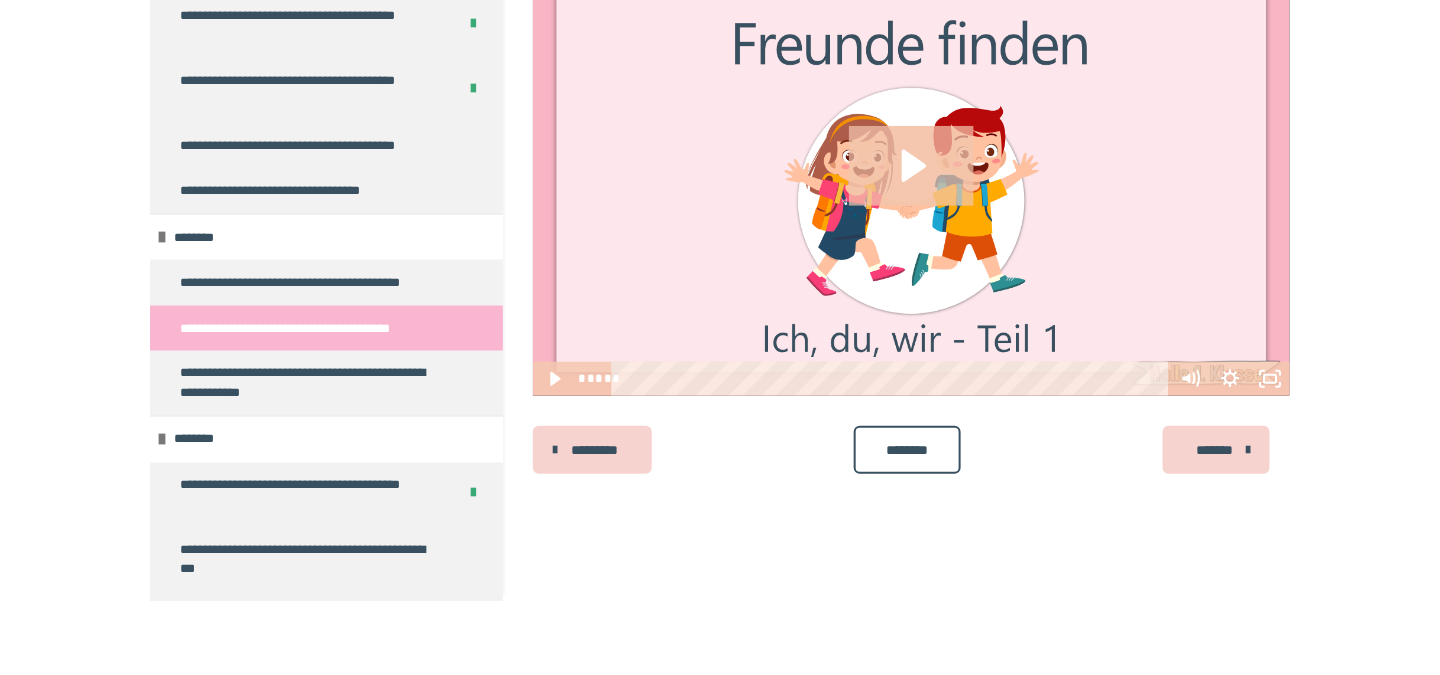 scroll, scrollTop: 176, scrollLeft: 0, axis: vertical 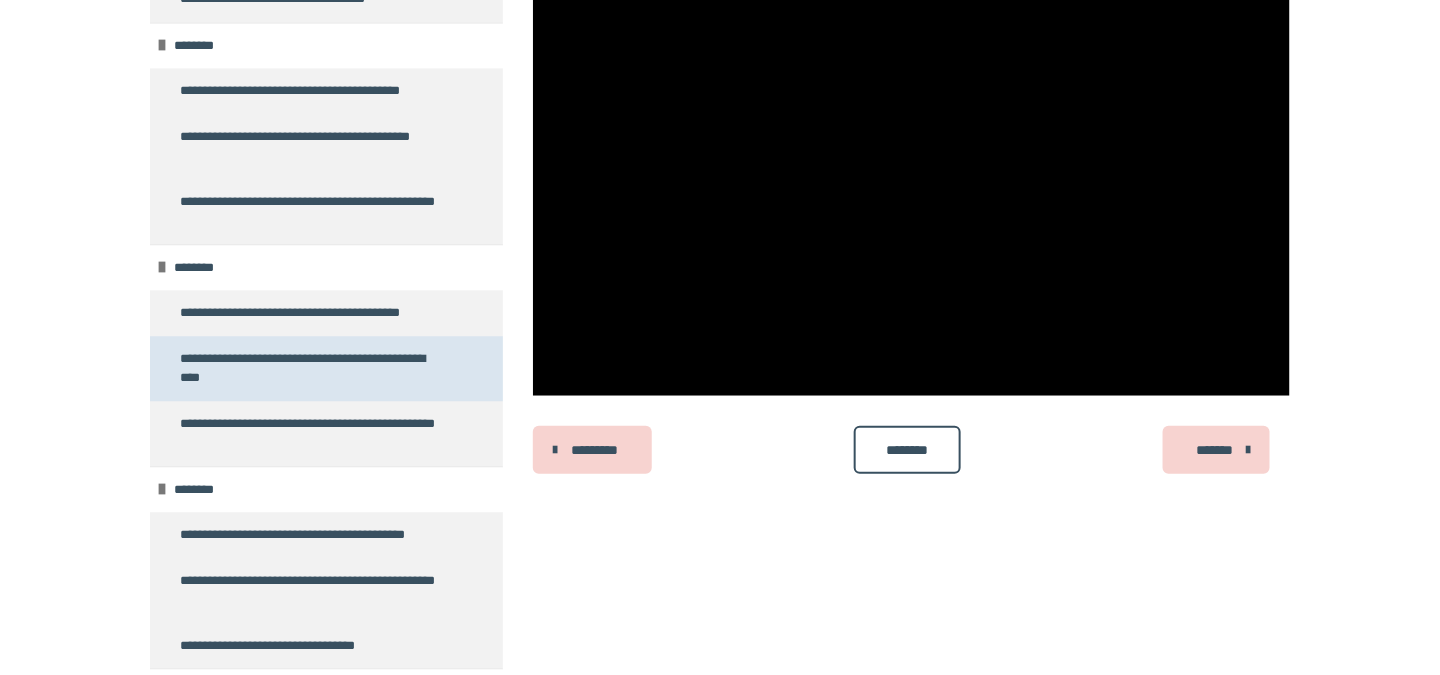 click on "**********" at bounding box center (311, 368) 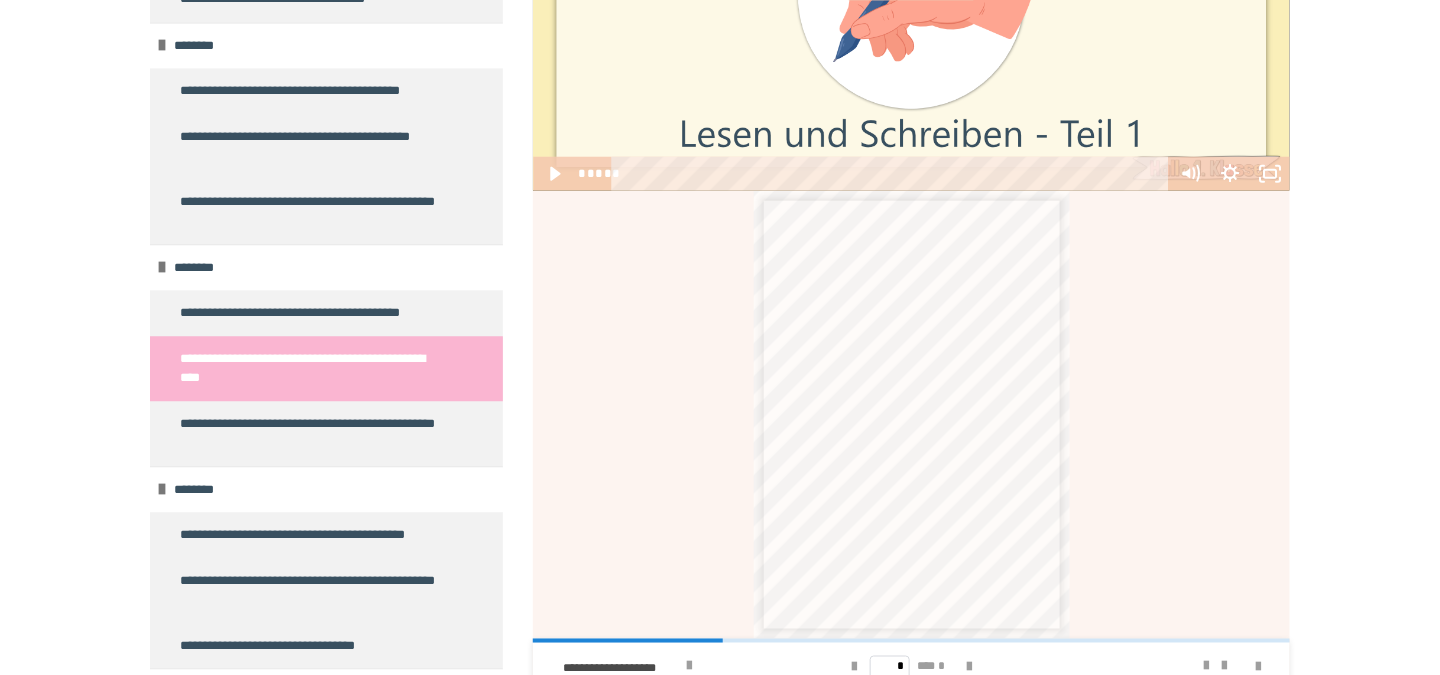 scroll, scrollTop: 872, scrollLeft: 0, axis: vertical 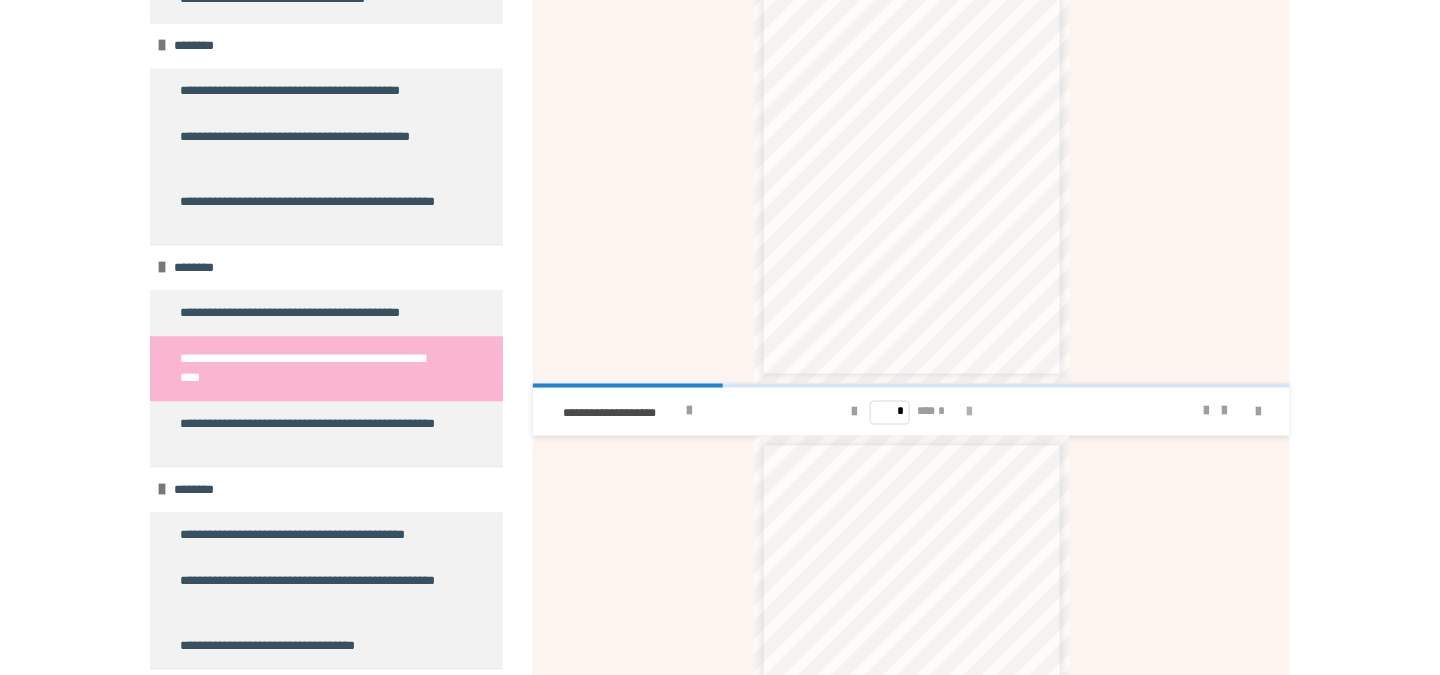 click at bounding box center (970, 413) 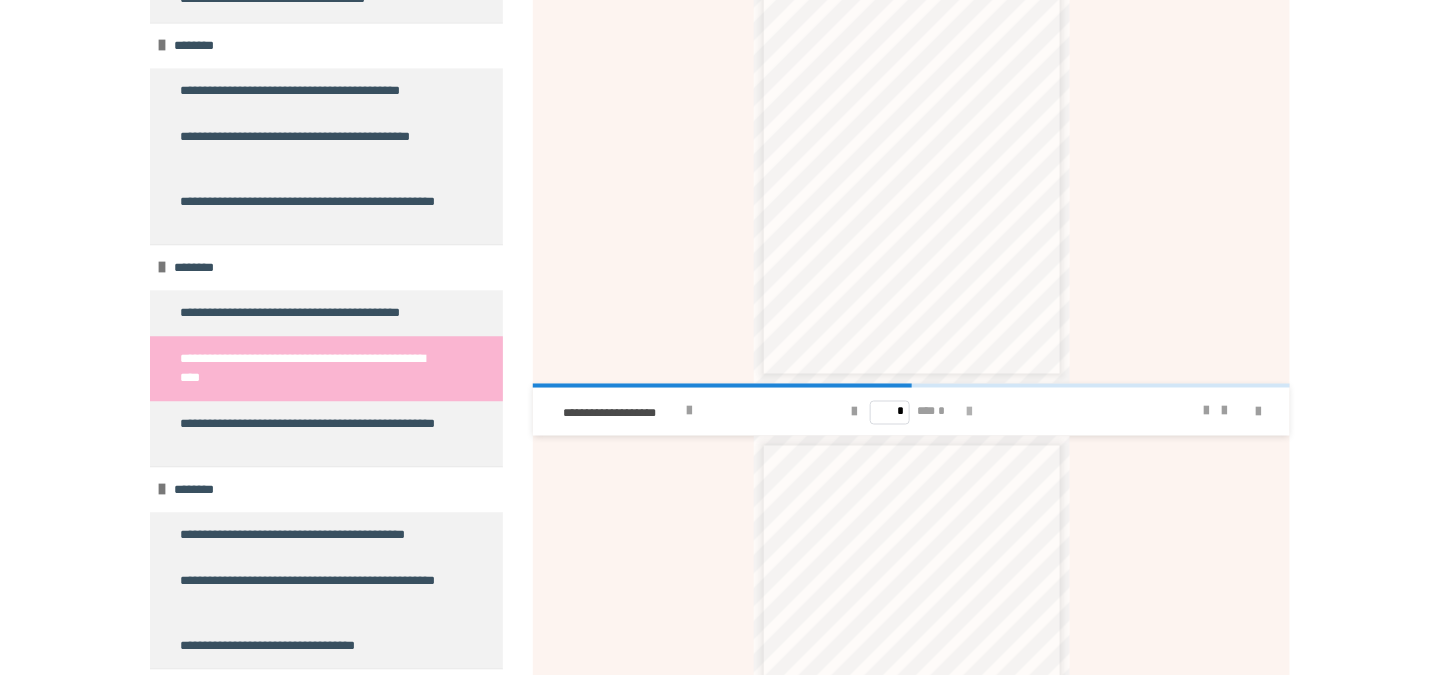 click at bounding box center [970, 413] 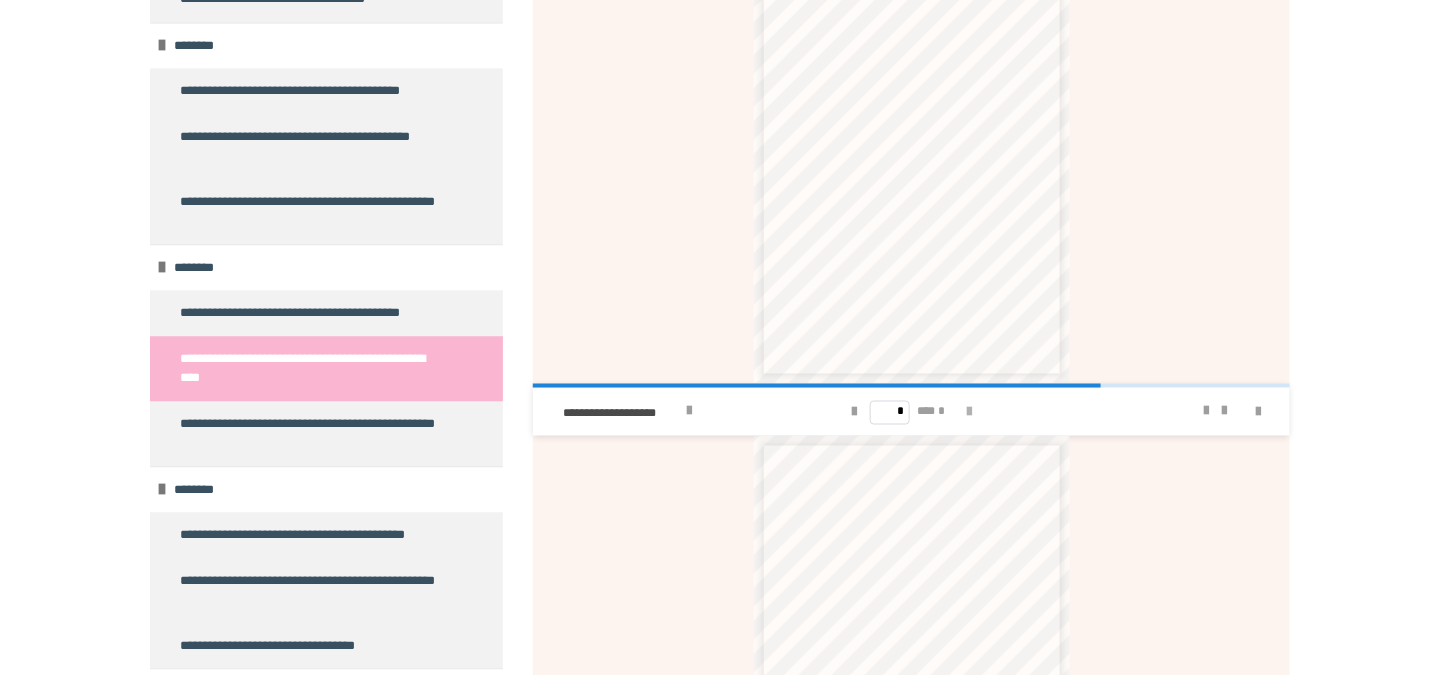click at bounding box center [970, 413] 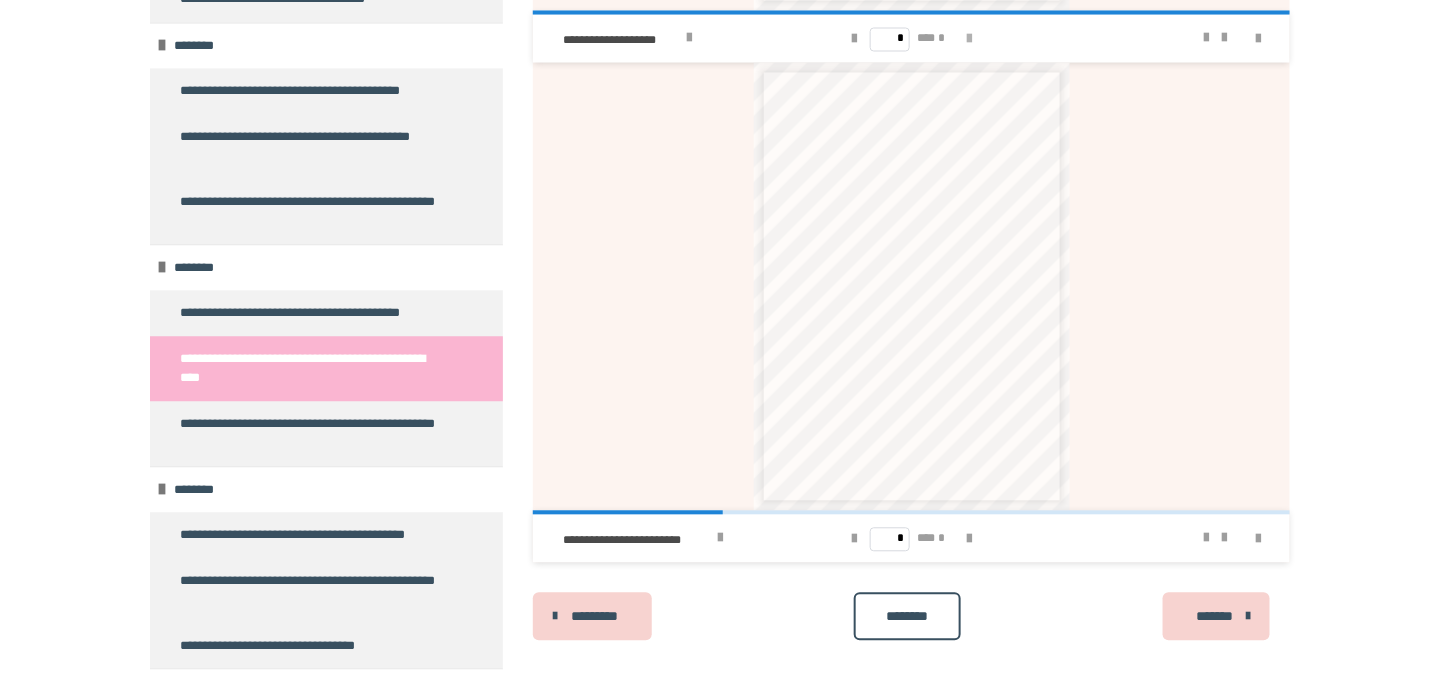 scroll, scrollTop: 1270, scrollLeft: 0, axis: vertical 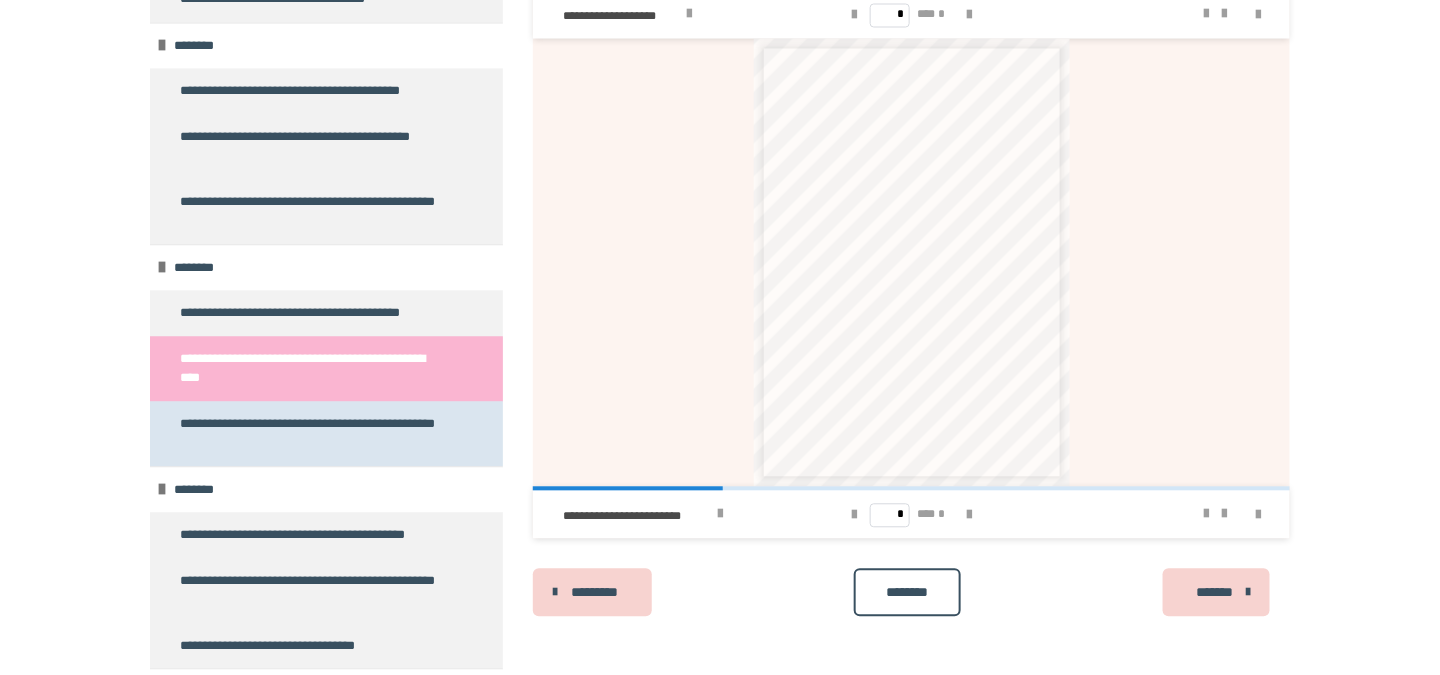 click on "**********" at bounding box center [311, 433] 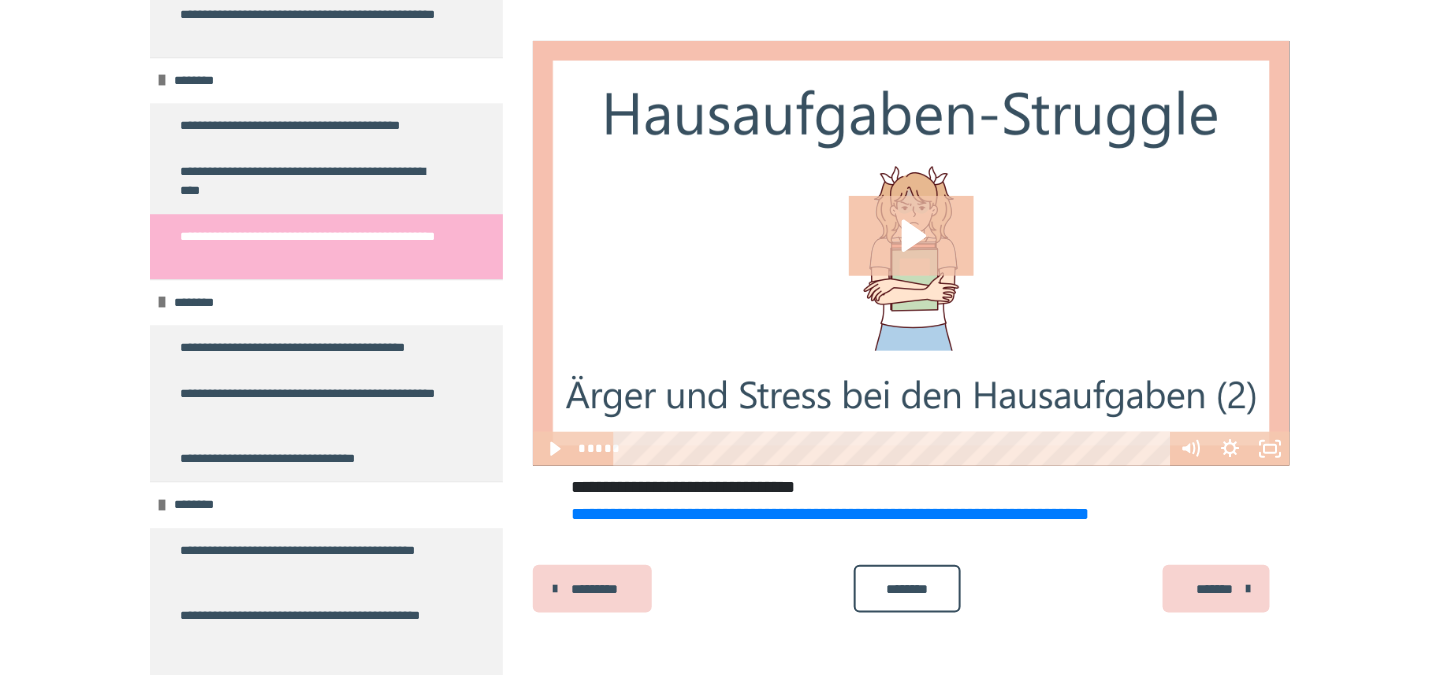 scroll, scrollTop: 1709, scrollLeft: 0, axis: vertical 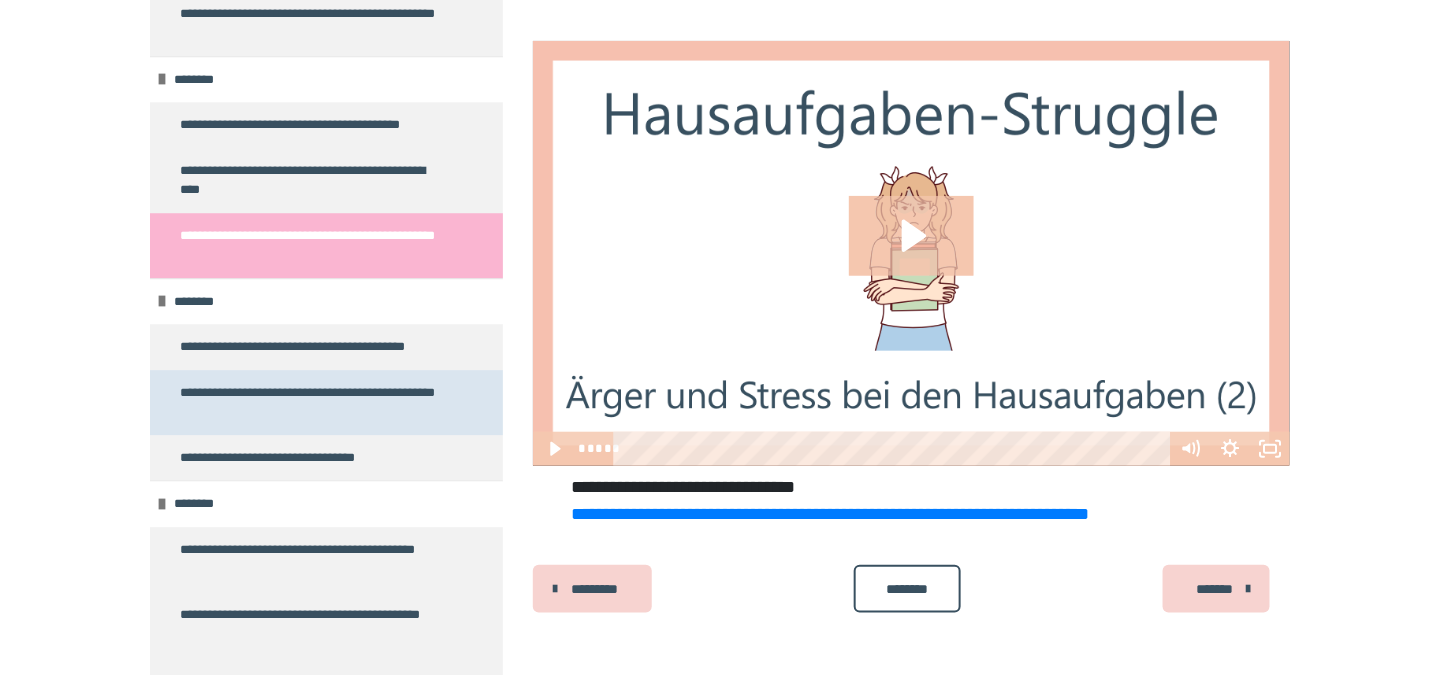 click on "**********" at bounding box center (311, 402) 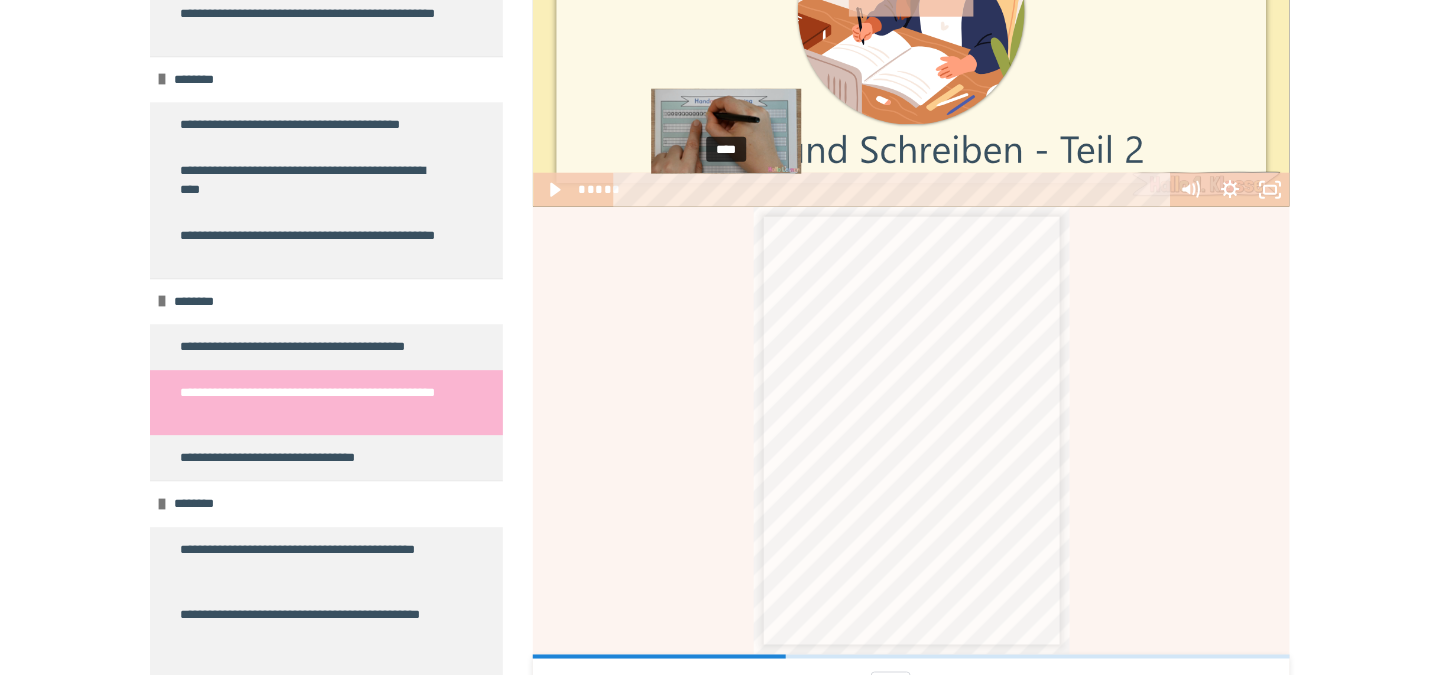 scroll, scrollTop: 604, scrollLeft: 0, axis: vertical 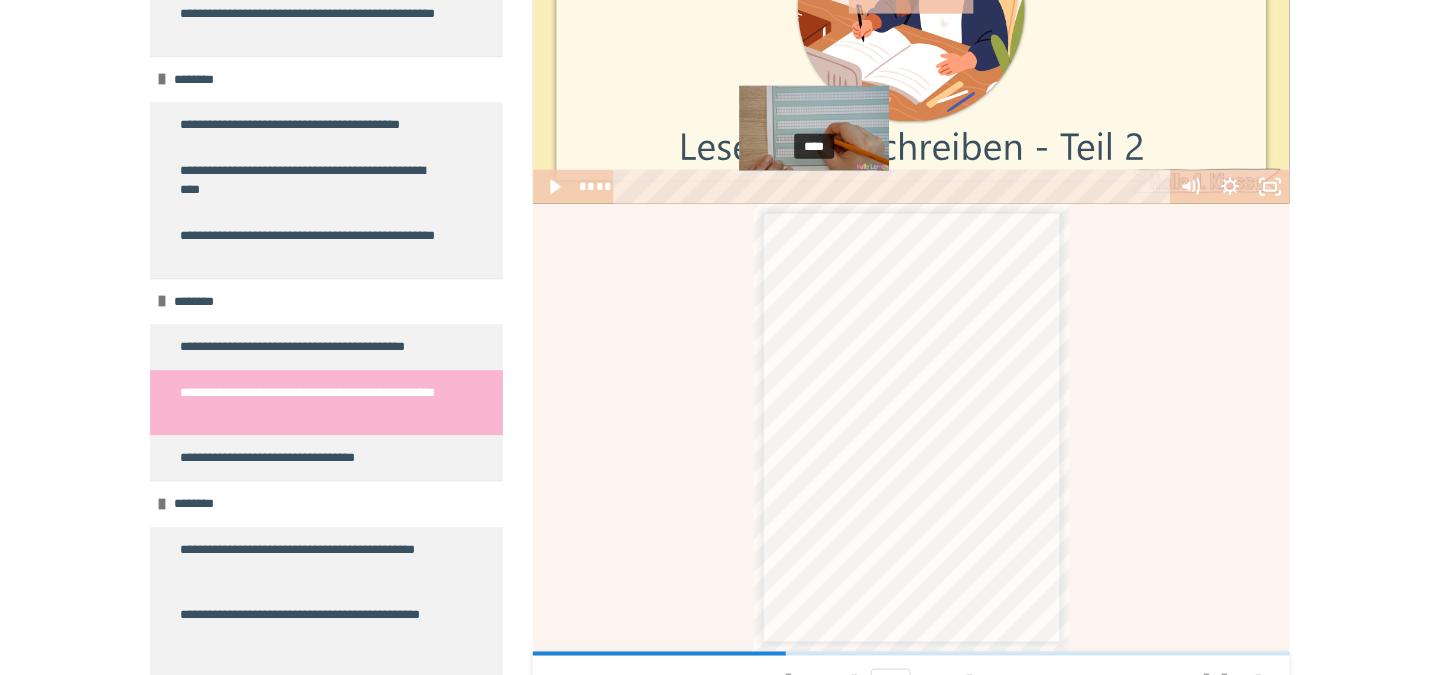 click on "****" at bounding box center (895, 187) 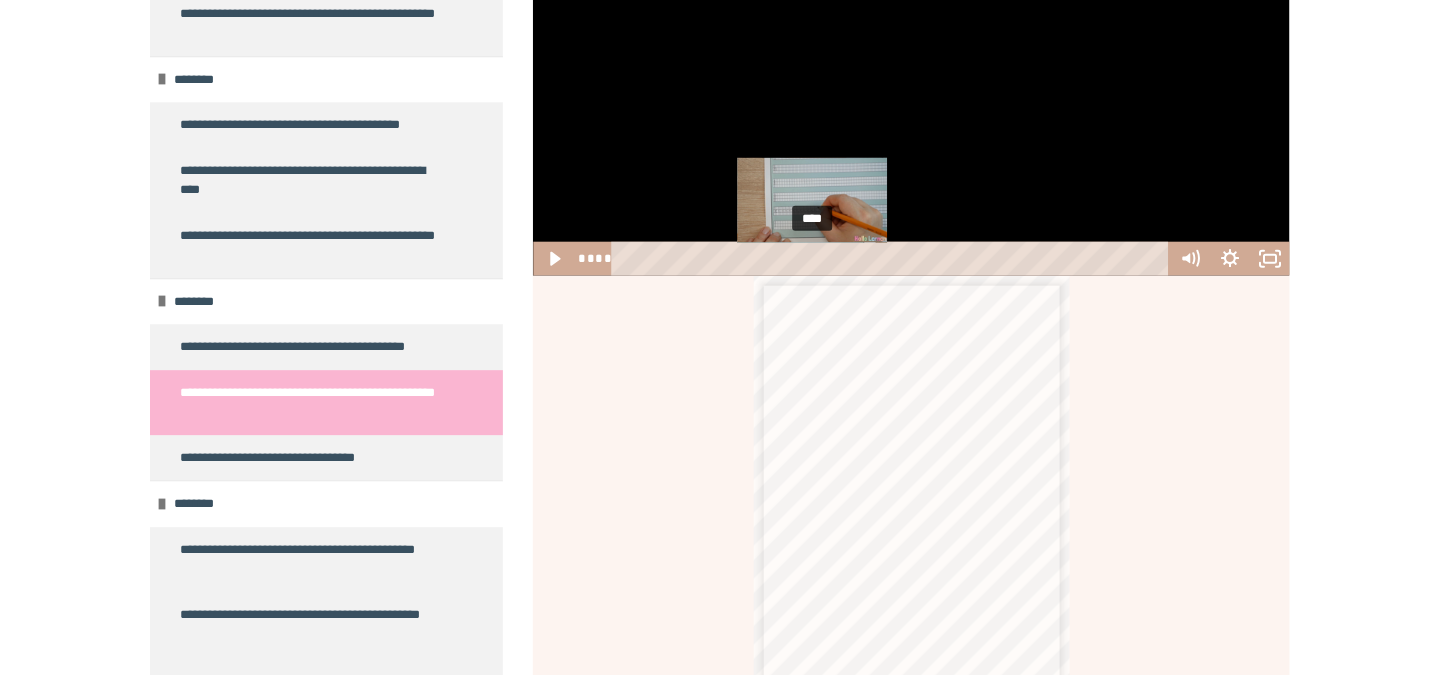 scroll, scrollTop: 477, scrollLeft: 0, axis: vertical 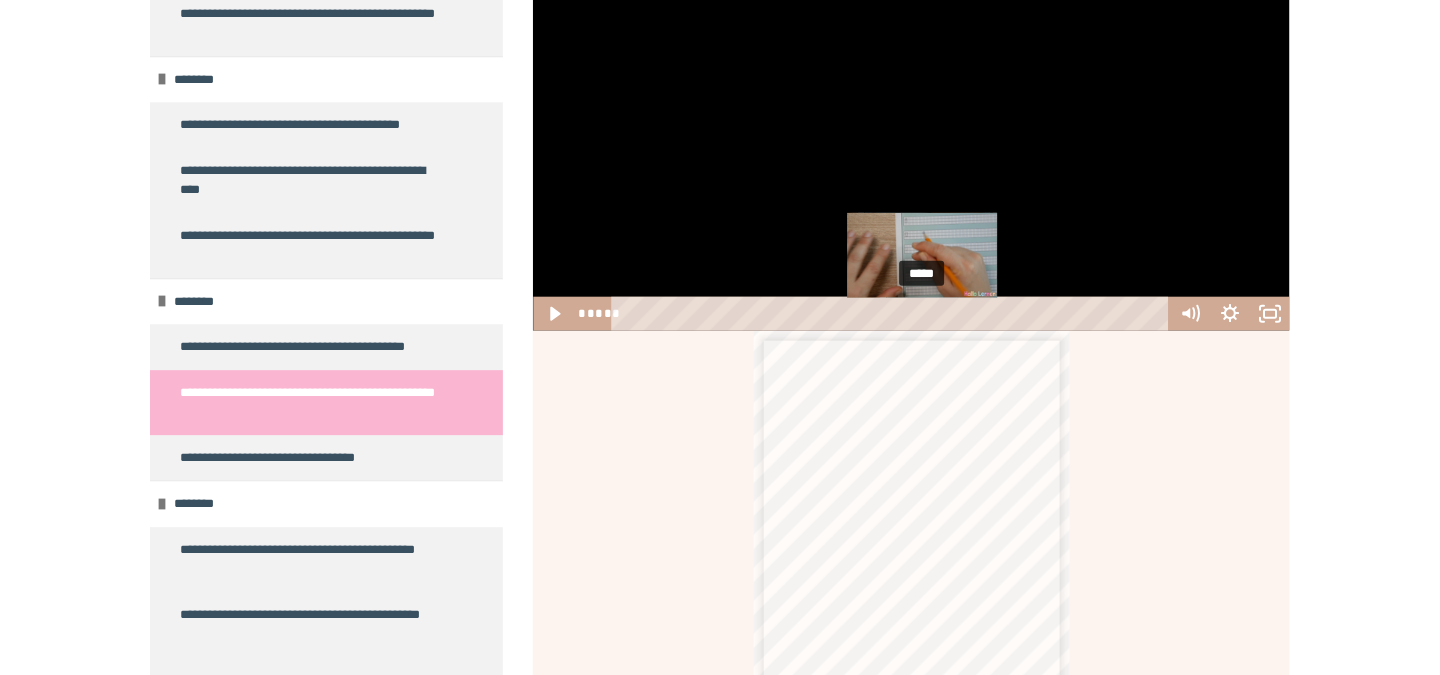 click on "*****" at bounding box center (893, 314) 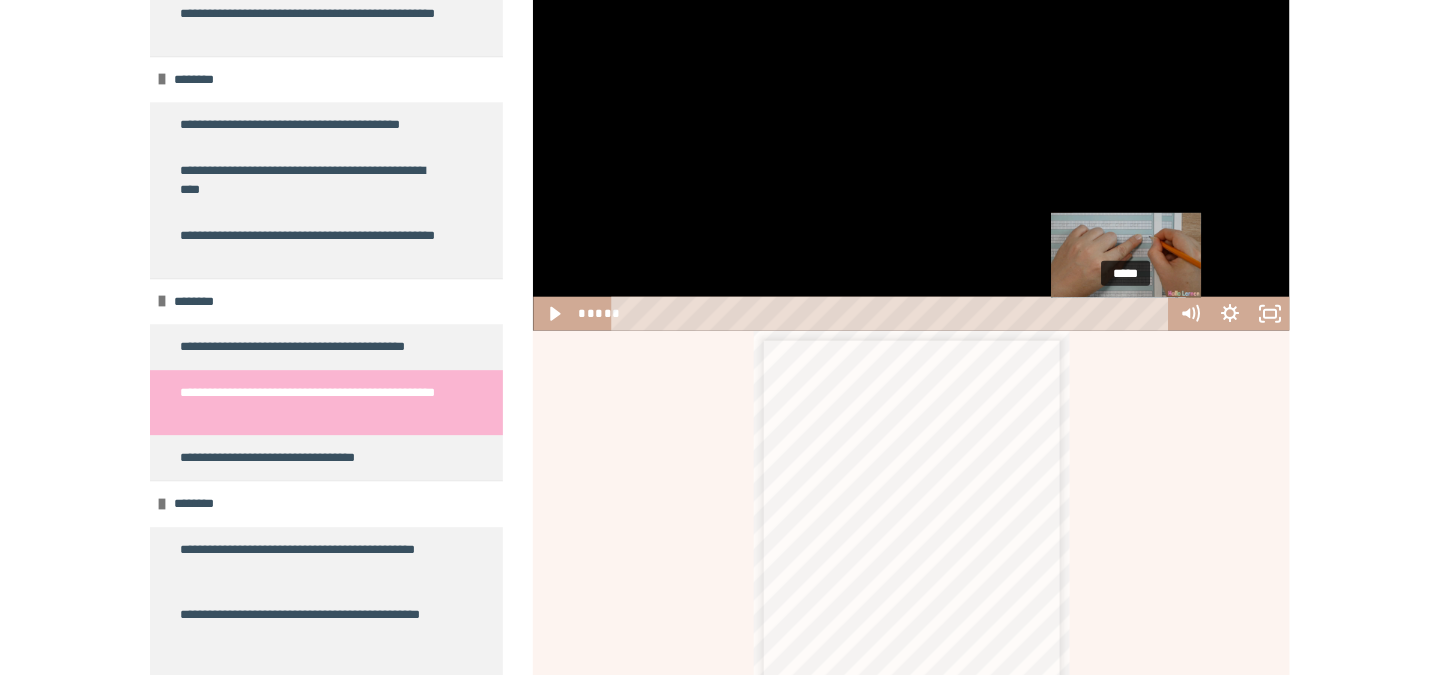 click on "*****" at bounding box center (893, 314) 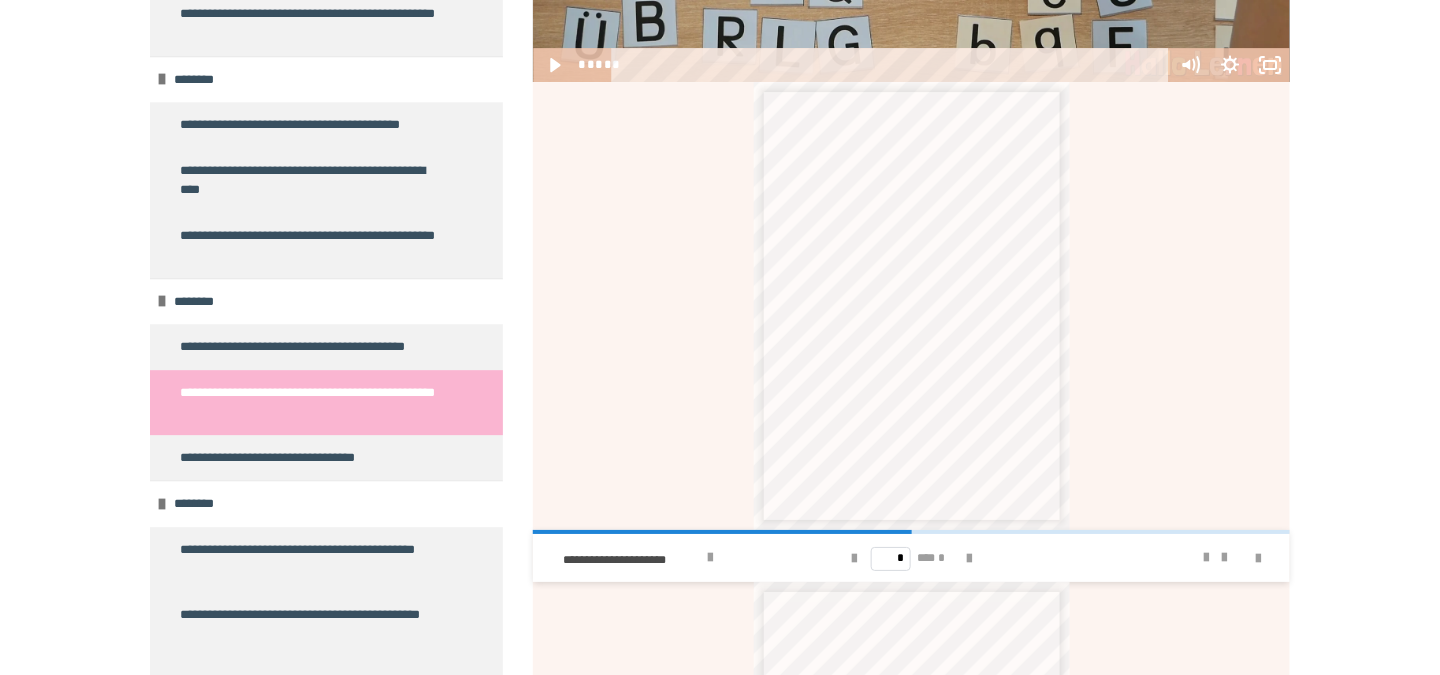 scroll, scrollTop: 2209, scrollLeft: 0, axis: vertical 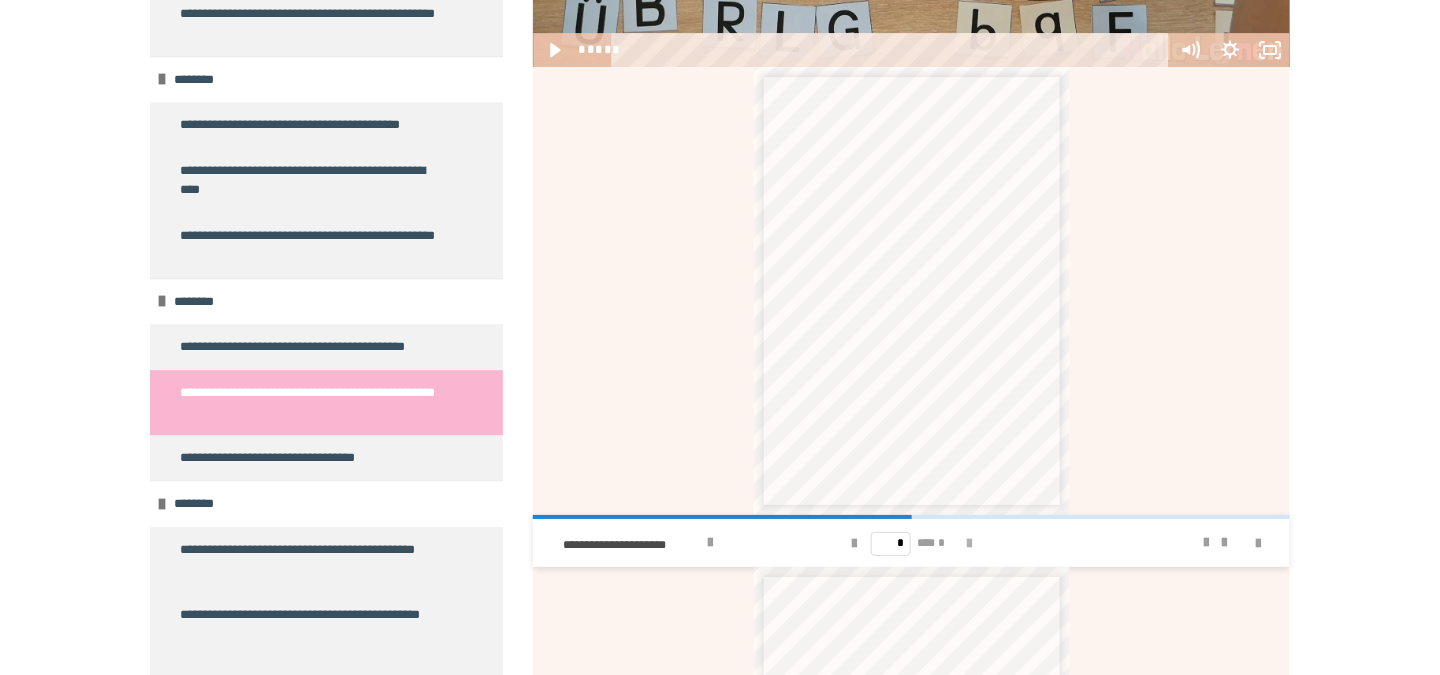 click at bounding box center (969, 544) 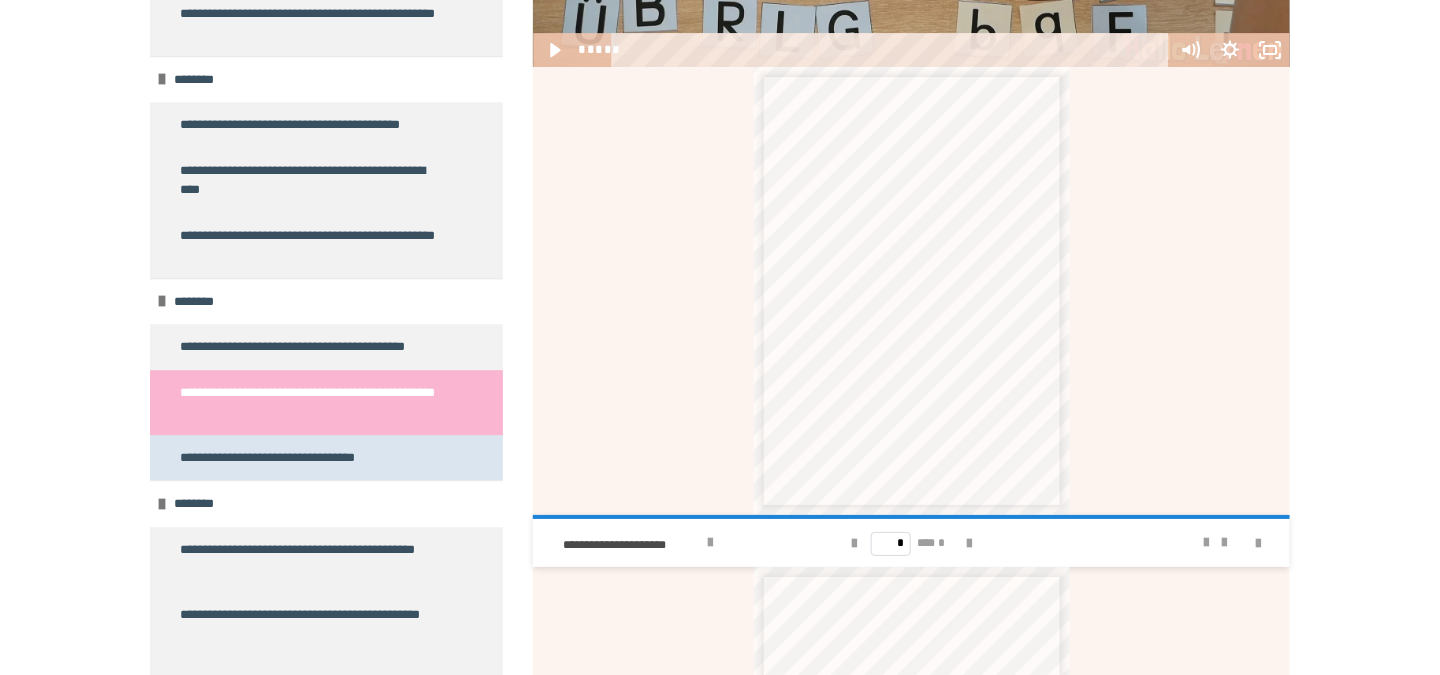 click on "**********" at bounding box center [273, 458] 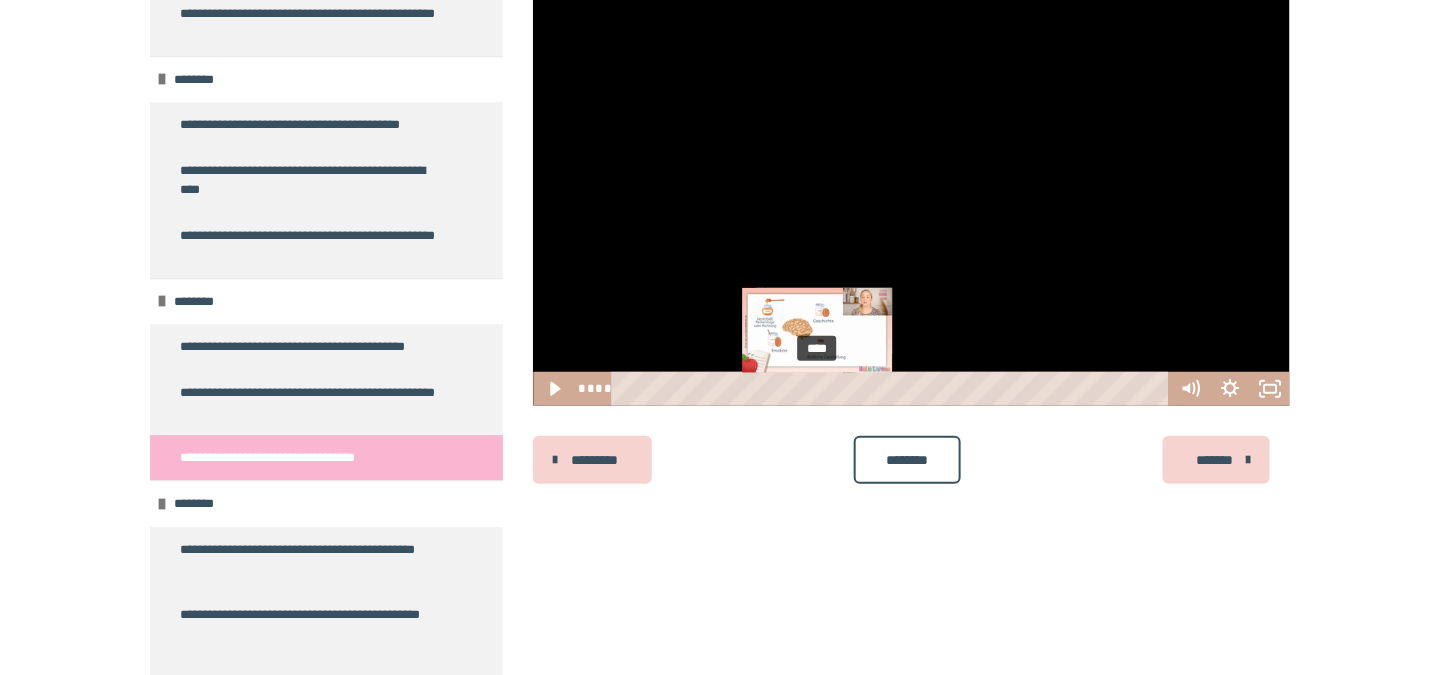 click on "****" at bounding box center (893, 389) 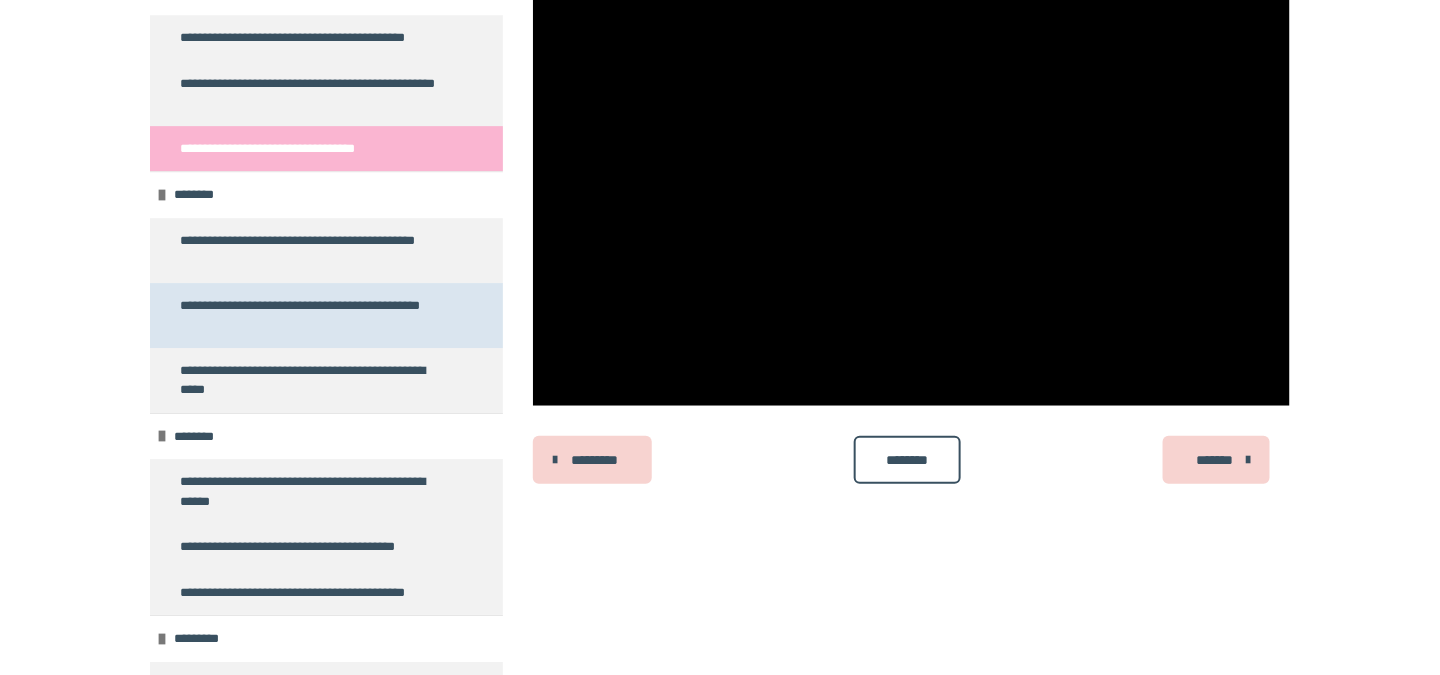 scroll, scrollTop: 2024, scrollLeft: 0, axis: vertical 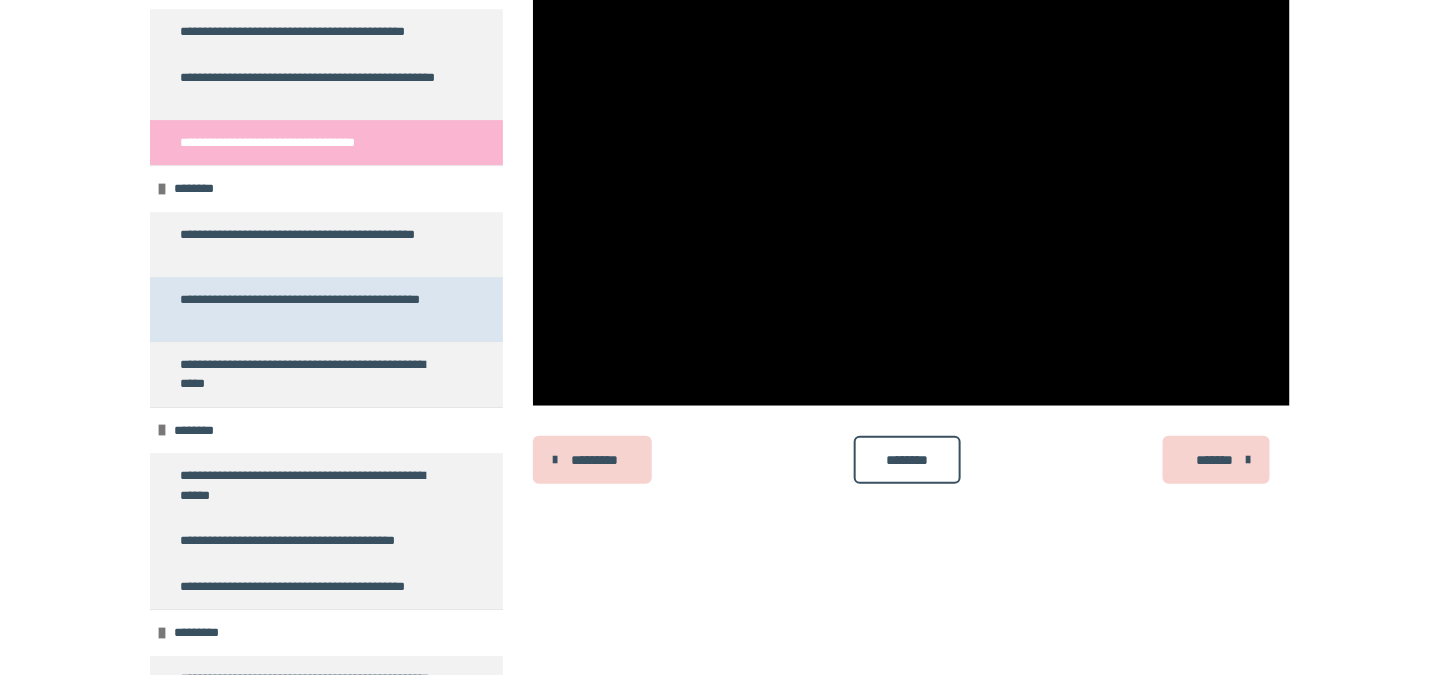 click on "**********" at bounding box center (311, 374) 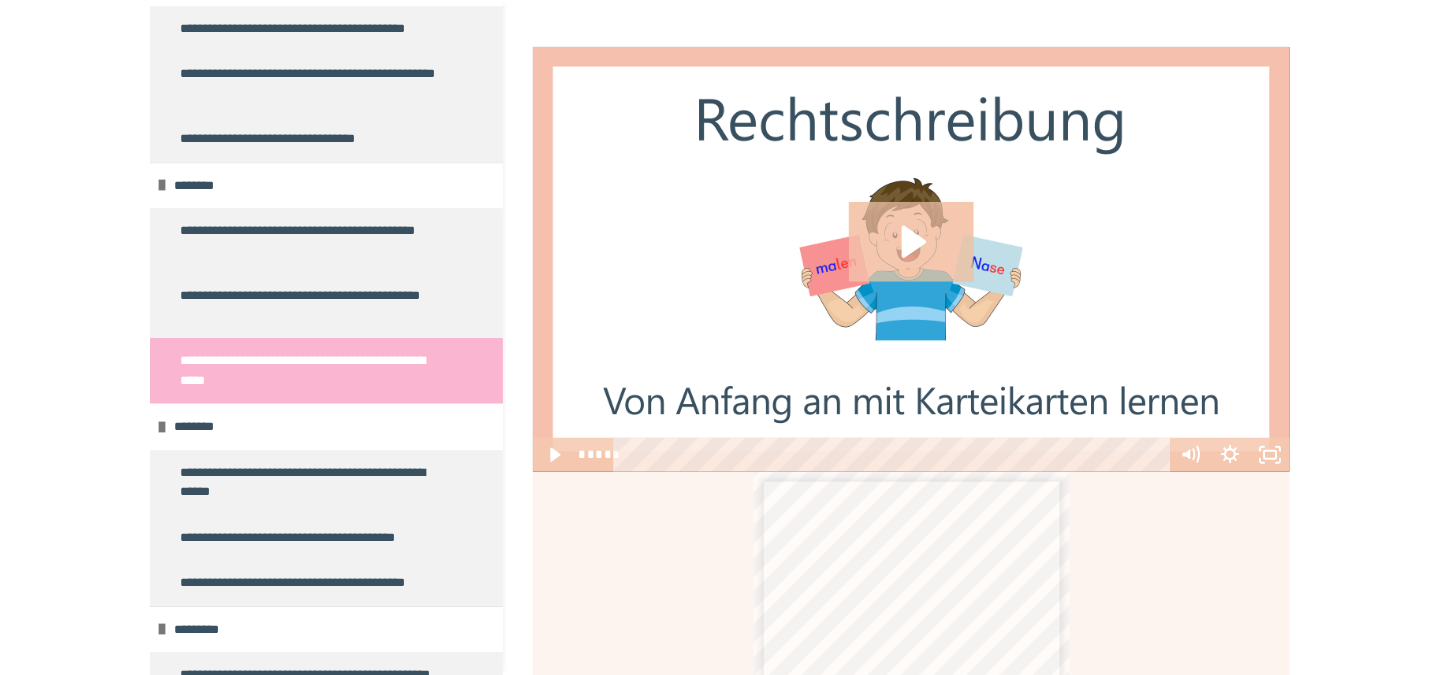 scroll, scrollTop: 220, scrollLeft: 0, axis: vertical 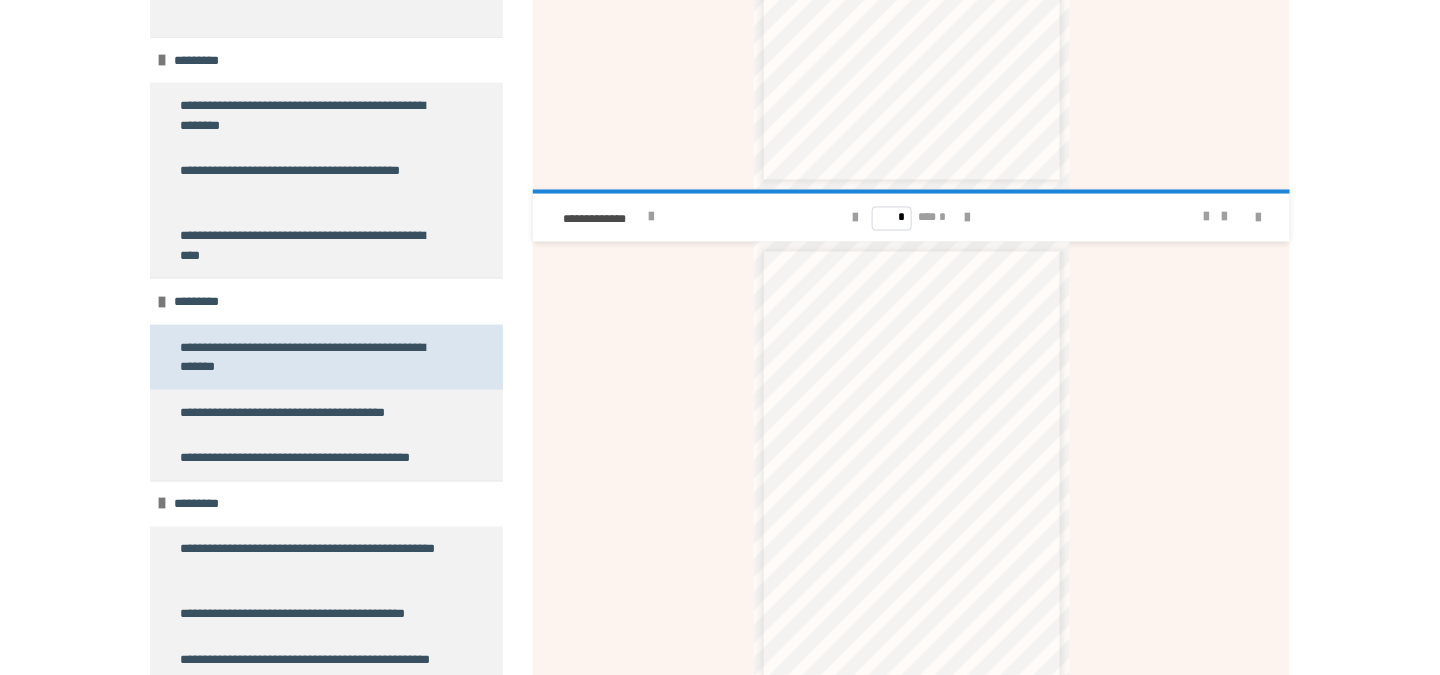 click on "**********" at bounding box center (311, 357) 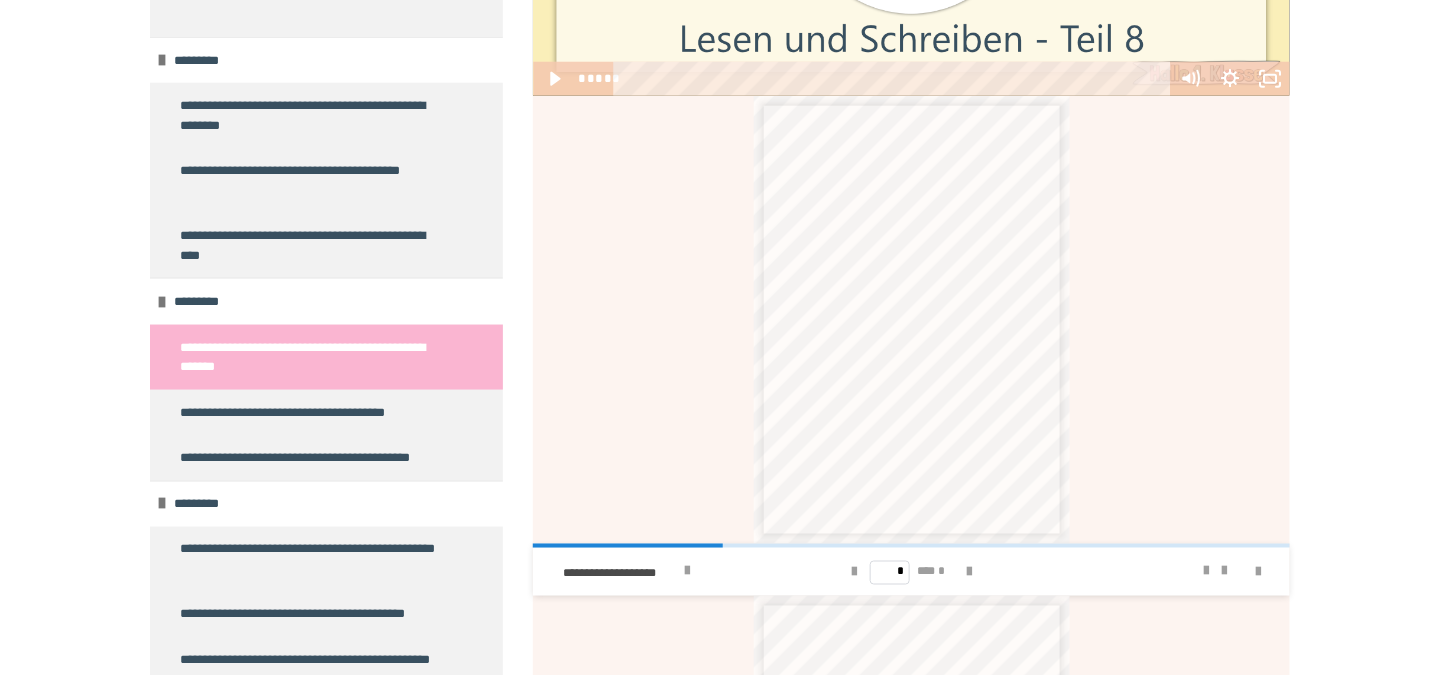 scroll, scrollTop: 706, scrollLeft: 0, axis: vertical 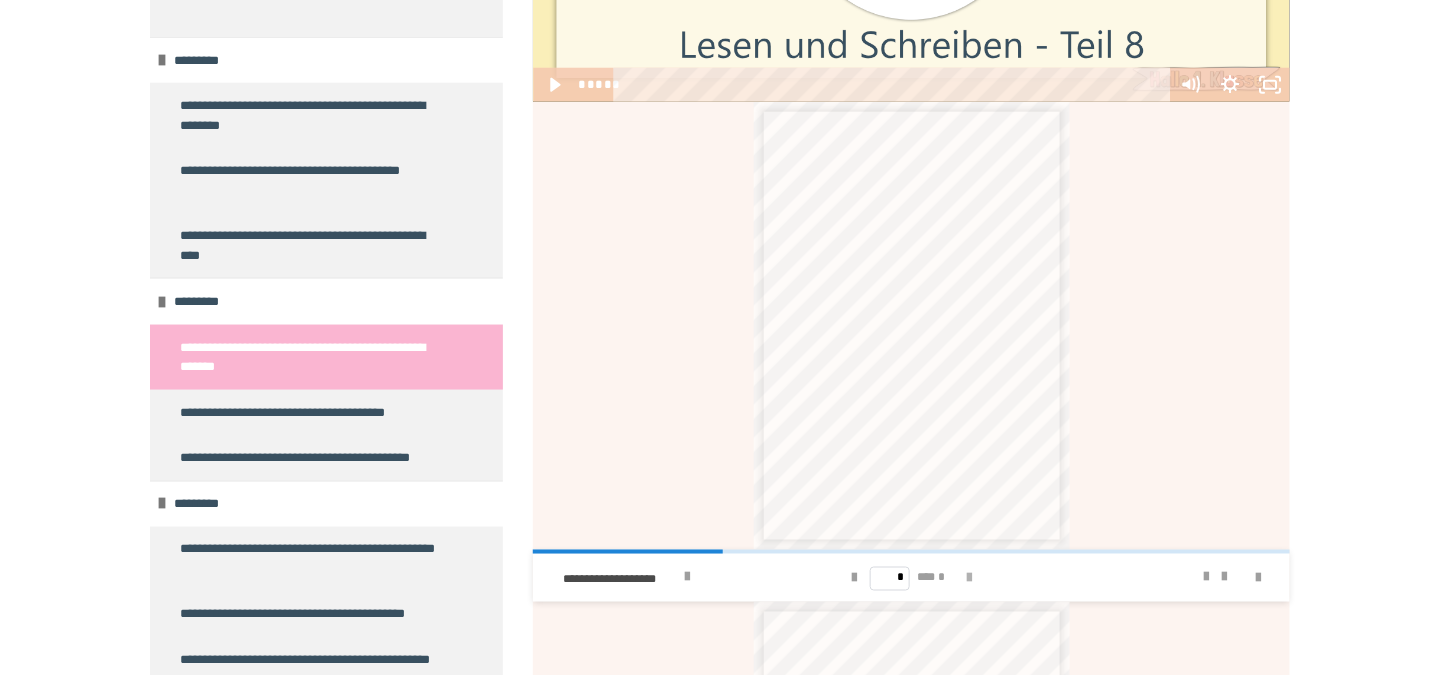 click at bounding box center [970, 579] 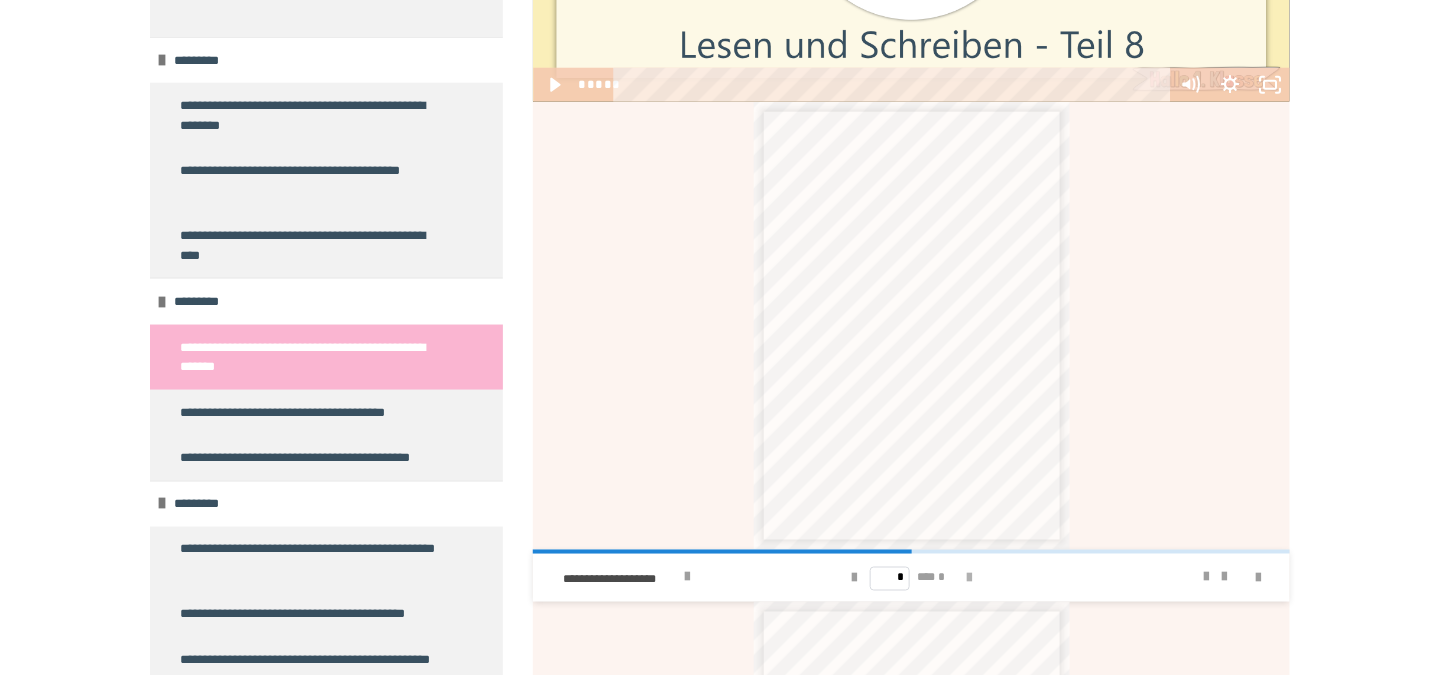 click at bounding box center [970, 579] 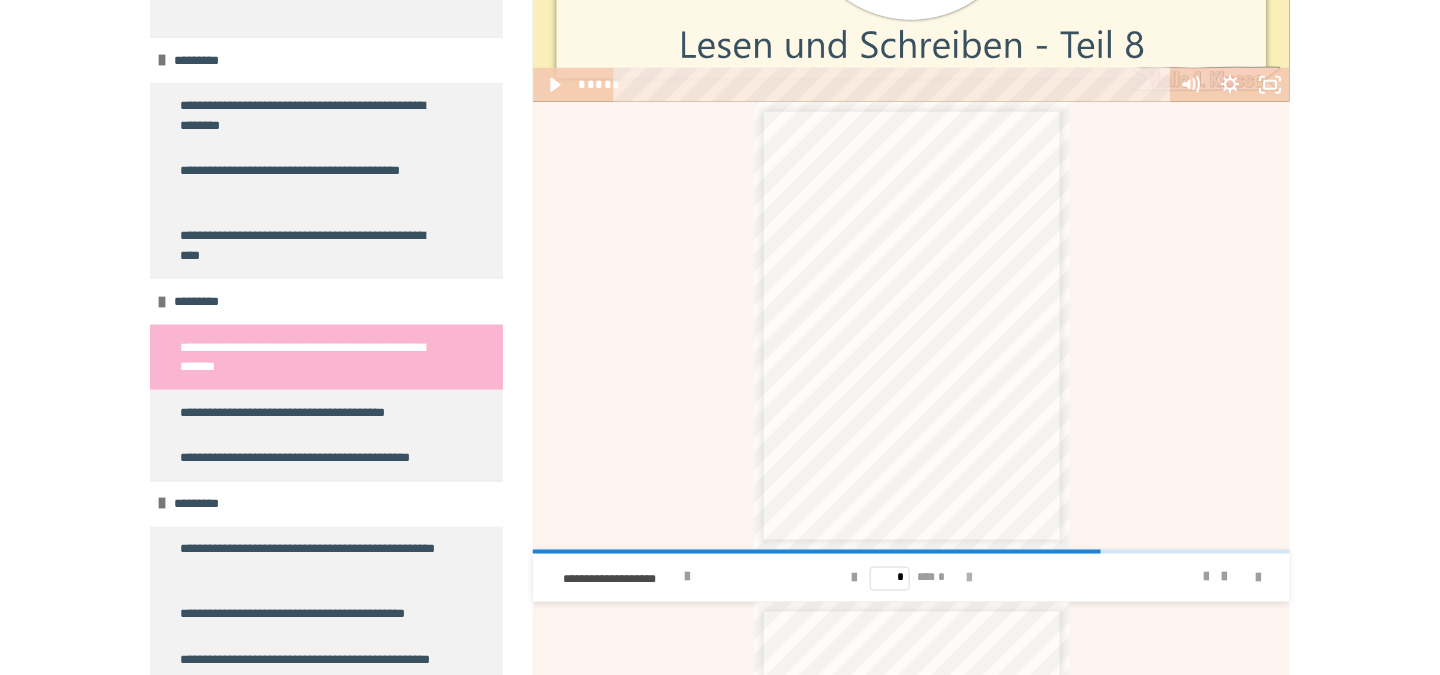 click at bounding box center [970, 579] 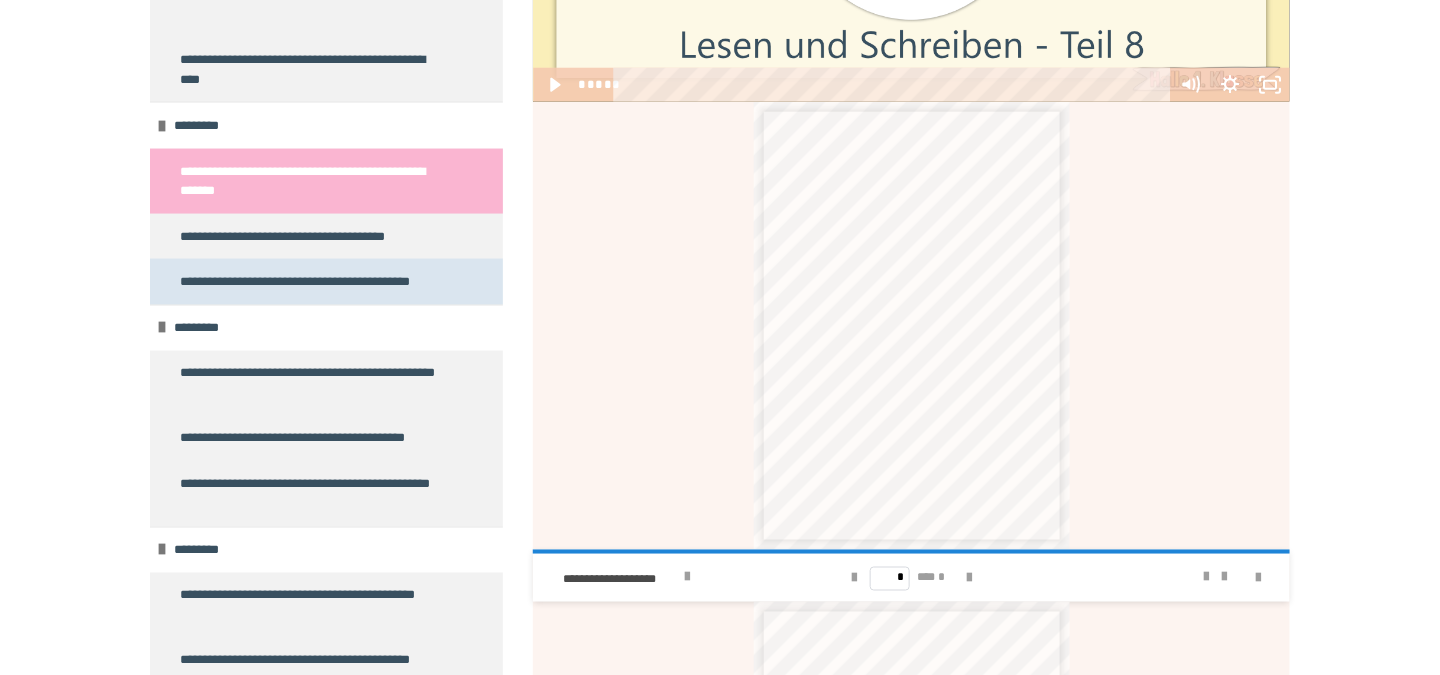 scroll, scrollTop: 3458, scrollLeft: 0, axis: vertical 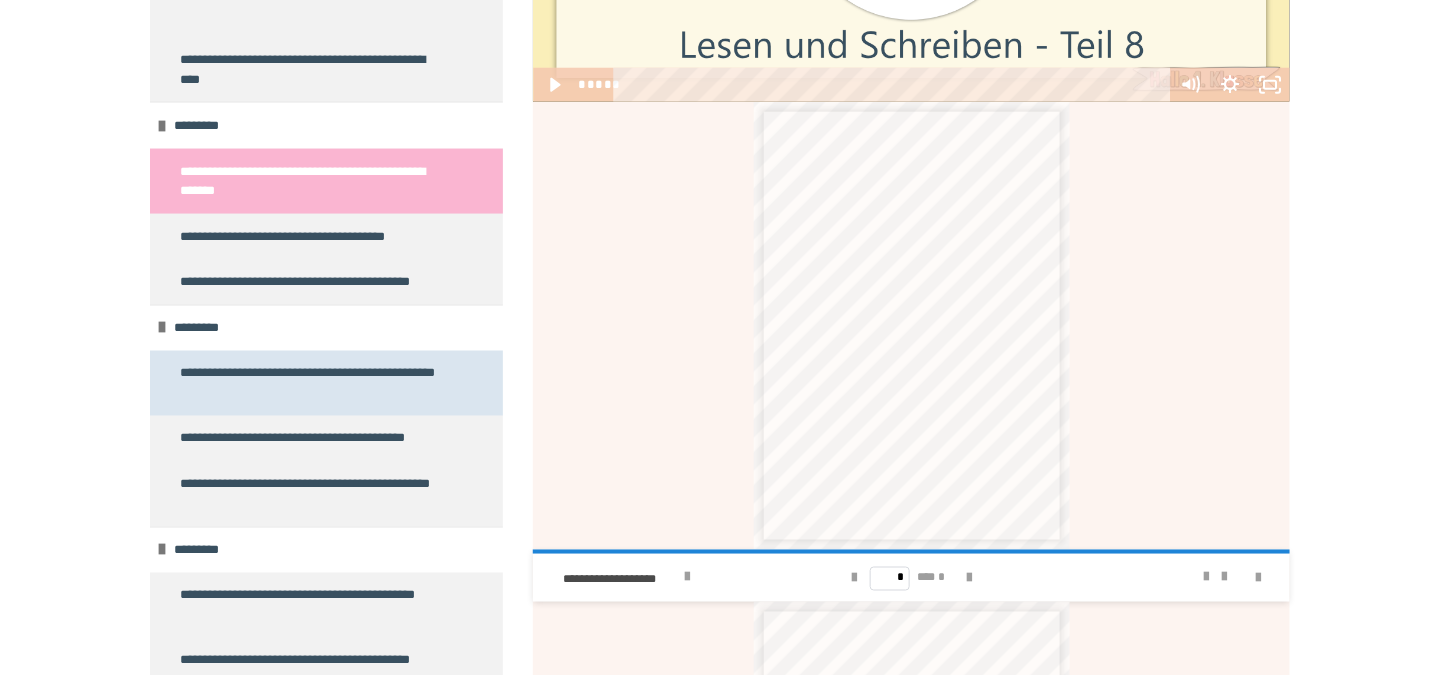 click on "**********" at bounding box center [311, 383] 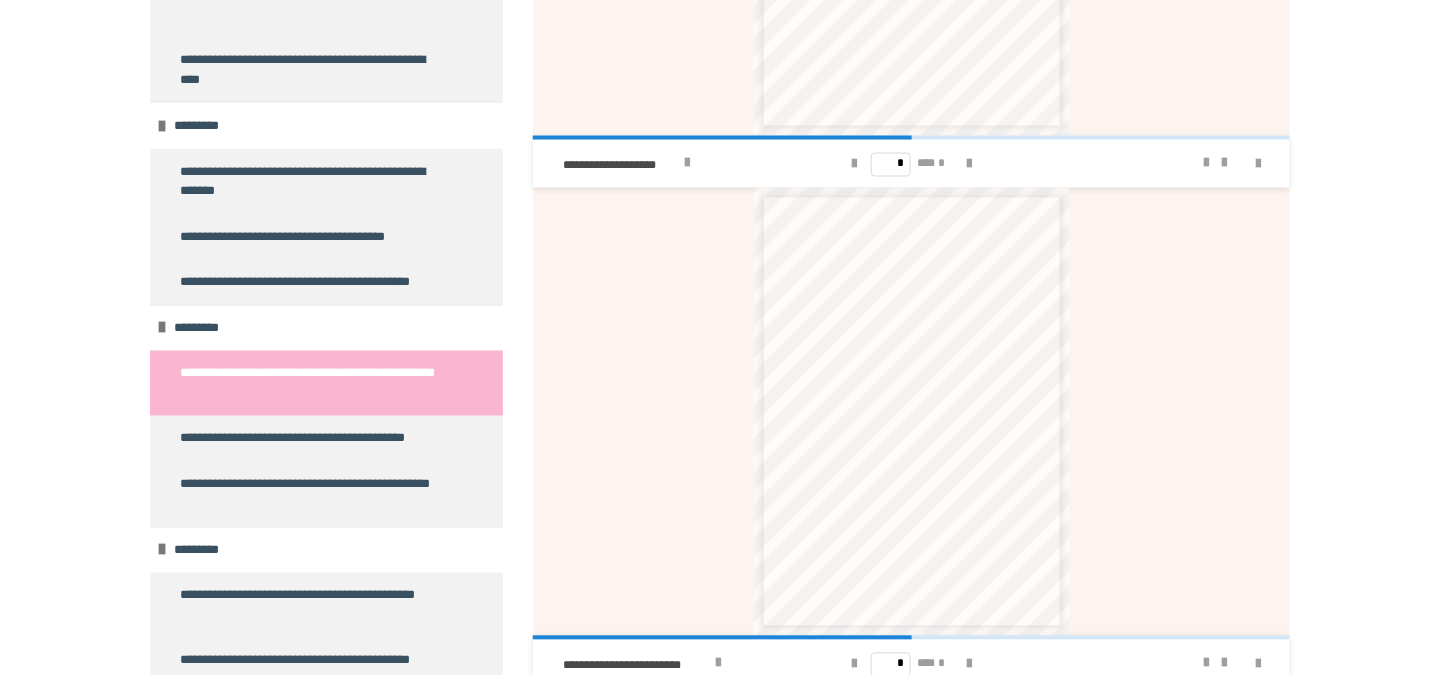 scroll, scrollTop: 1120, scrollLeft: 0, axis: vertical 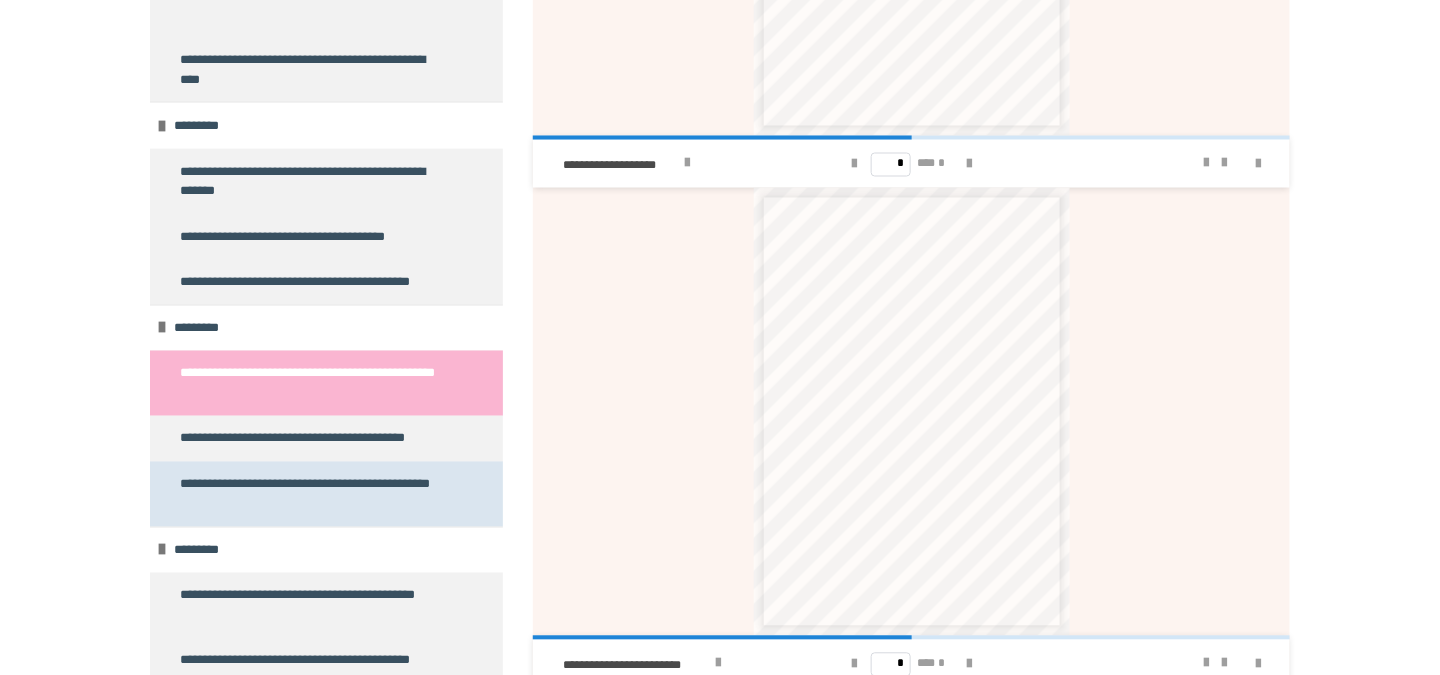 click on "**********" at bounding box center (311, 494) 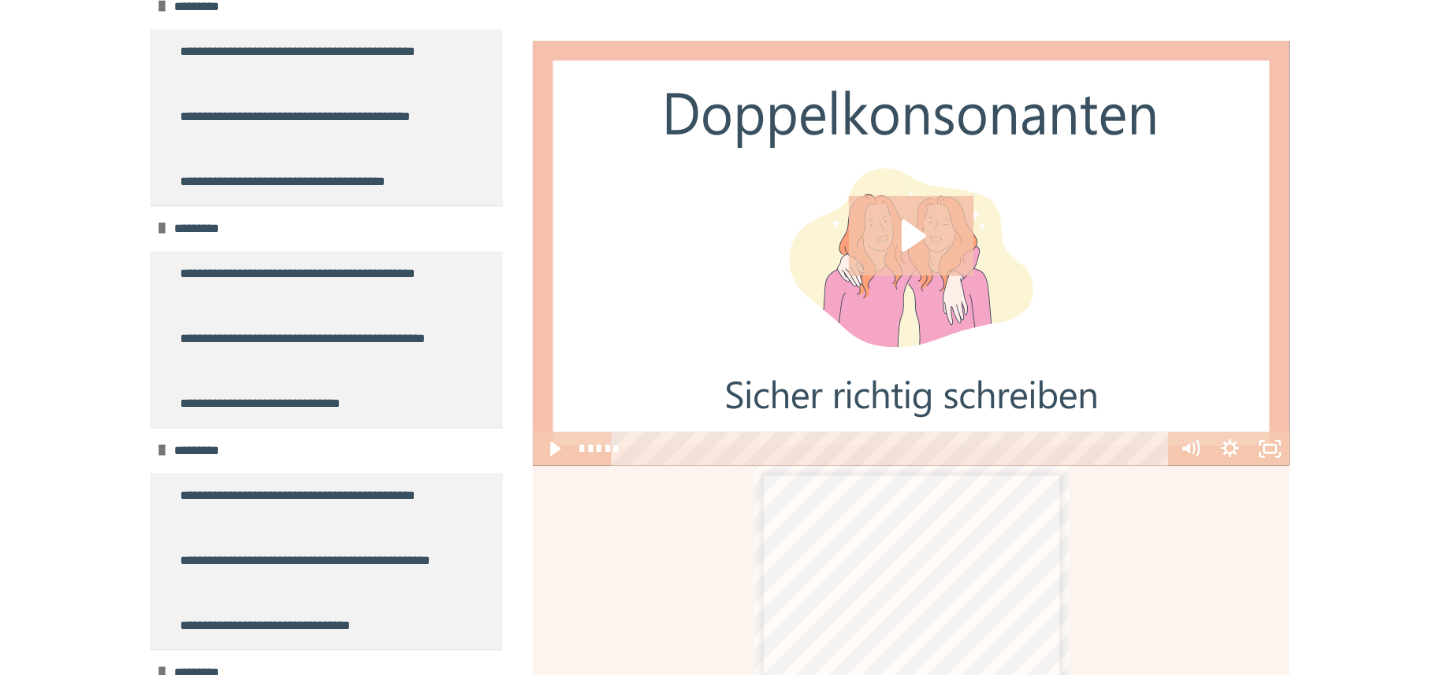 scroll, scrollTop: 4002, scrollLeft: 0, axis: vertical 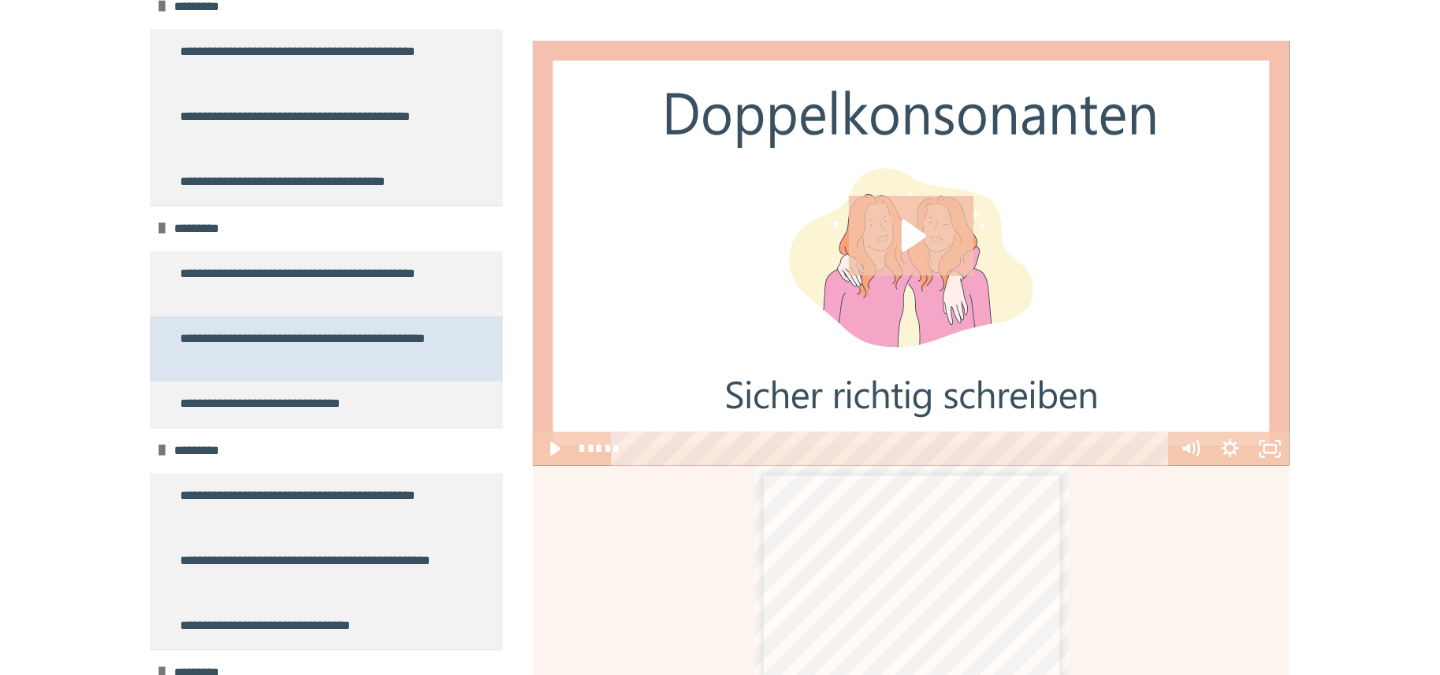 click on "**********" at bounding box center [311, 348] 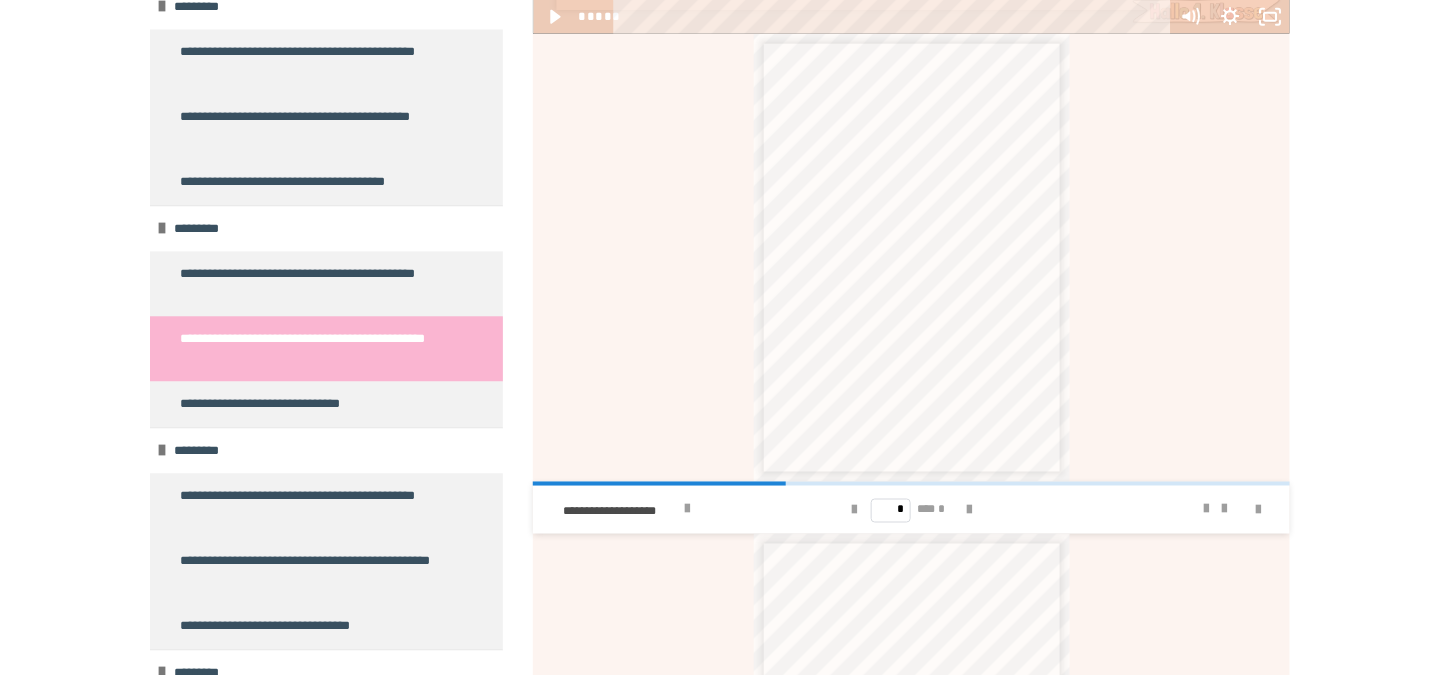 scroll, scrollTop: 774, scrollLeft: 0, axis: vertical 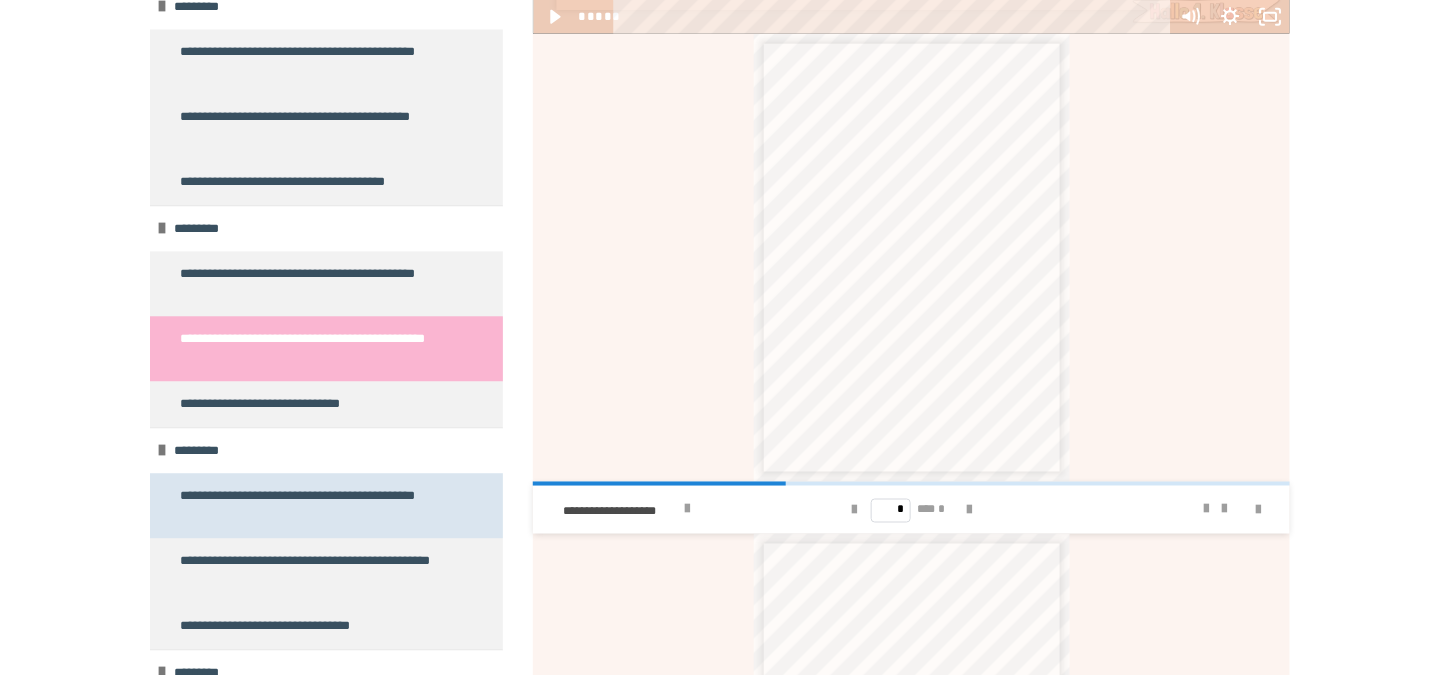 click on "**********" at bounding box center (311, 505) 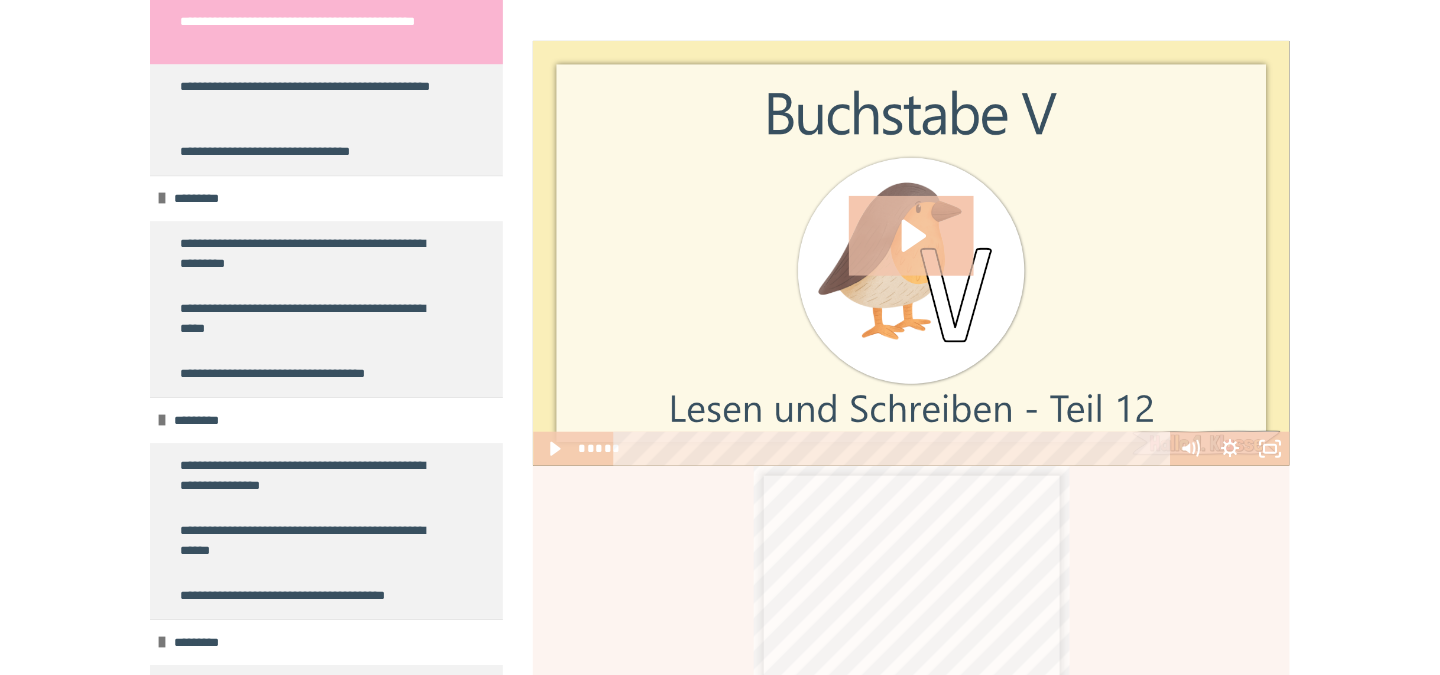 scroll, scrollTop: 4372, scrollLeft: 0, axis: vertical 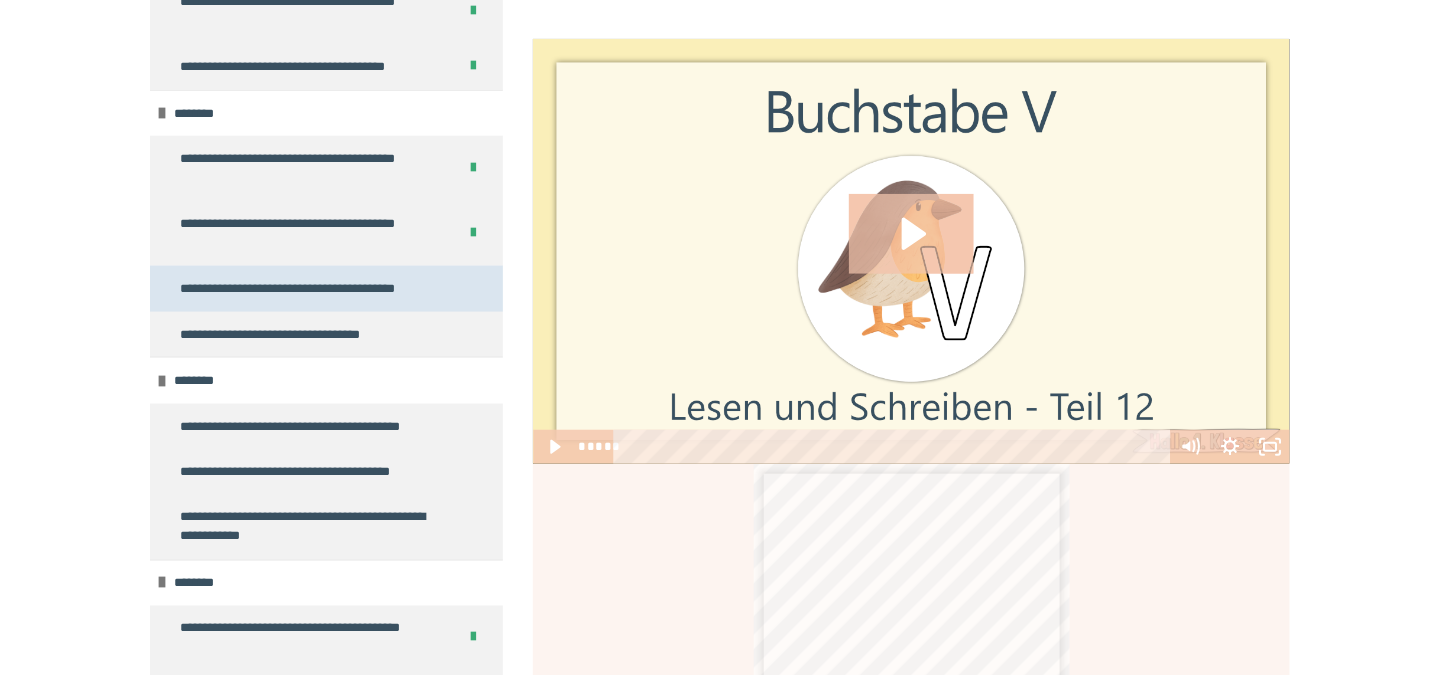 click on "**********" at bounding box center [294, 289] 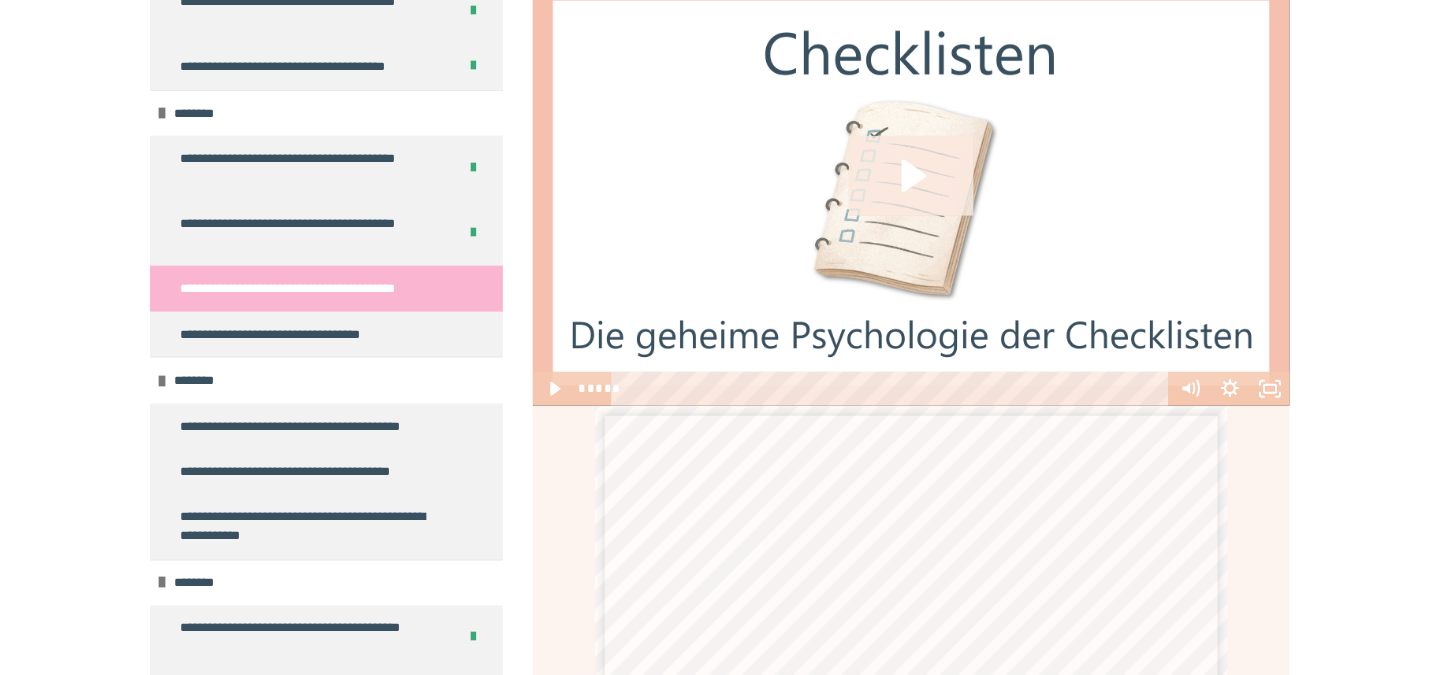 click 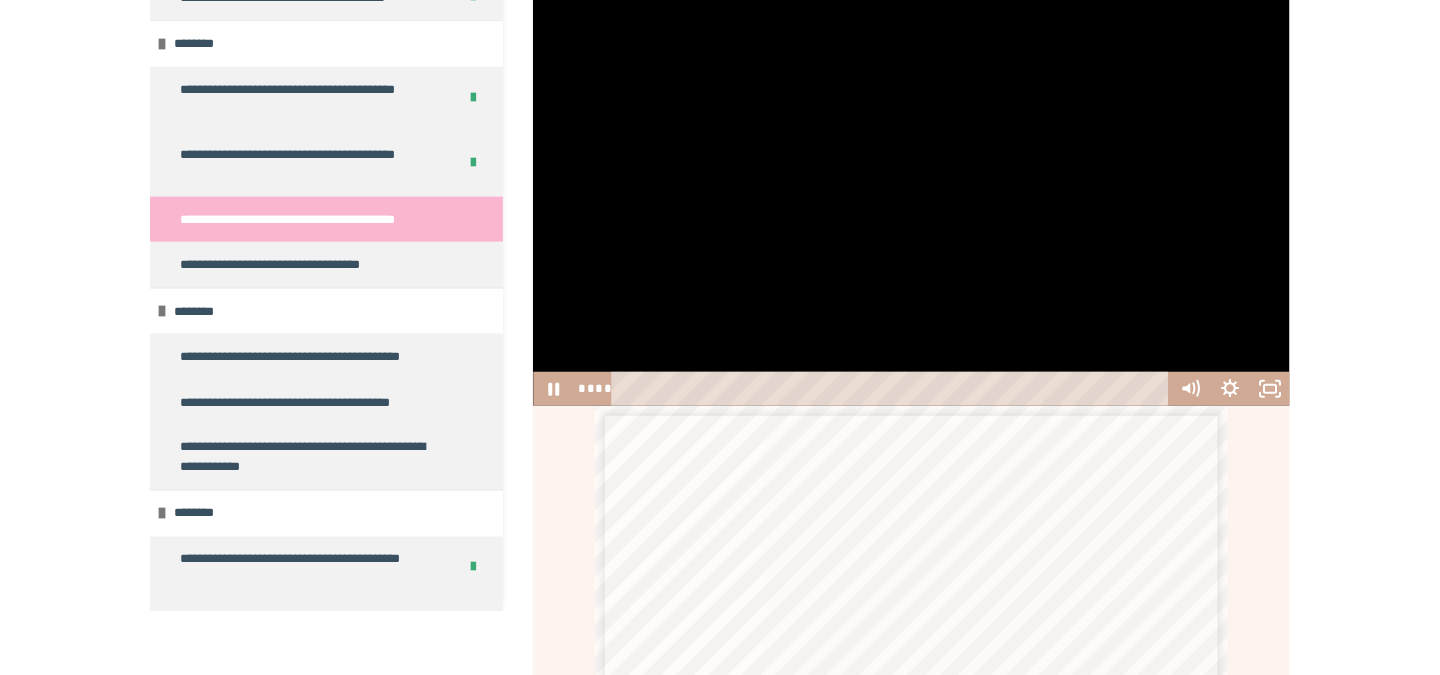 scroll, scrollTop: 293, scrollLeft: 0, axis: vertical 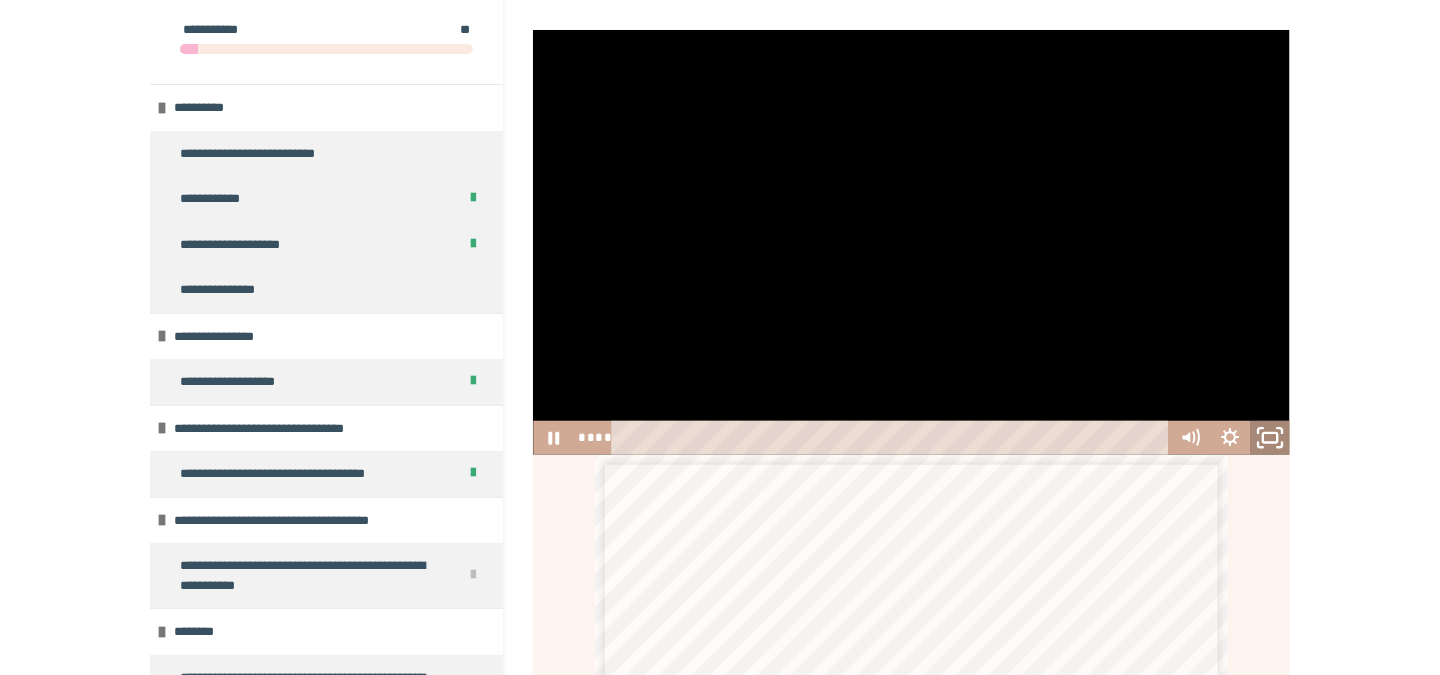 click 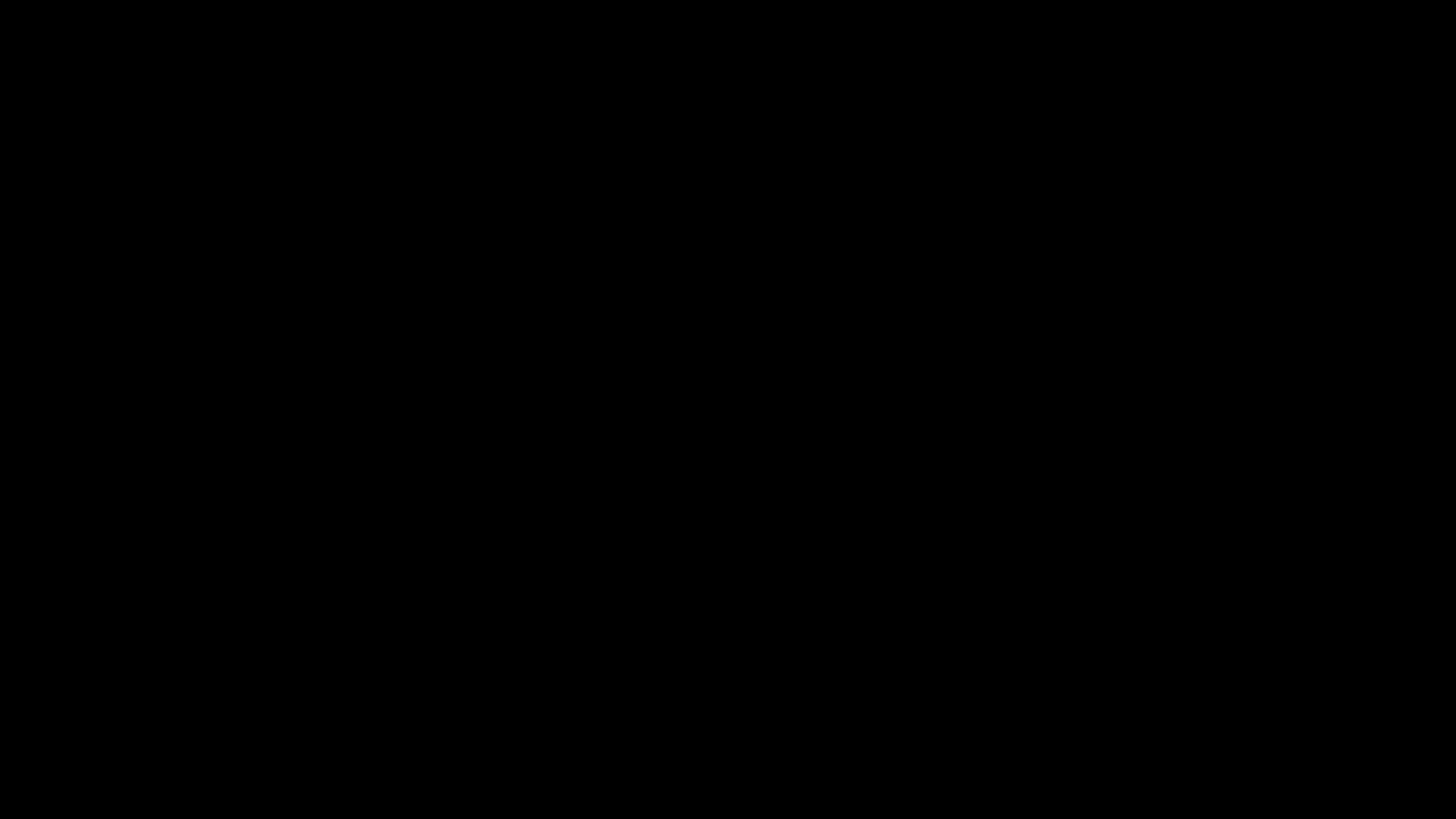 click at bounding box center (728, 409) 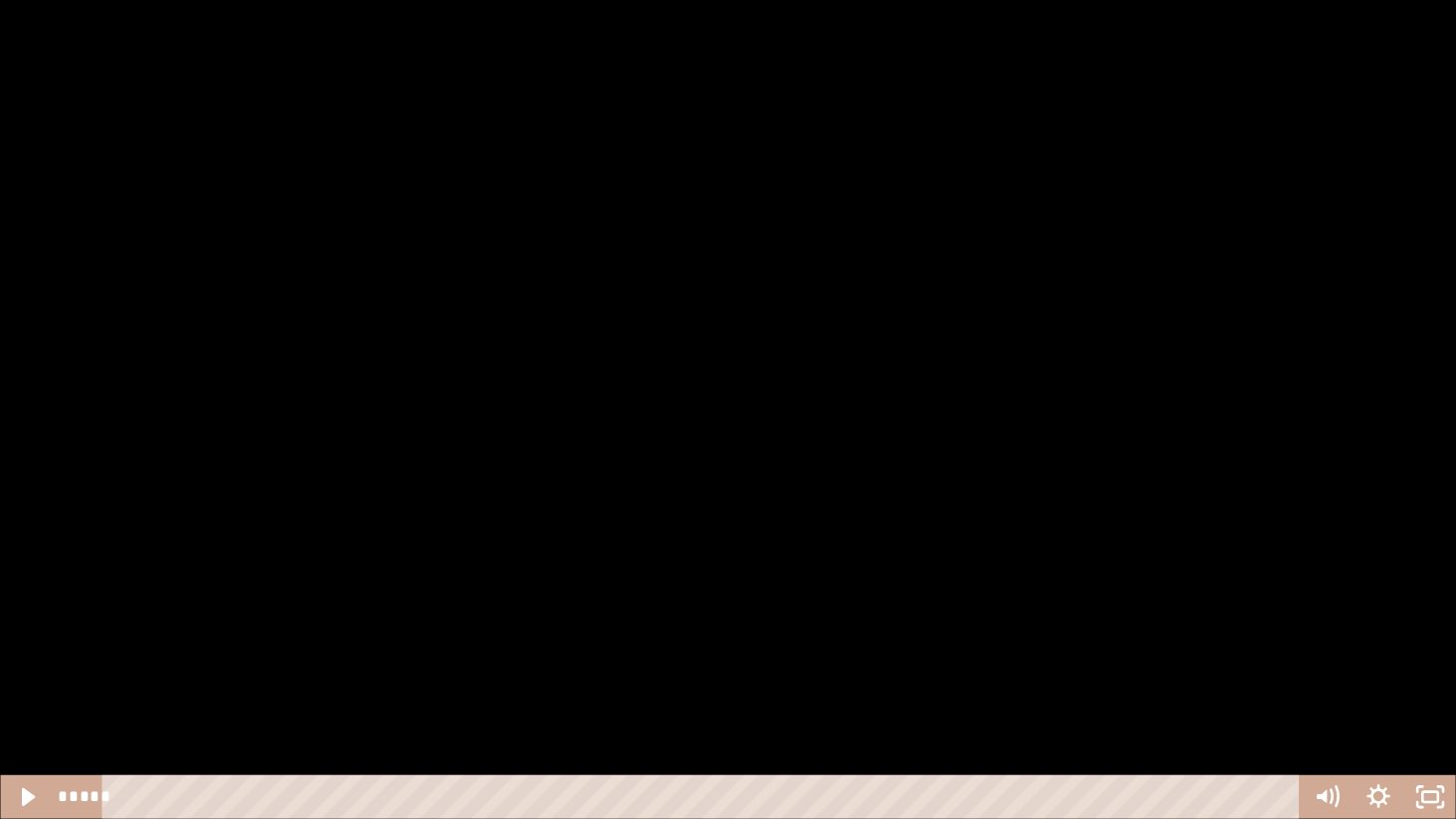 click at bounding box center [728, 409] 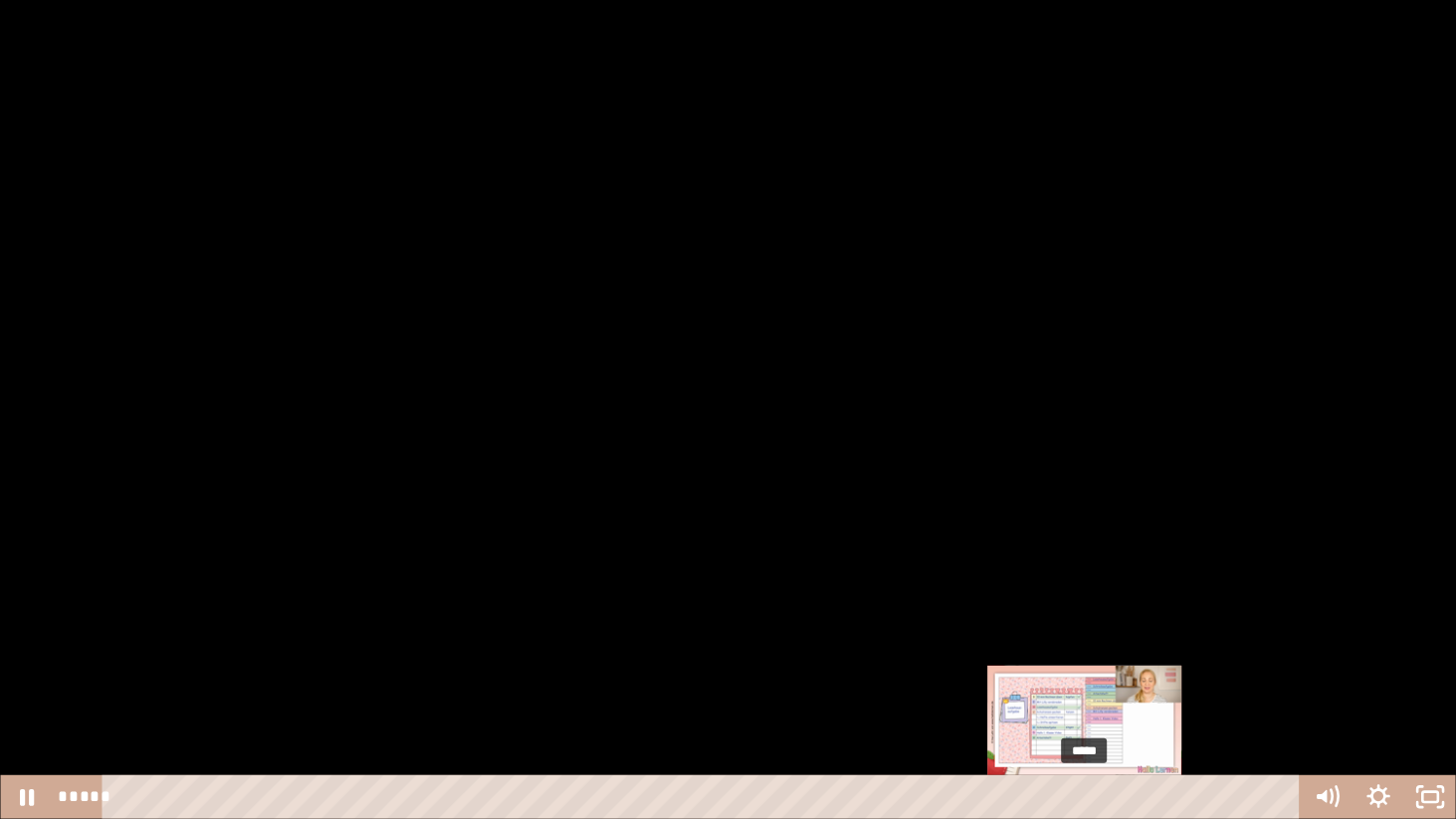 click on "*****" at bounding box center [705, 797] 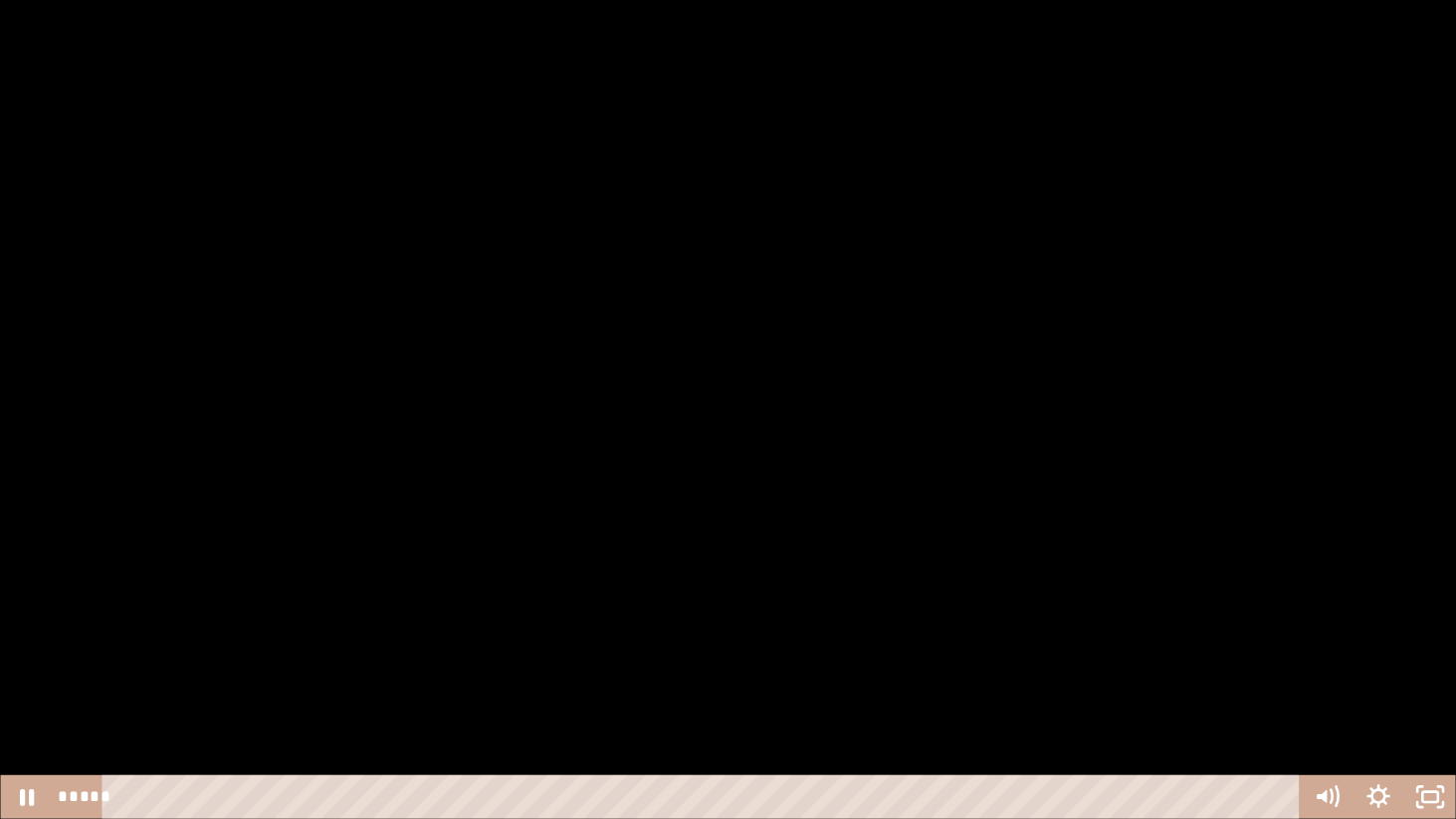 click at bounding box center [728, 409] 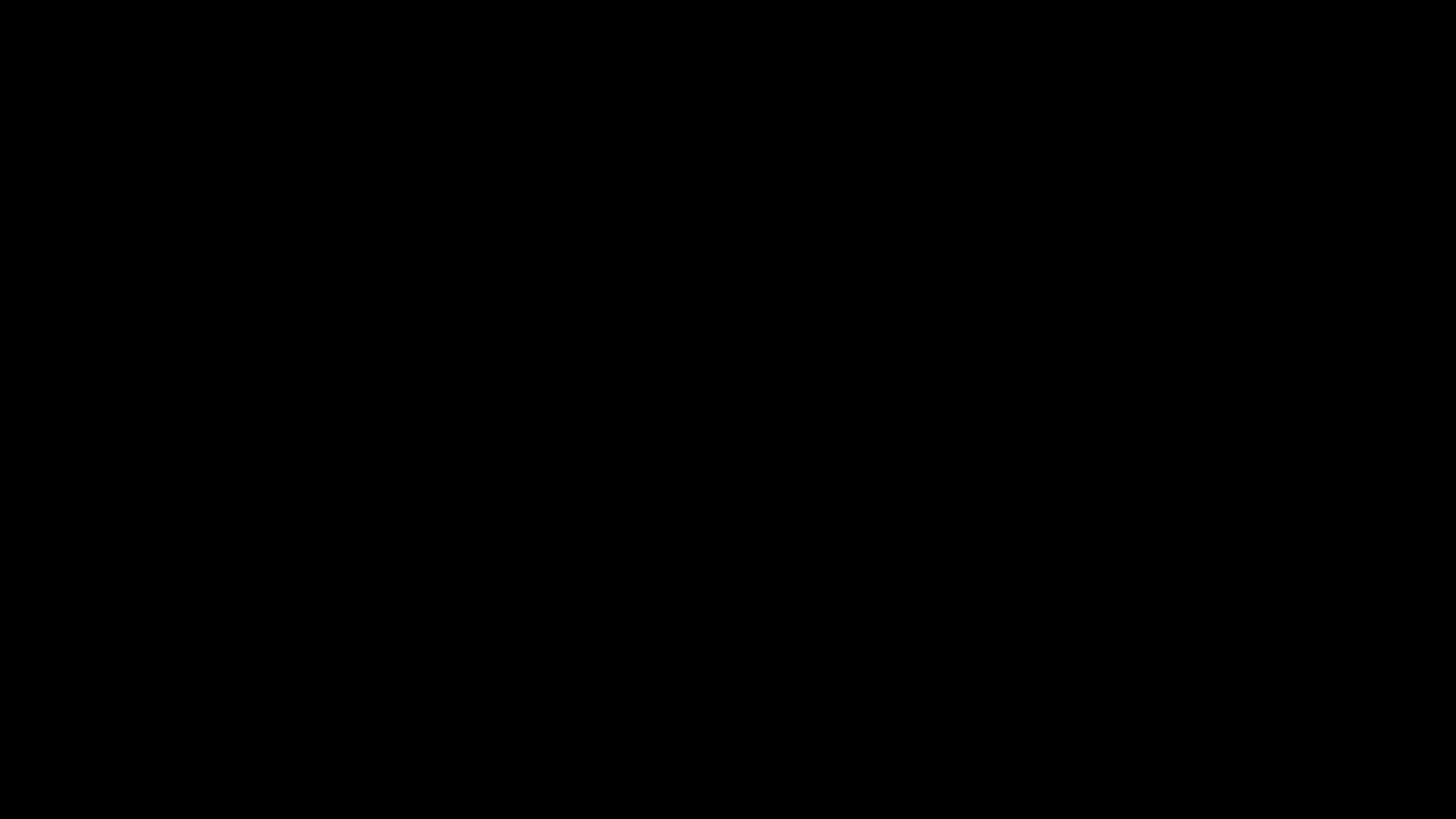 click at bounding box center [728, 409] 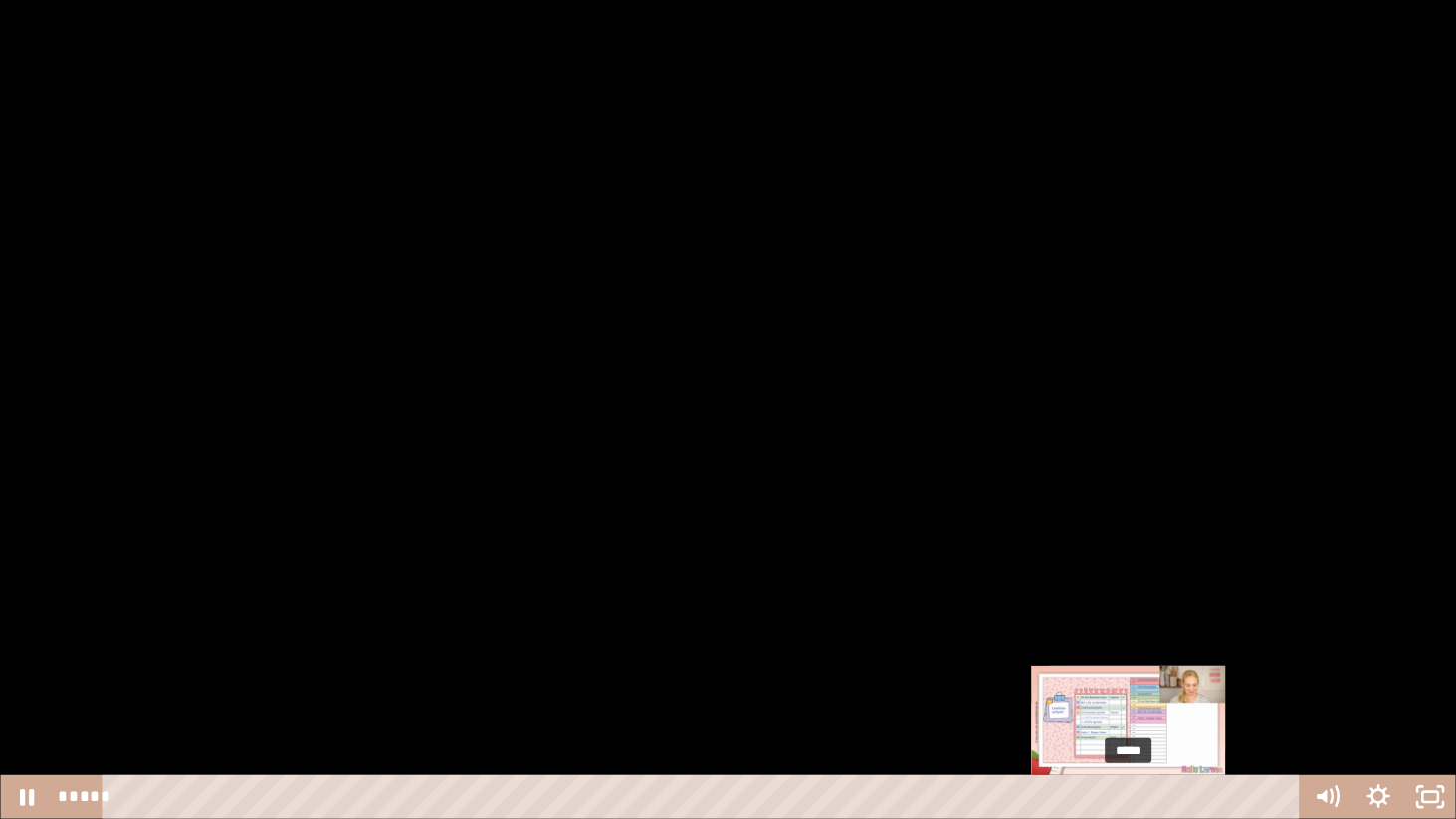 click on "*****" at bounding box center [705, 797] 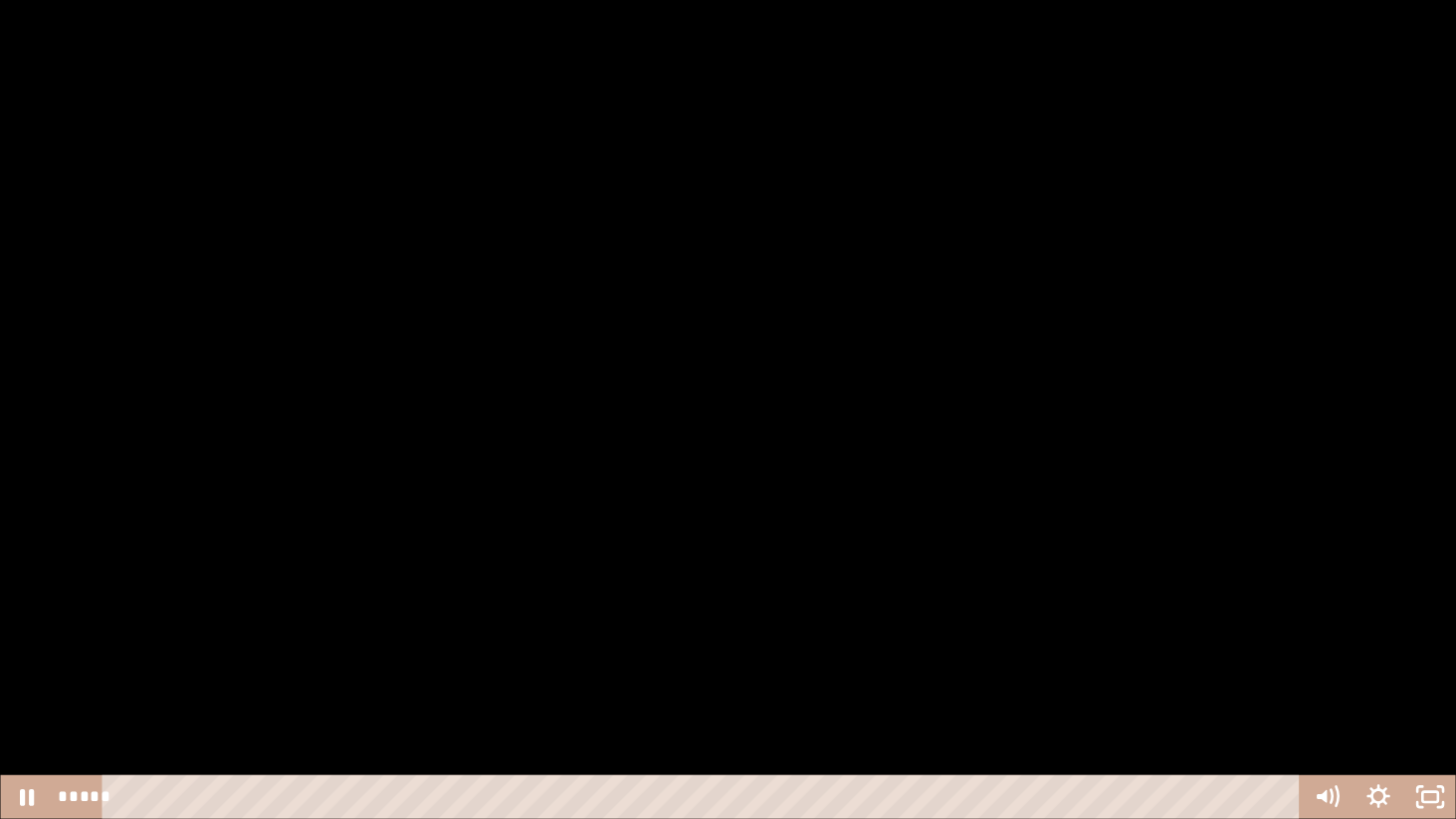 click at bounding box center (728, 409) 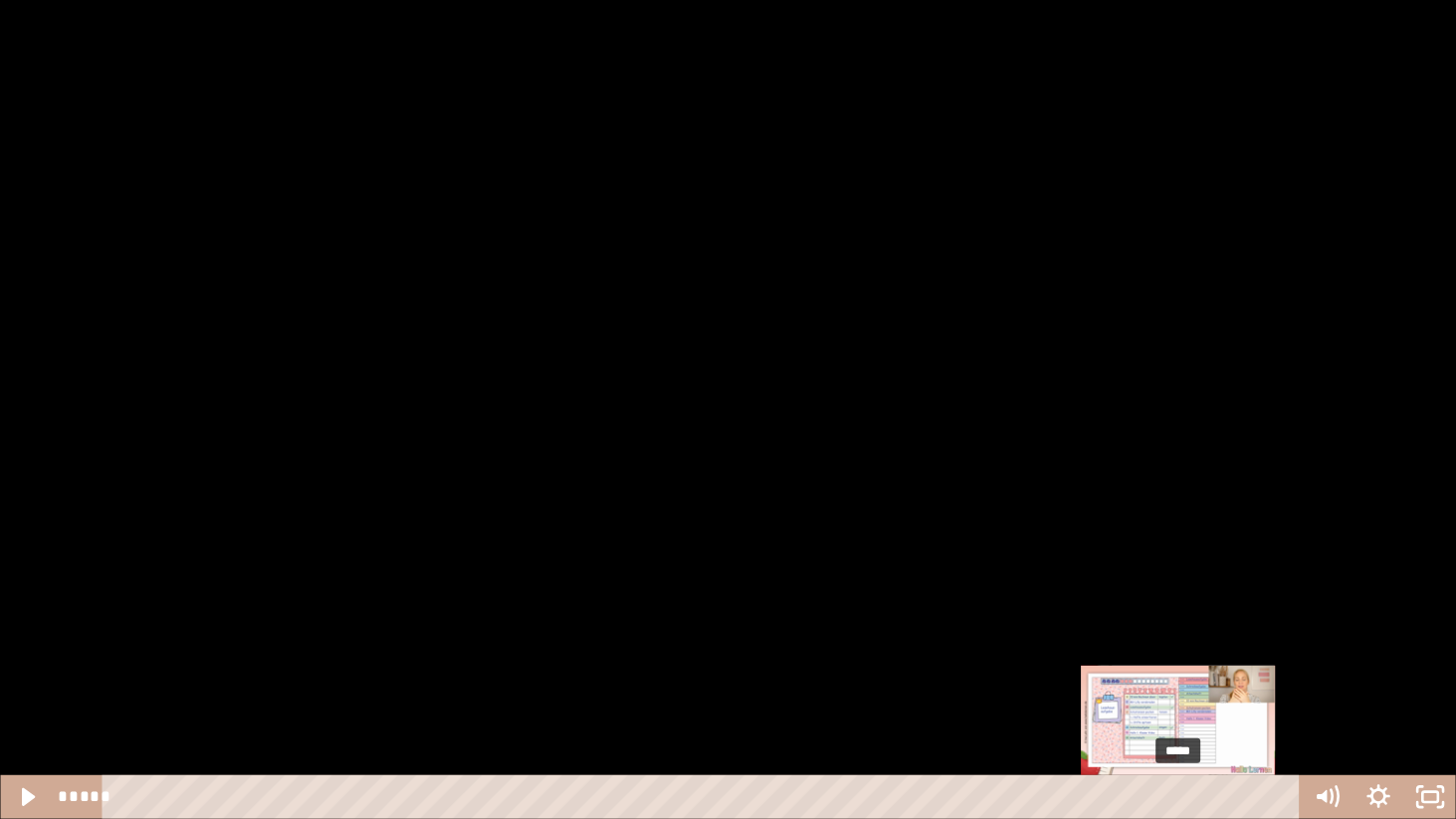 click on "*****" at bounding box center [705, 797] 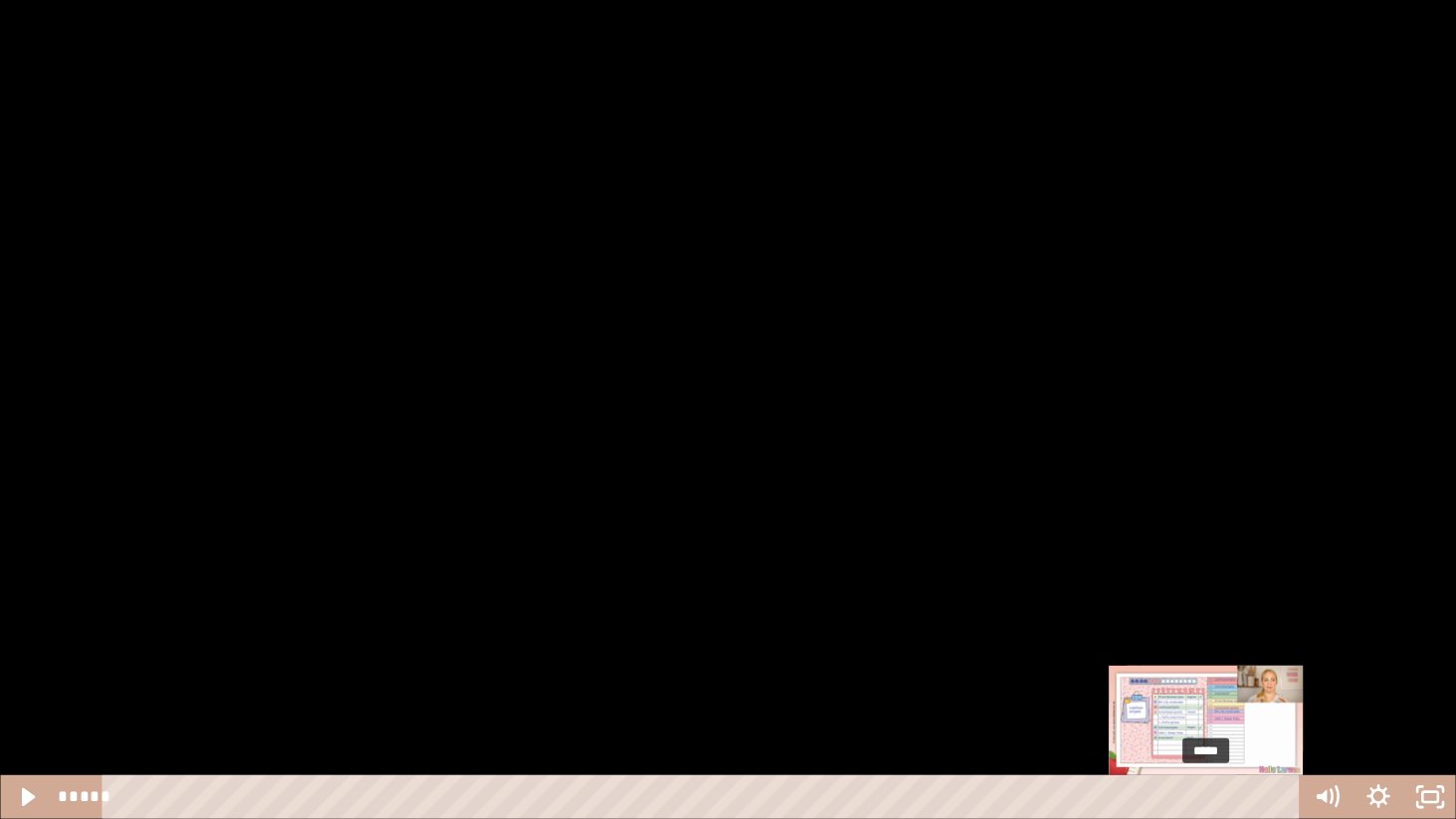 click on "*****" at bounding box center (705, 797) 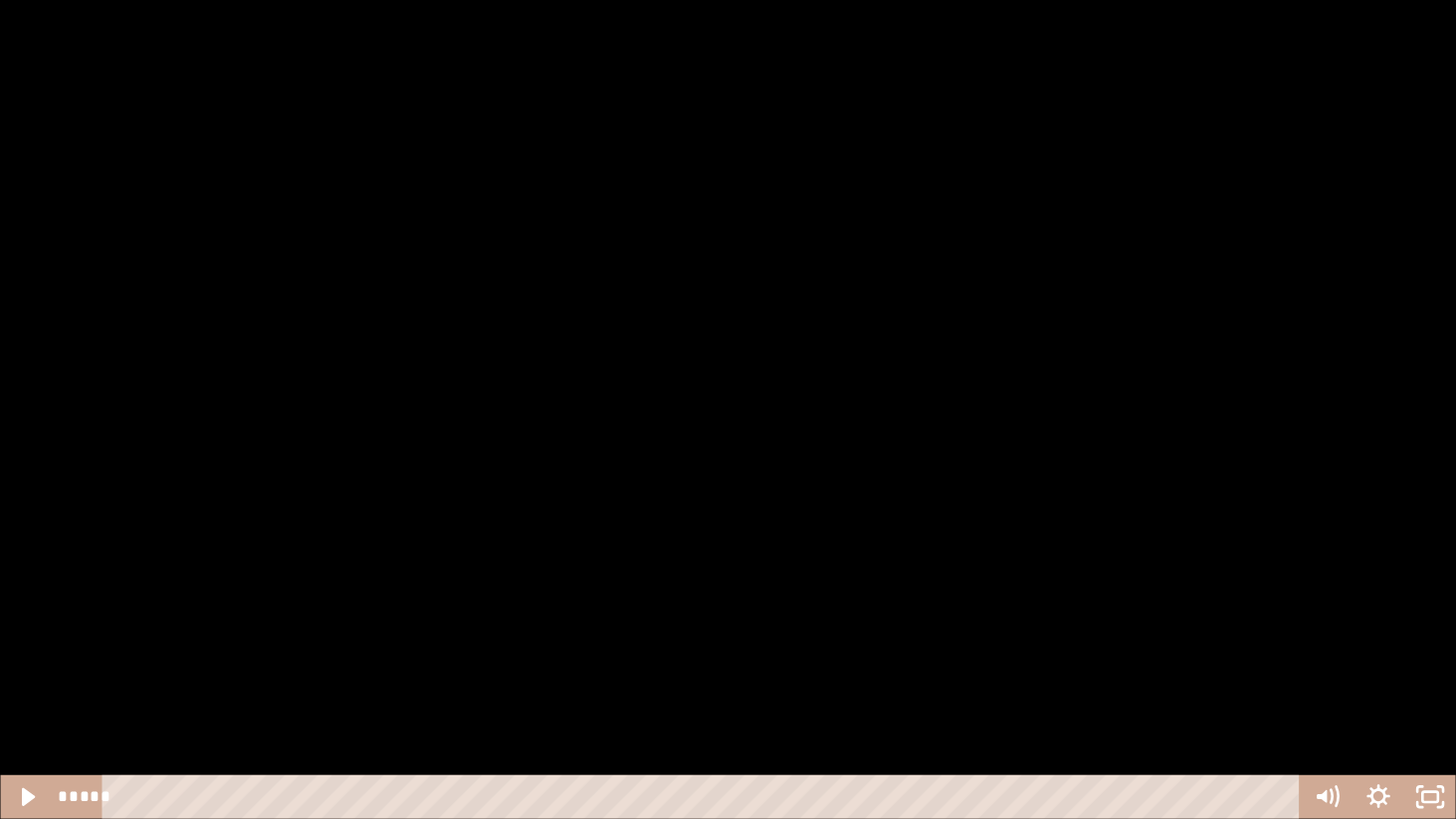 click at bounding box center [728, 409] 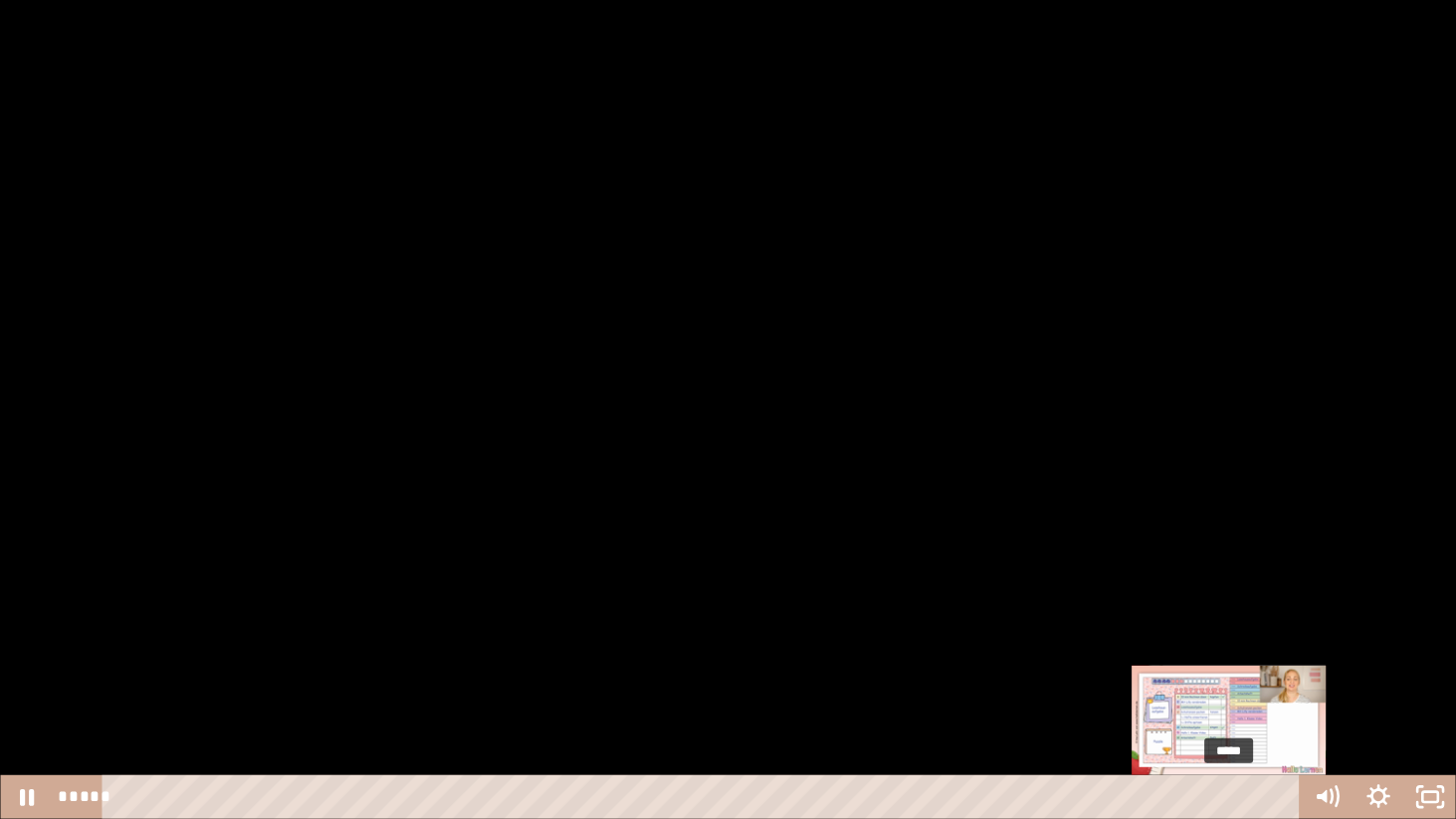 click on "*****" at bounding box center [705, 797] 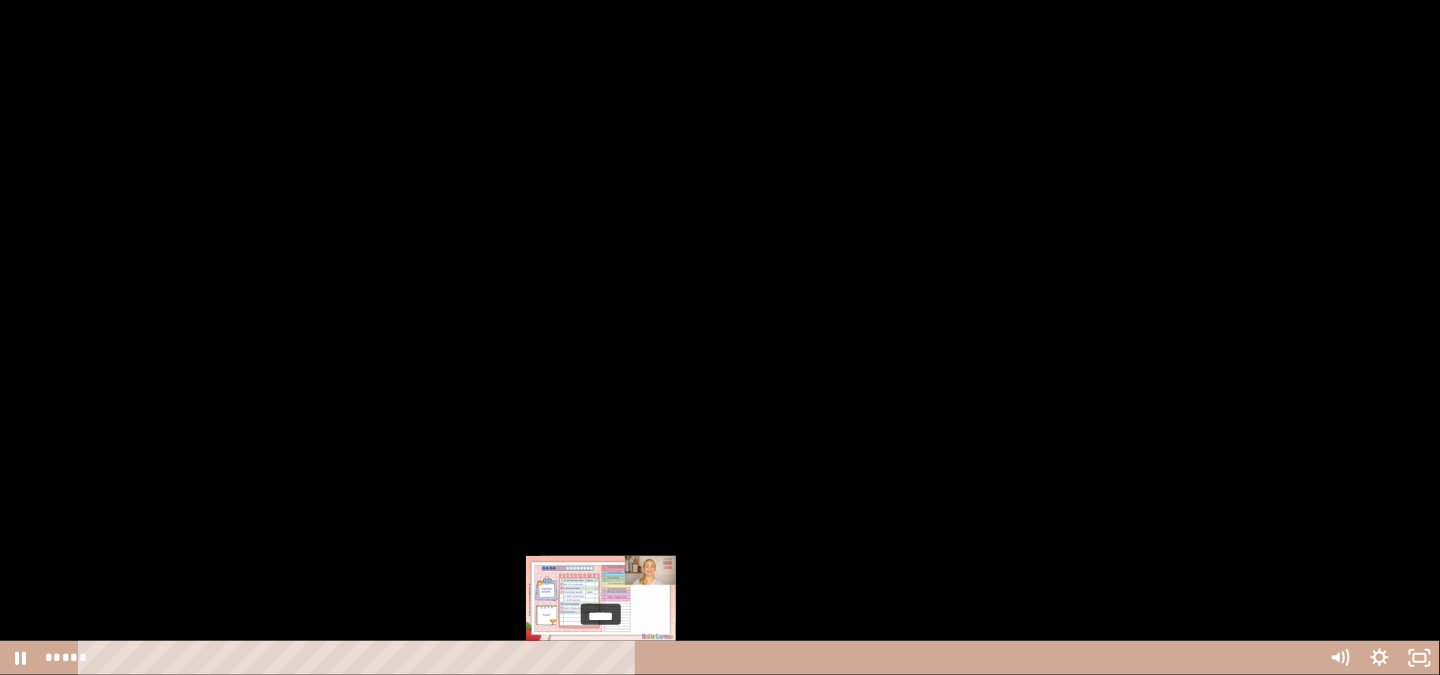 scroll, scrollTop: 558, scrollLeft: 0, axis: vertical 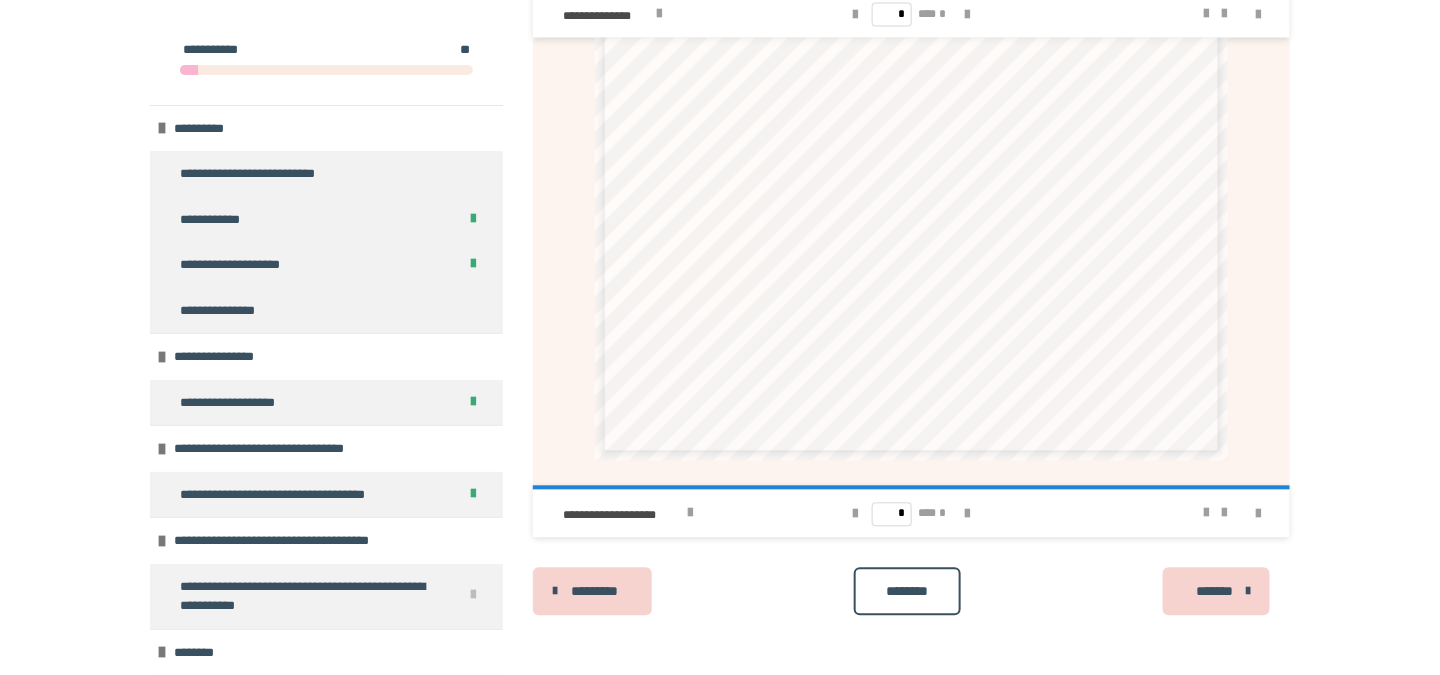 click on "********" at bounding box center (907, 592) 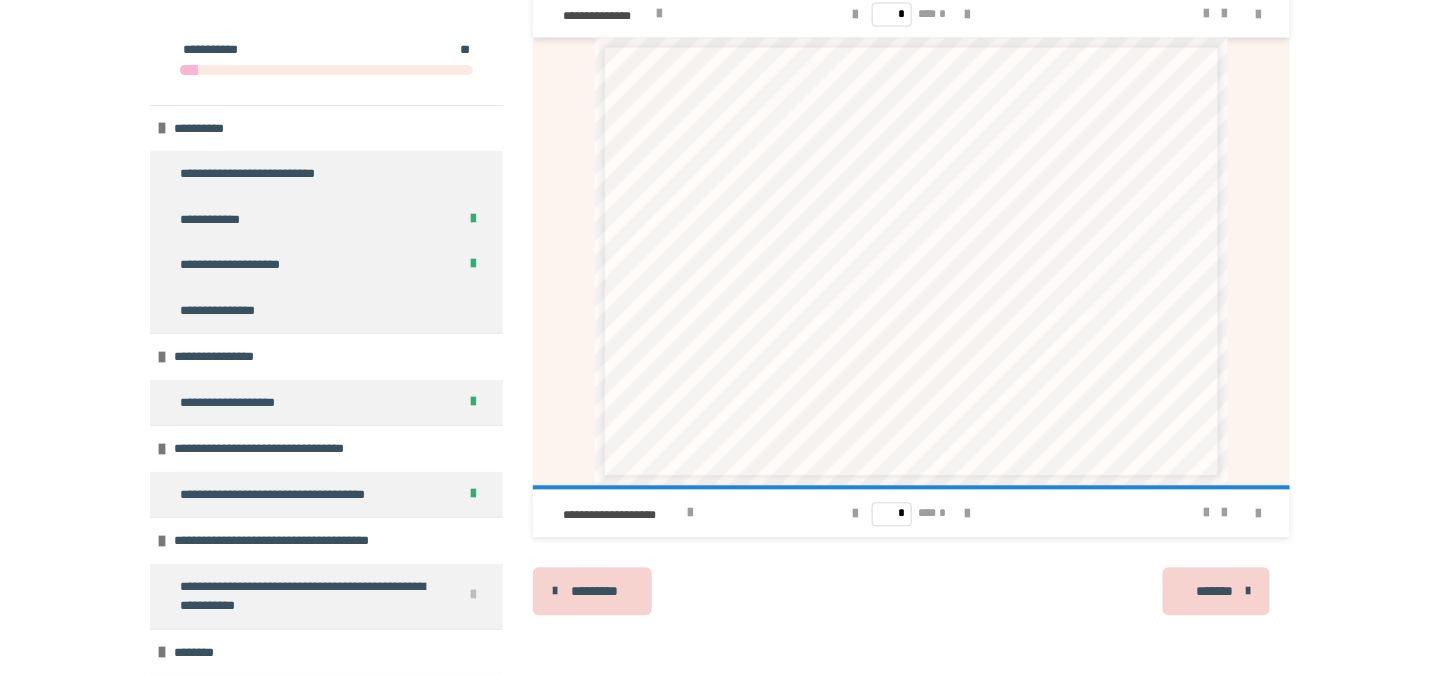 scroll, scrollTop: 0, scrollLeft: 0, axis: both 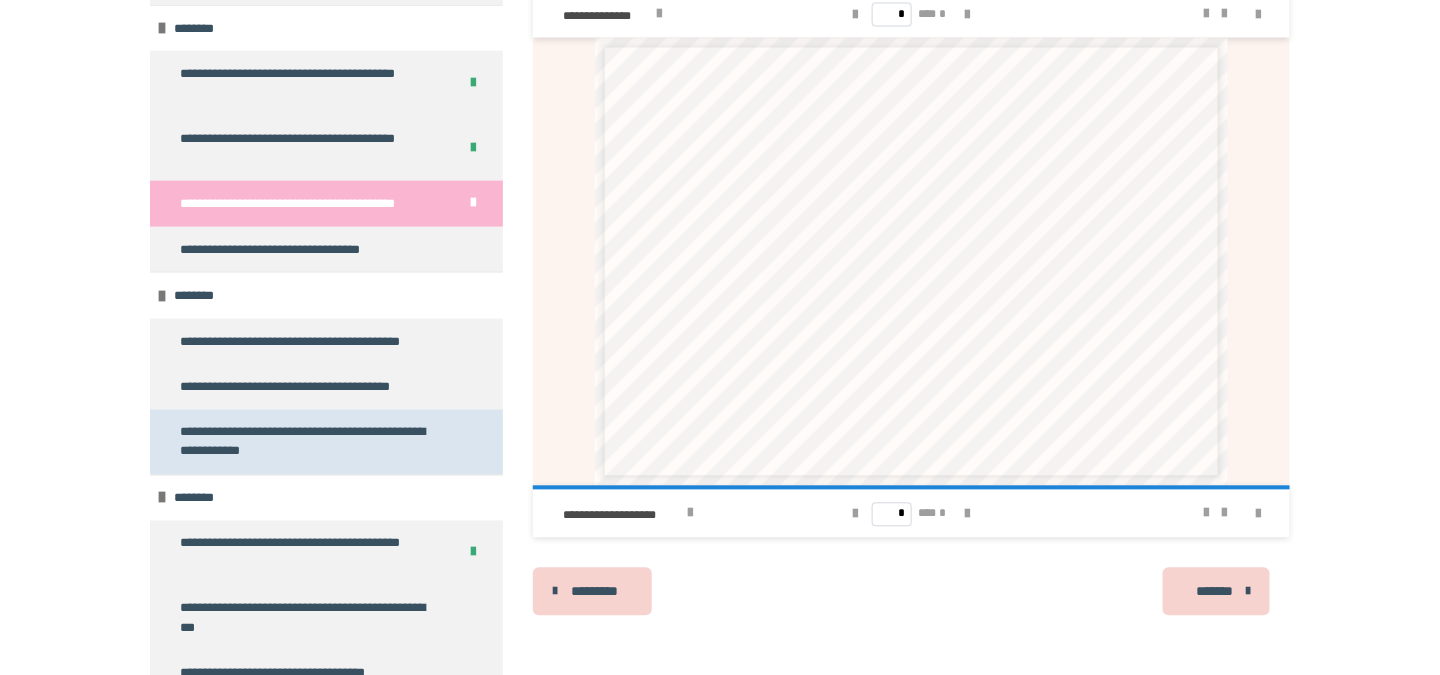 click on "**********" at bounding box center (311, 442) 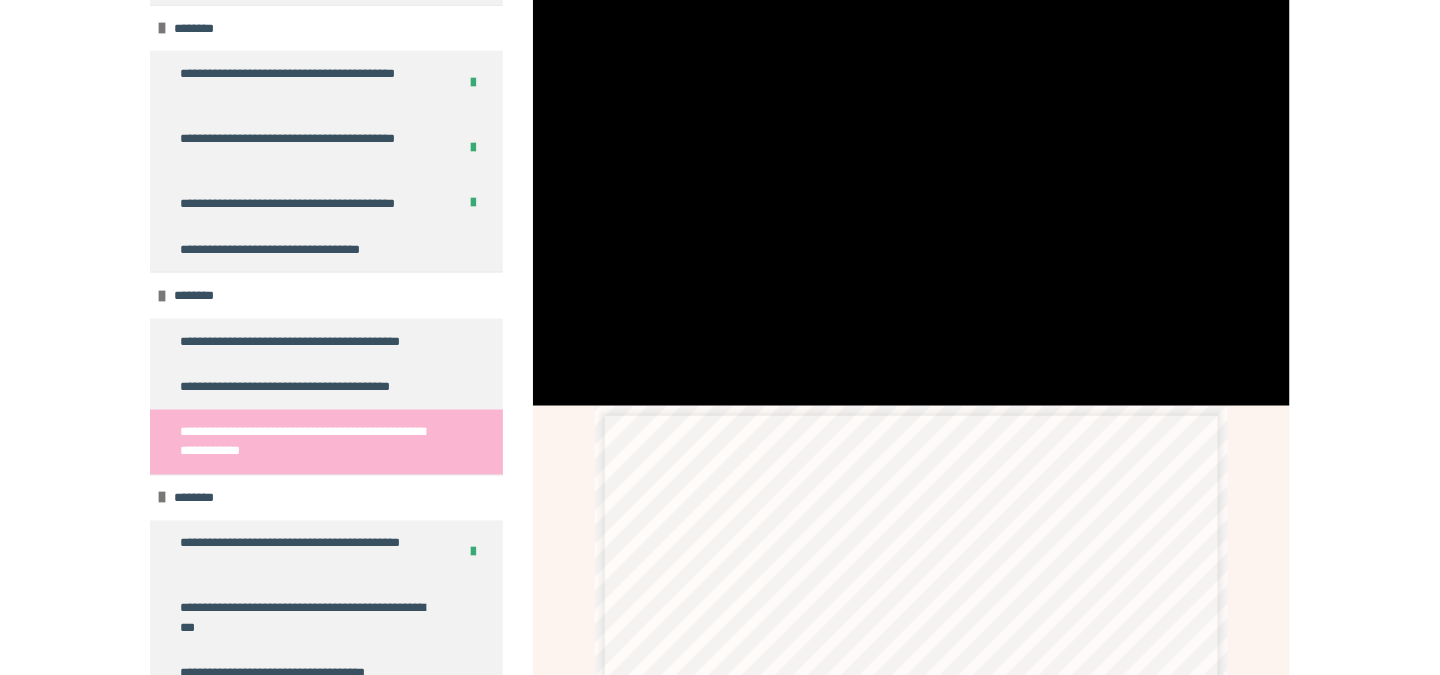 scroll, scrollTop: 402, scrollLeft: 0, axis: vertical 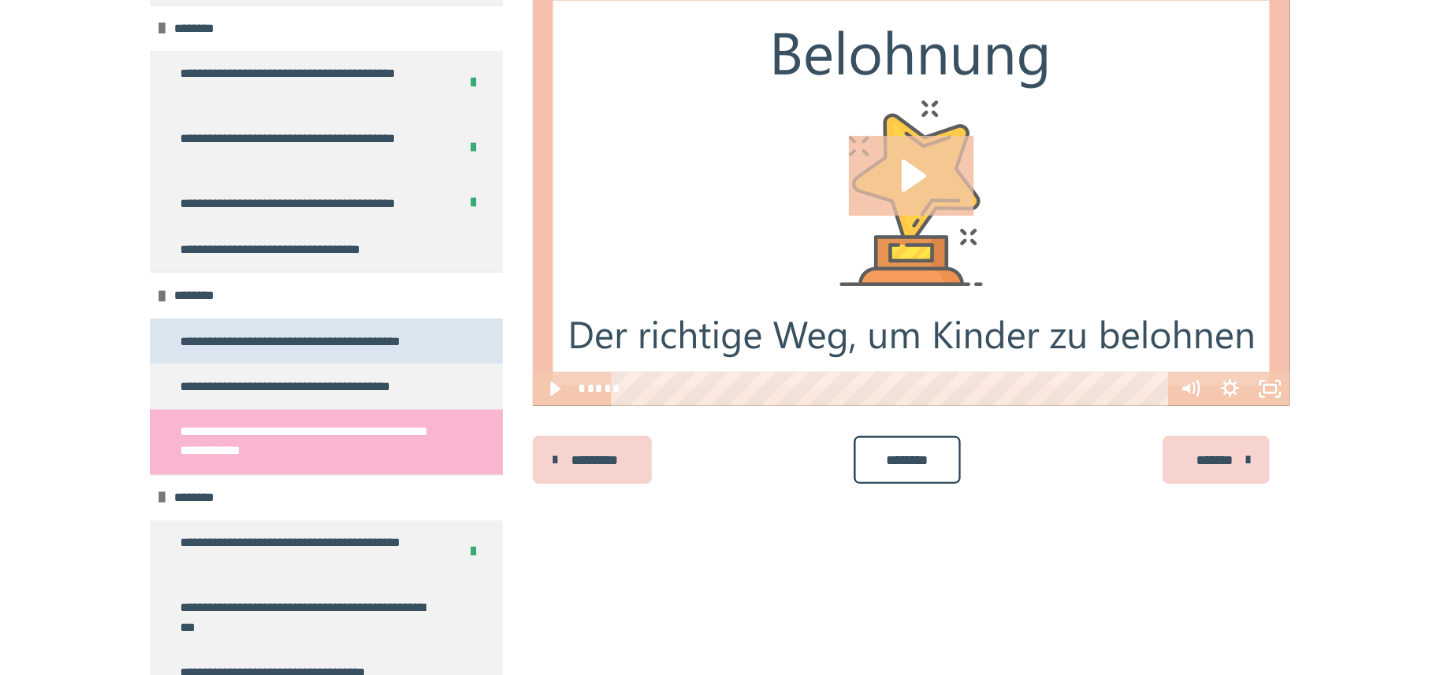 click on "**********" at bounding box center (307, 342) 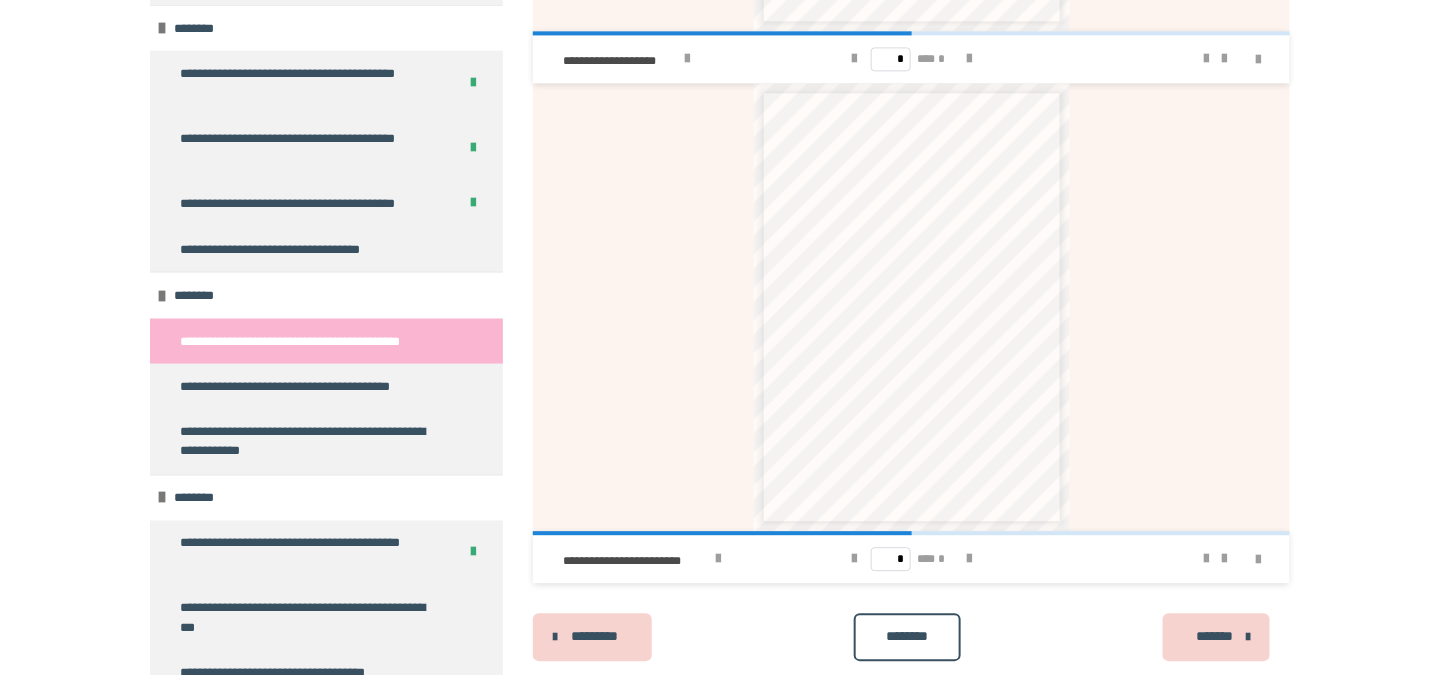 scroll, scrollTop: 1586, scrollLeft: 0, axis: vertical 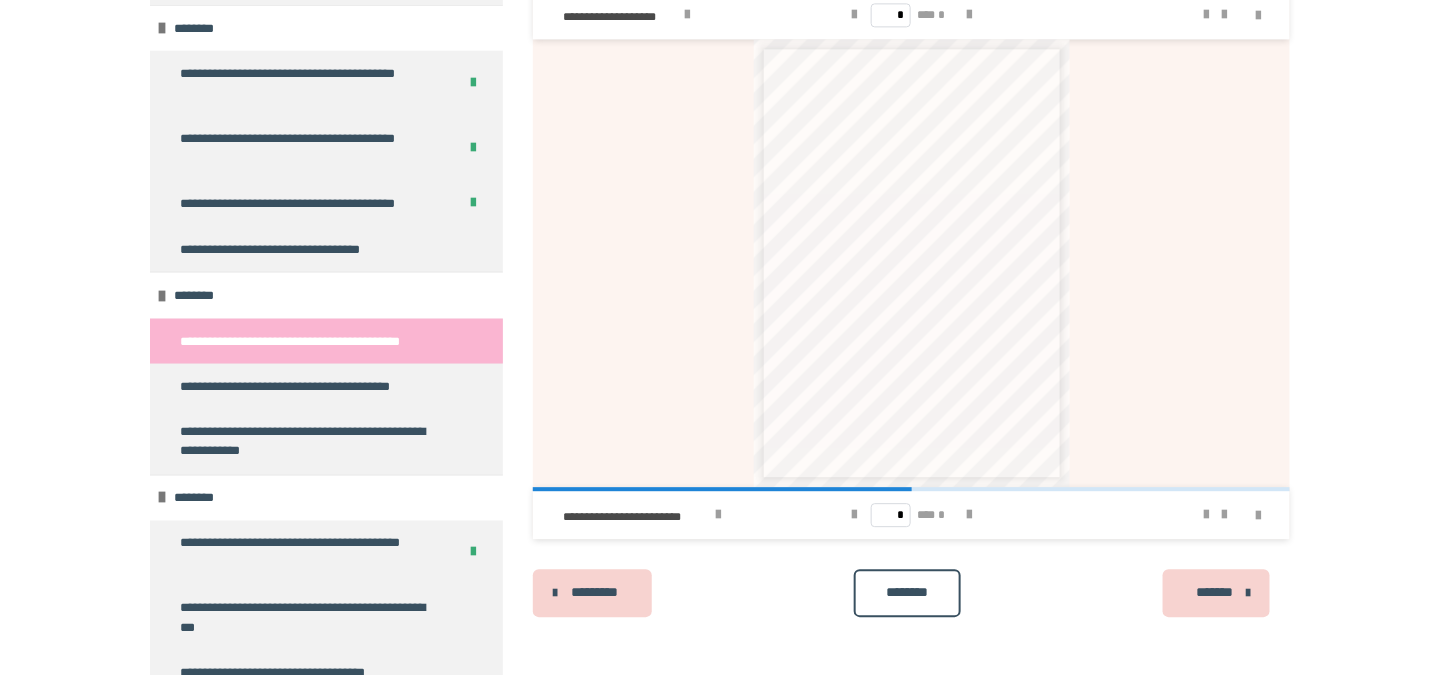 click on "********" at bounding box center (907, 592) 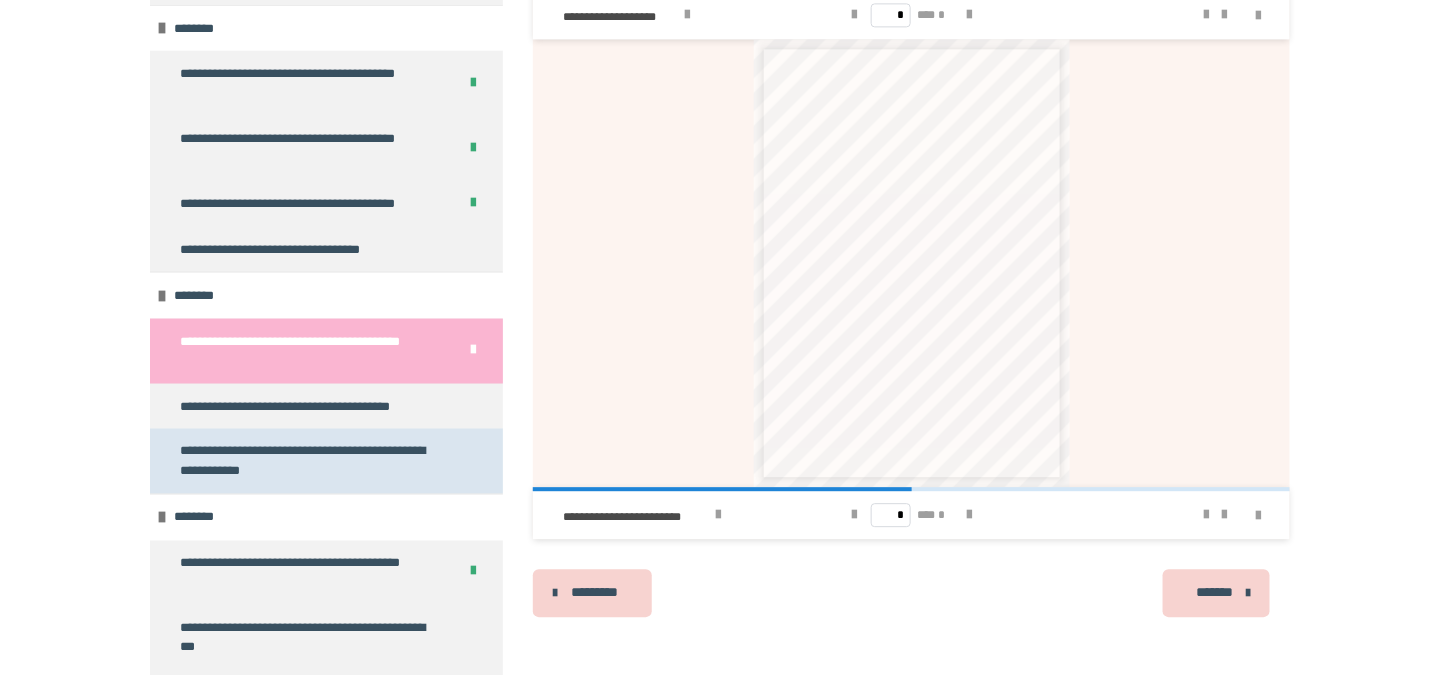 click on "**********" at bounding box center [311, 461] 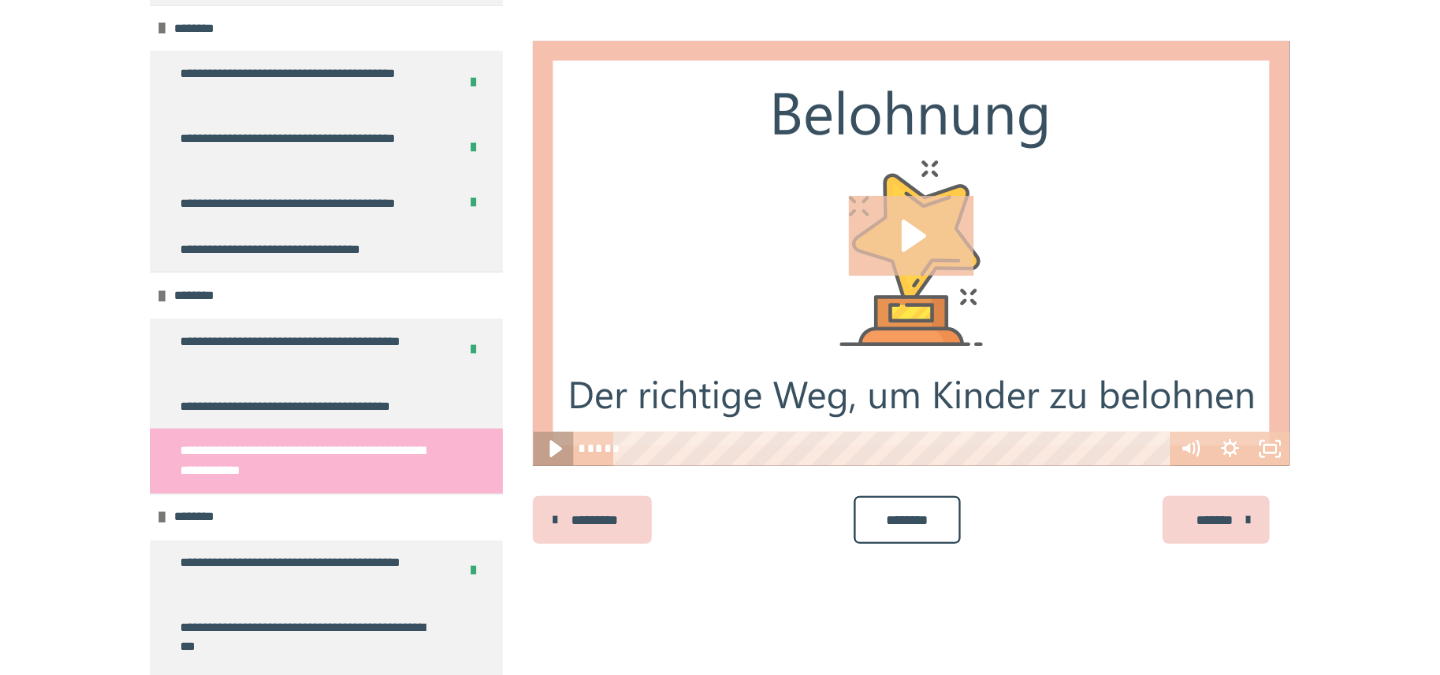 click 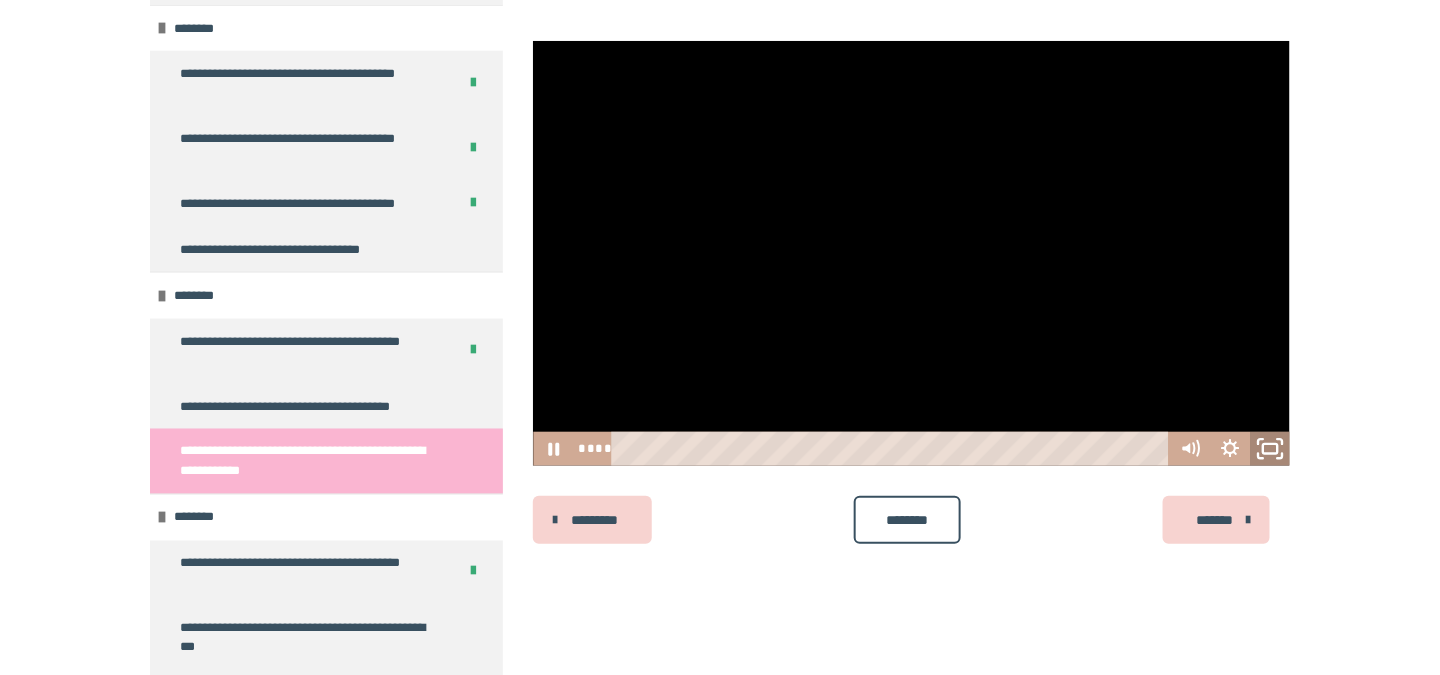 click 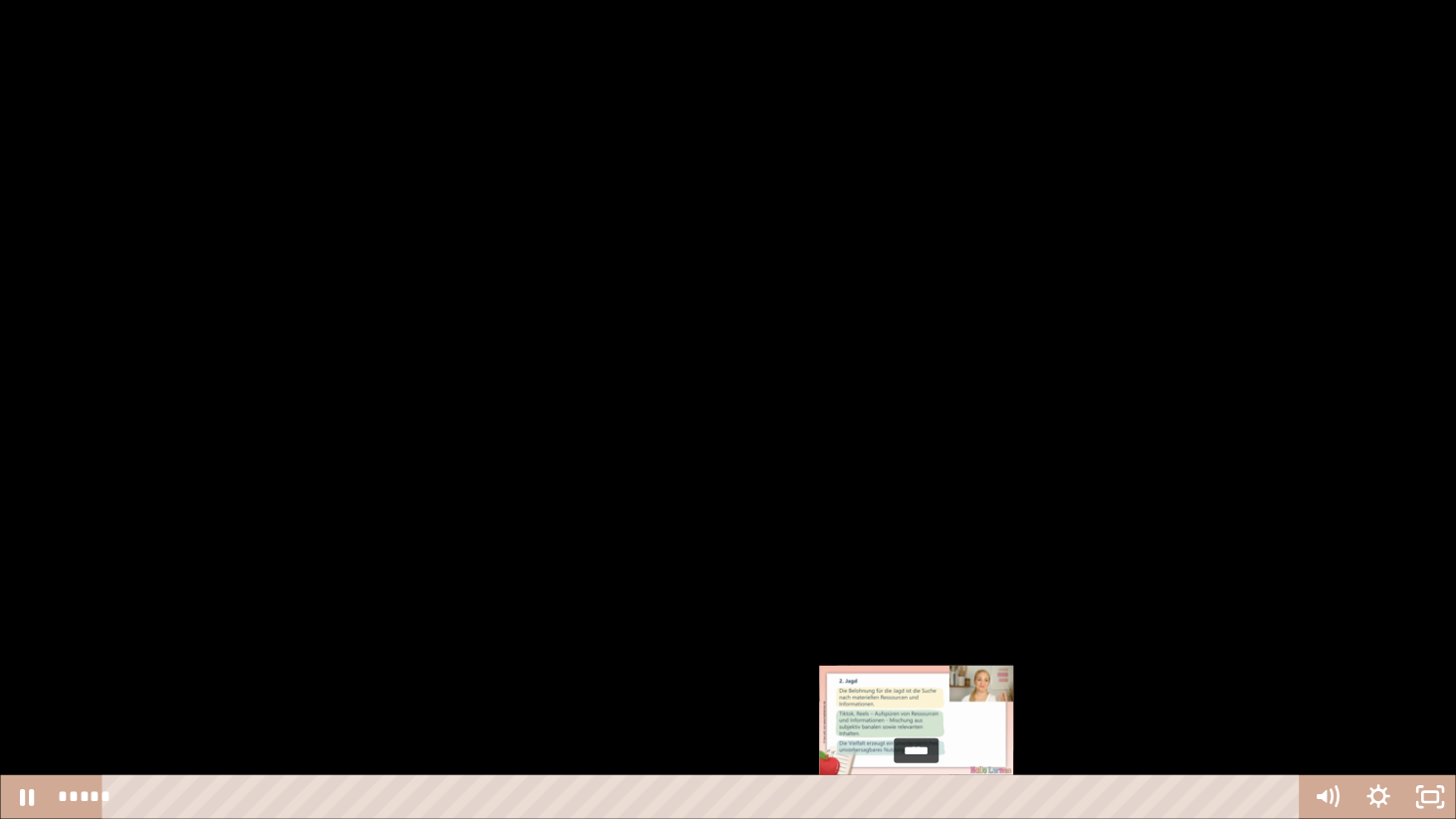click on "*****" at bounding box center [705, 797] 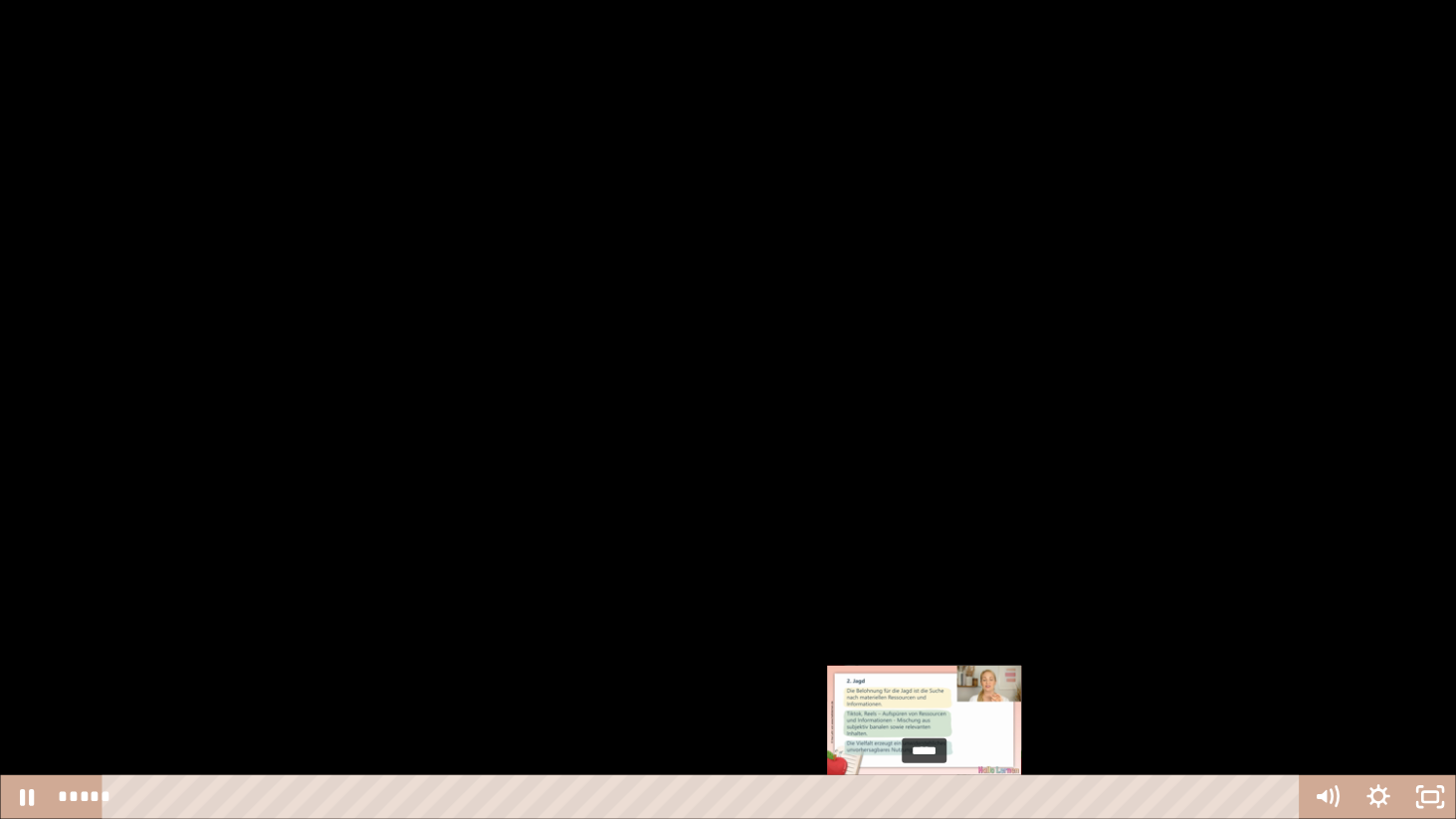 click on "*****" at bounding box center [705, 797] 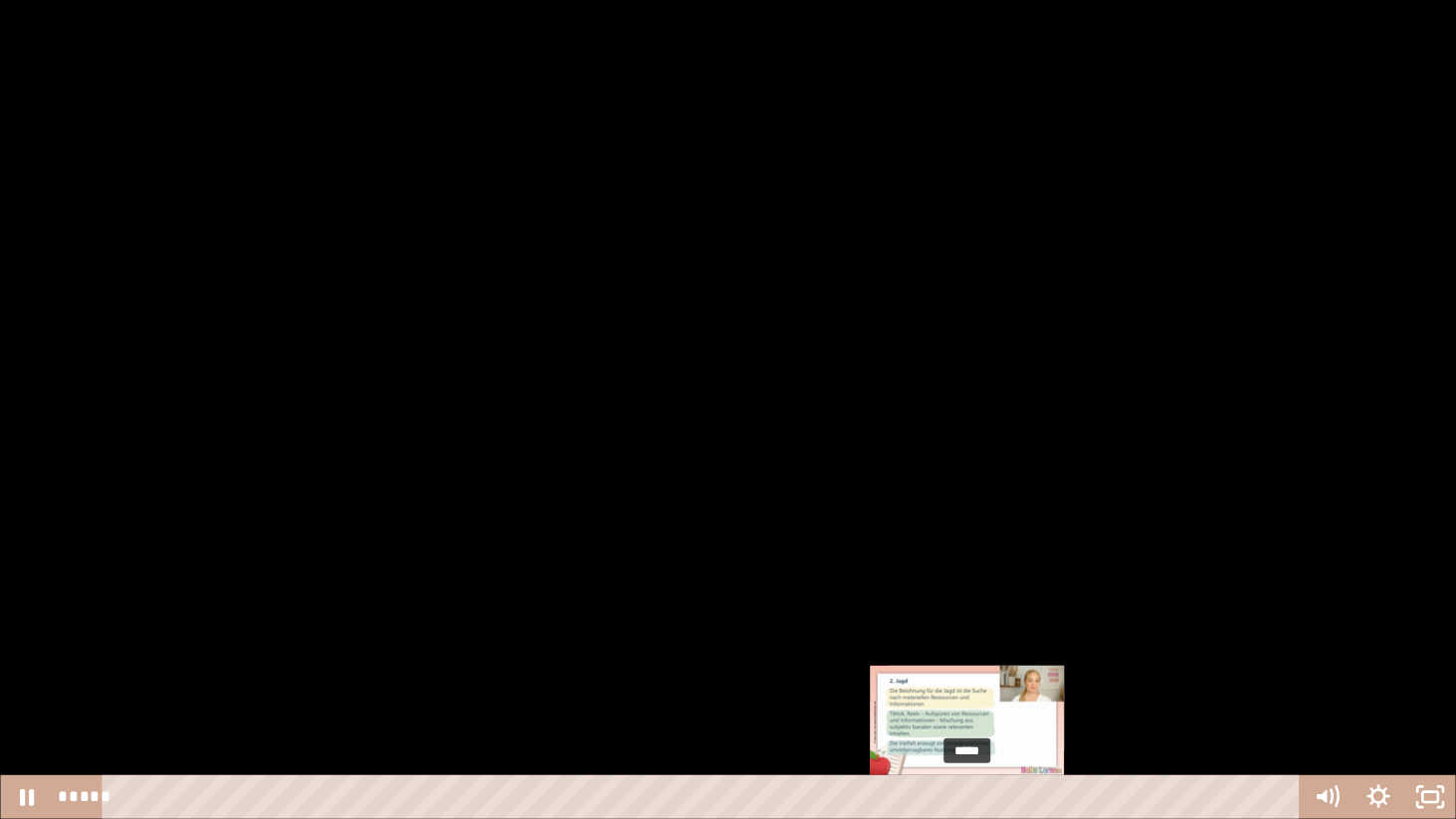 click on "*****" at bounding box center (705, 797) 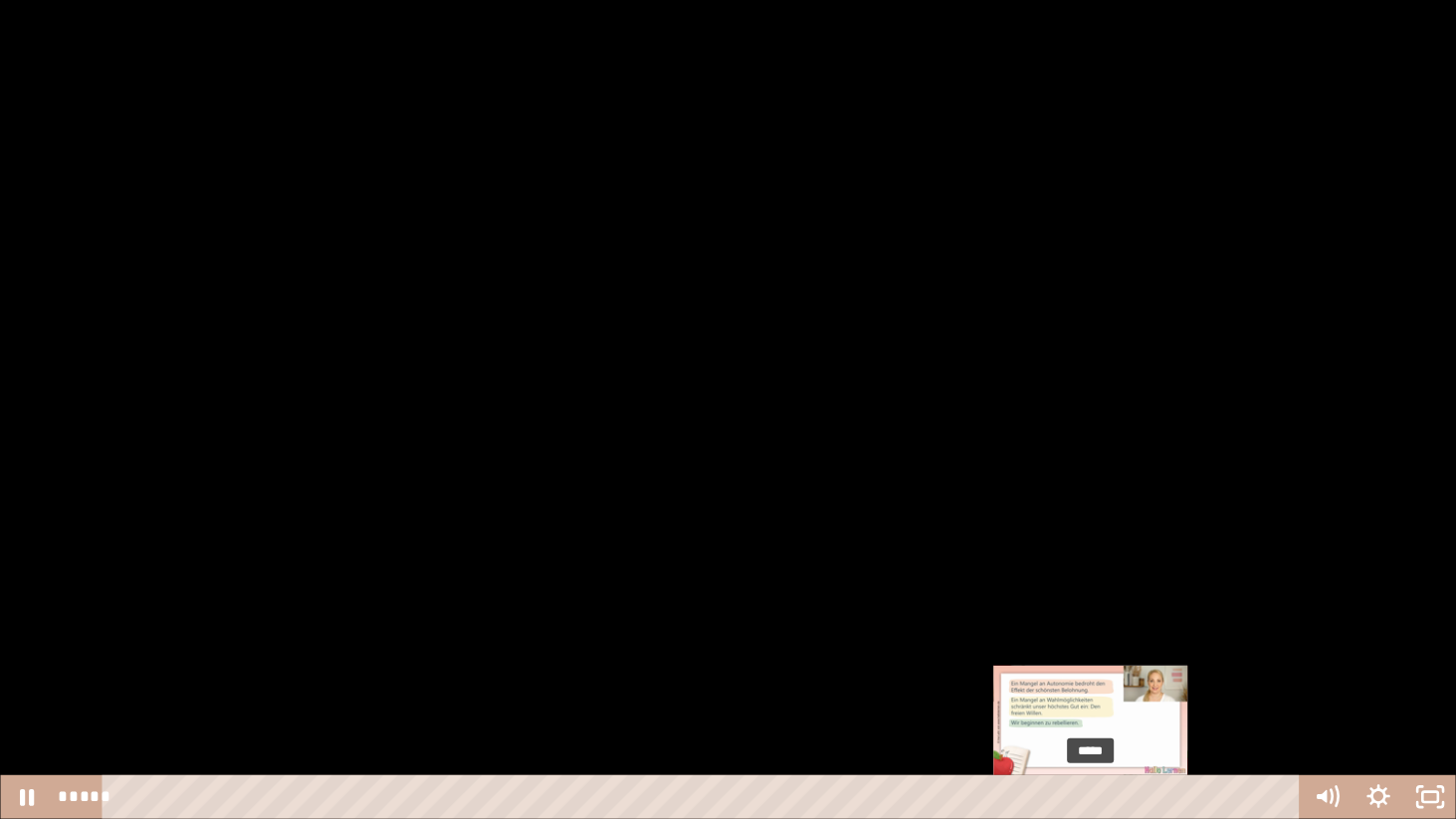 click on "*****" at bounding box center [705, 797] 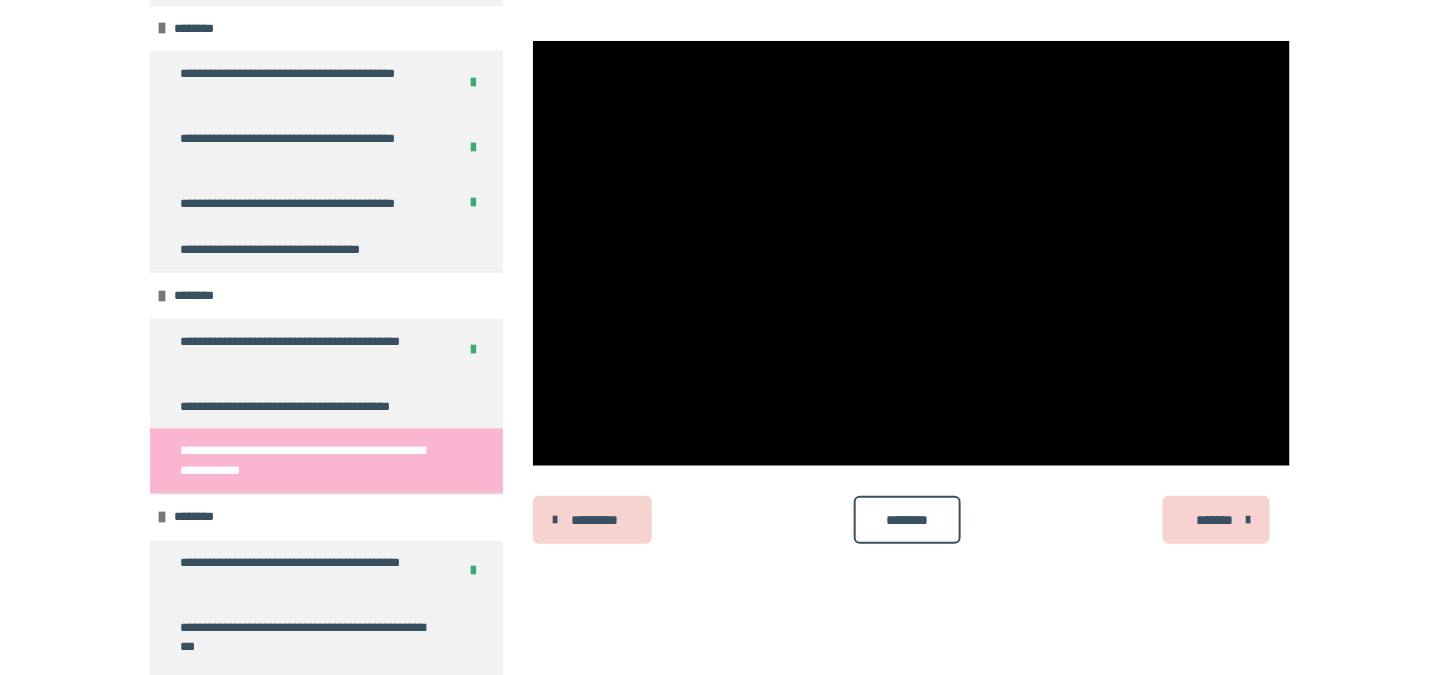 click on "********" at bounding box center (907, 520) 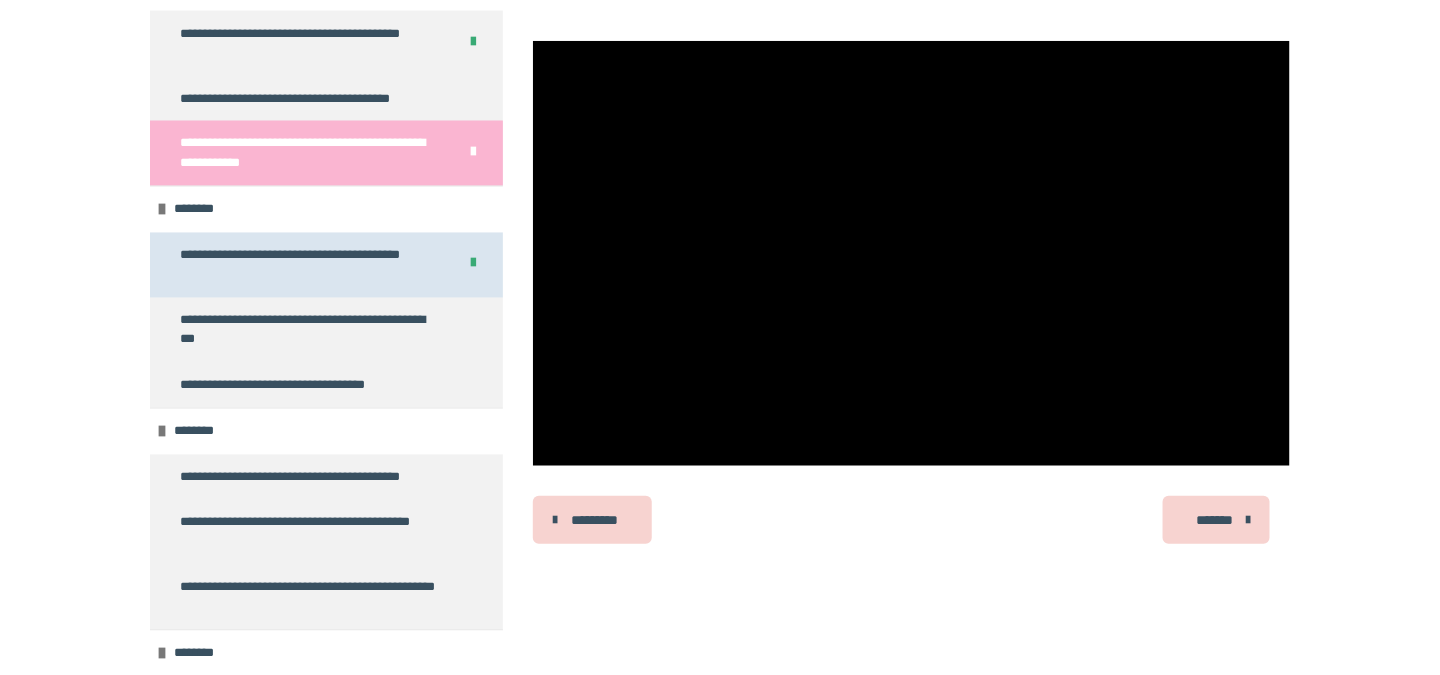 scroll, scrollTop: 1204, scrollLeft: 0, axis: vertical 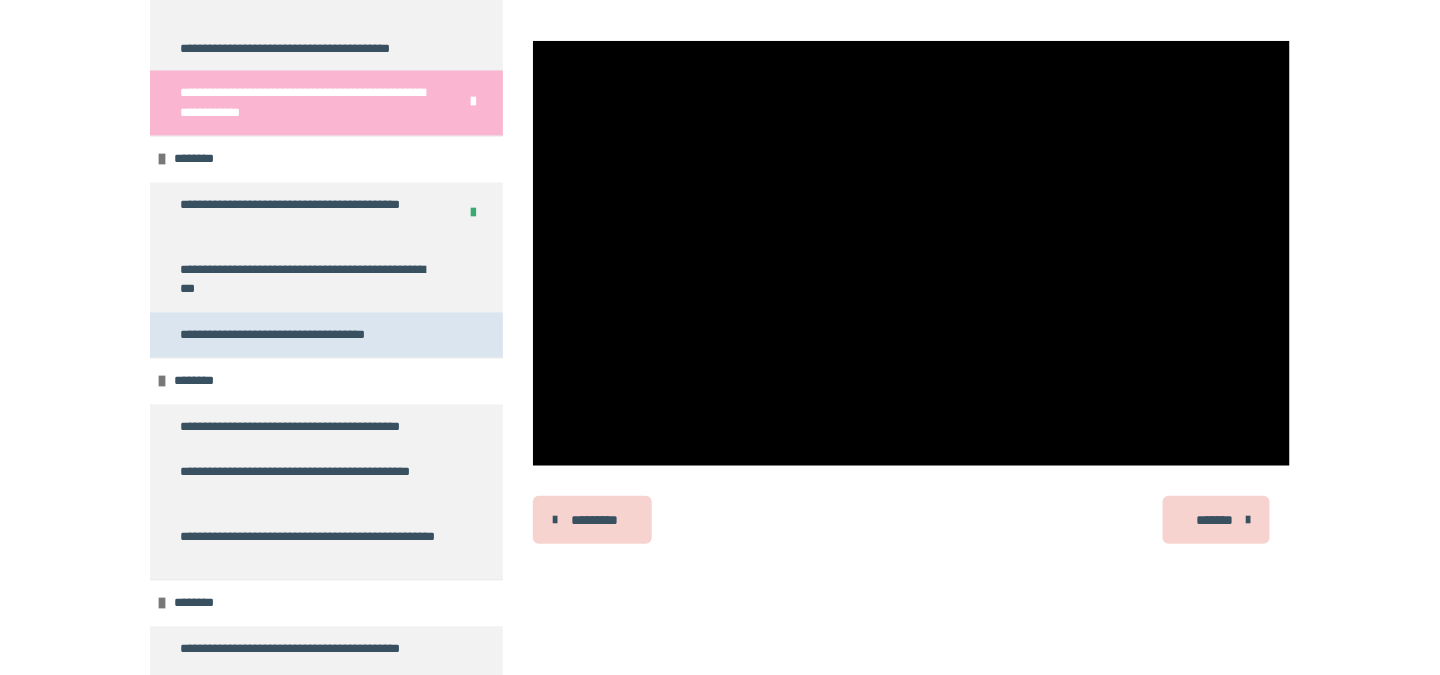 click on "**********" at bounding box center [279, 336] 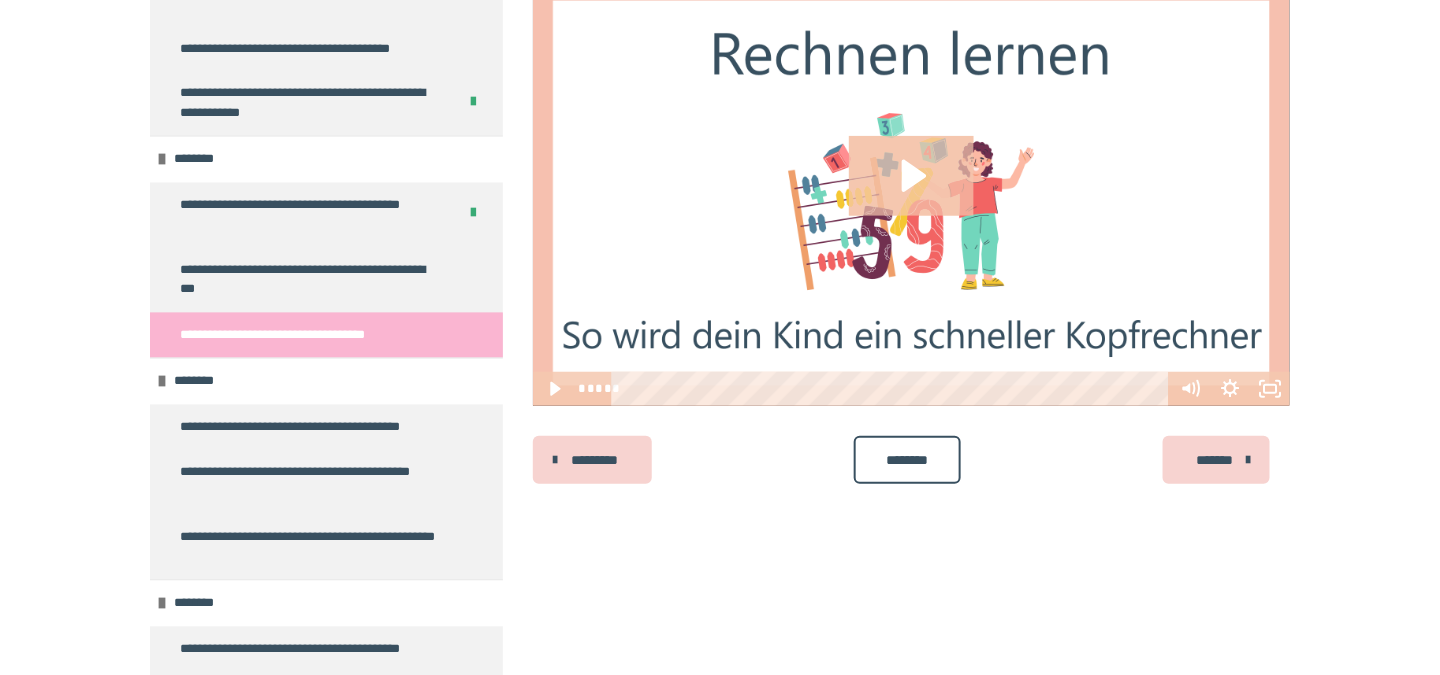 click on "********" at bounding box center [907, 460] 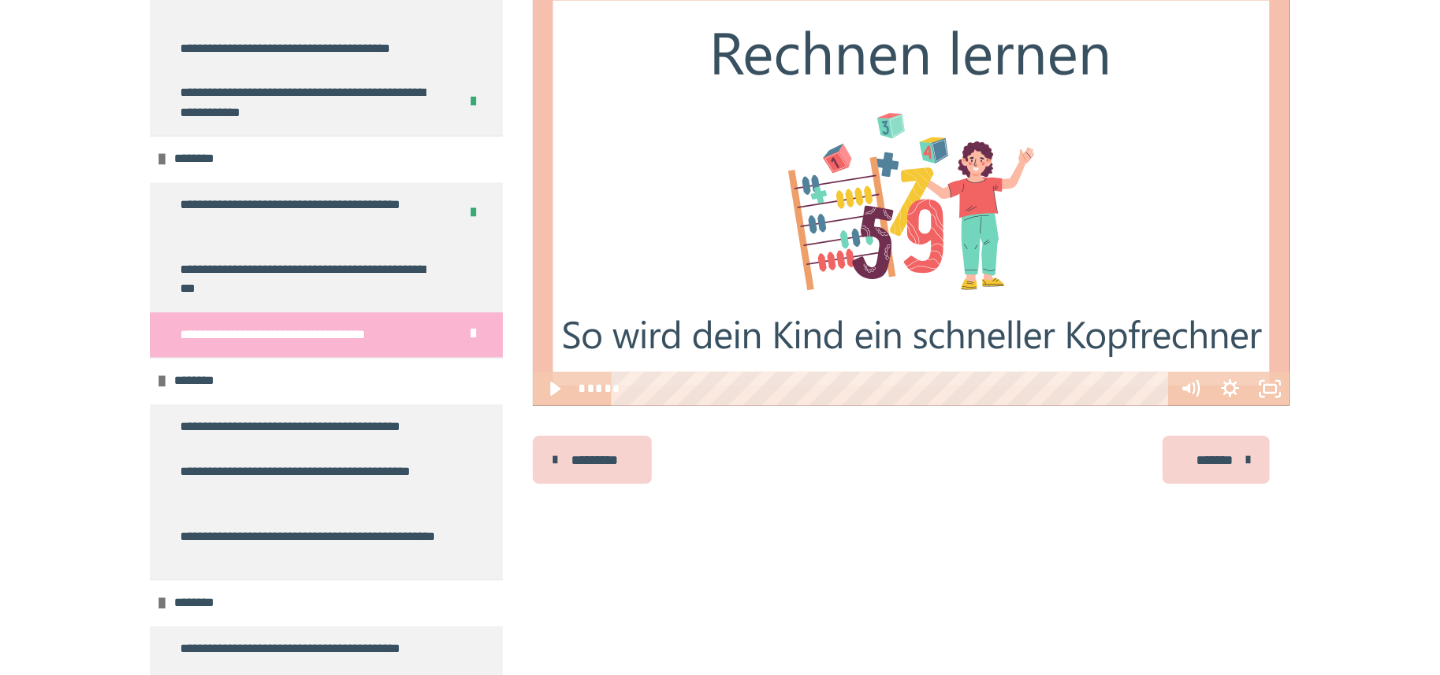 click at bounding box center (911, 194) 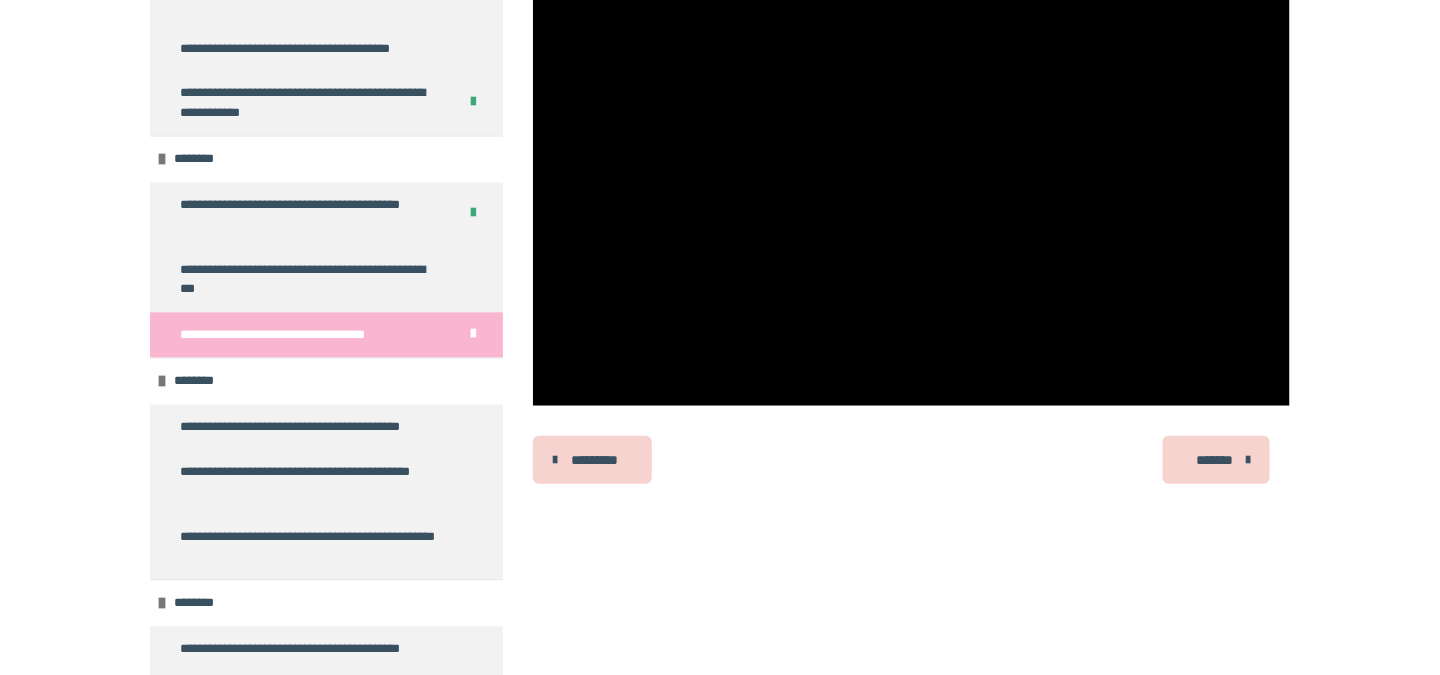 click on "**********" at bounding box center (279, 336) 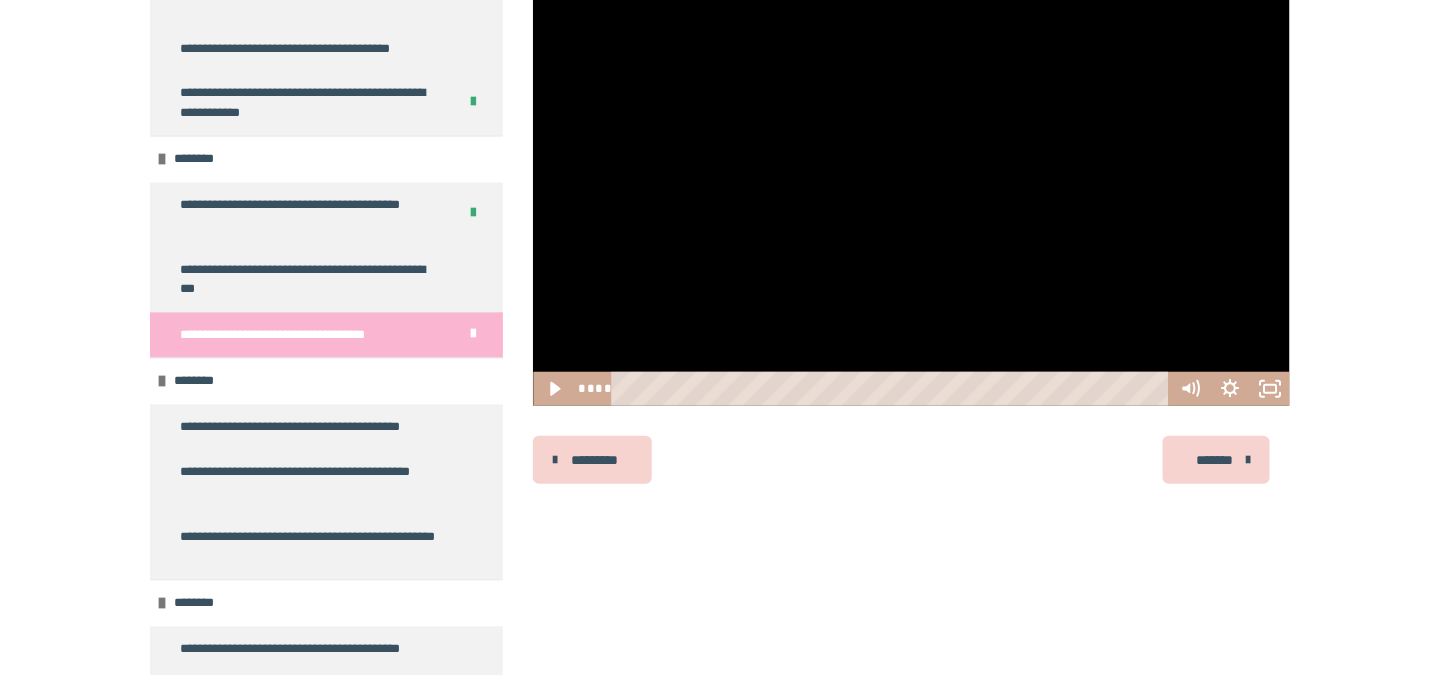 click at bounding box center [911, 194] 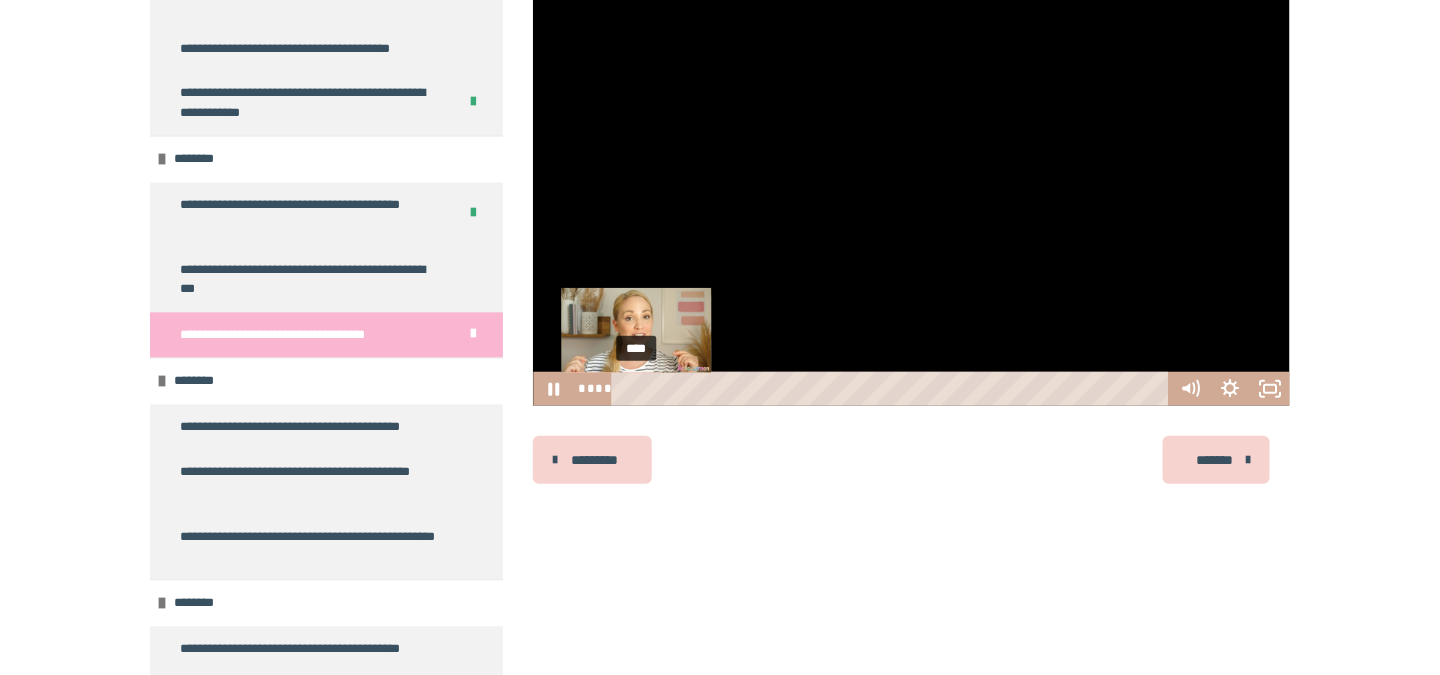 click on "****" at bounding box center (893, 389) 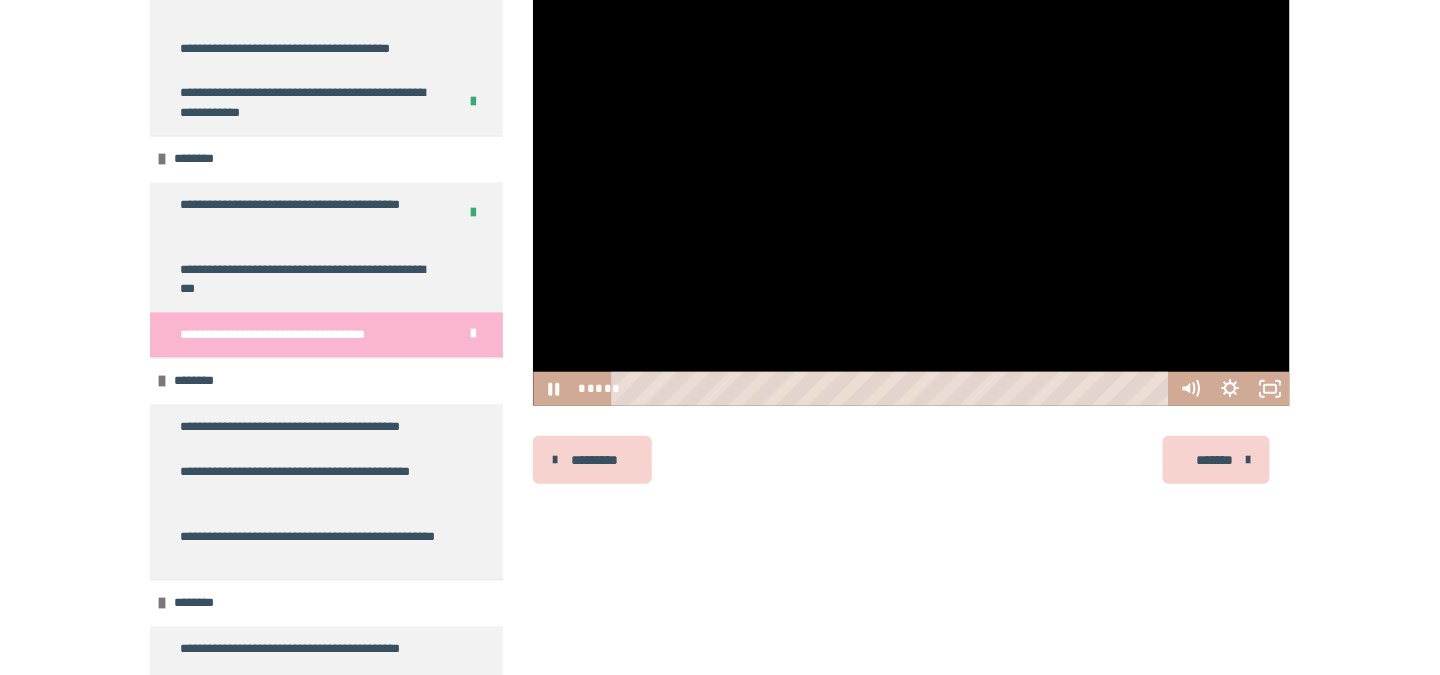 click at bounding box center [911, 194] 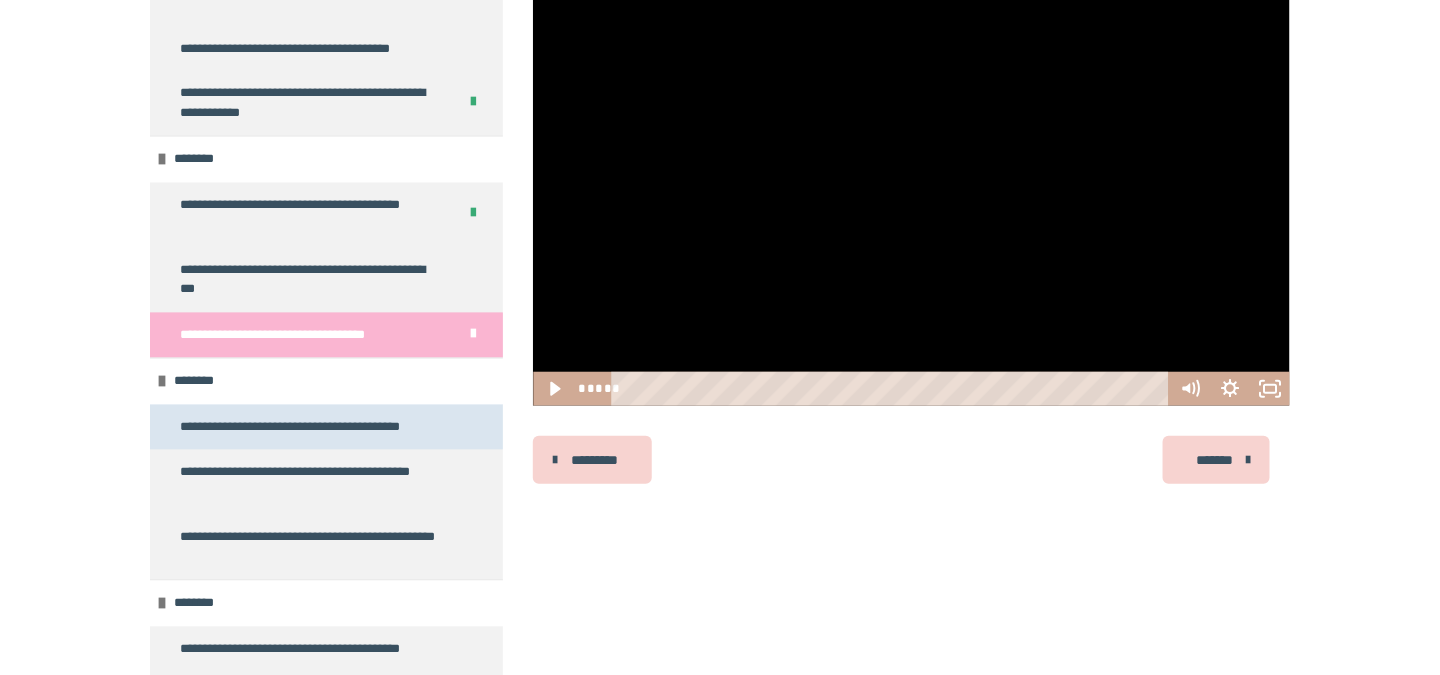 click on "**********" at bounding box center [307, 428] 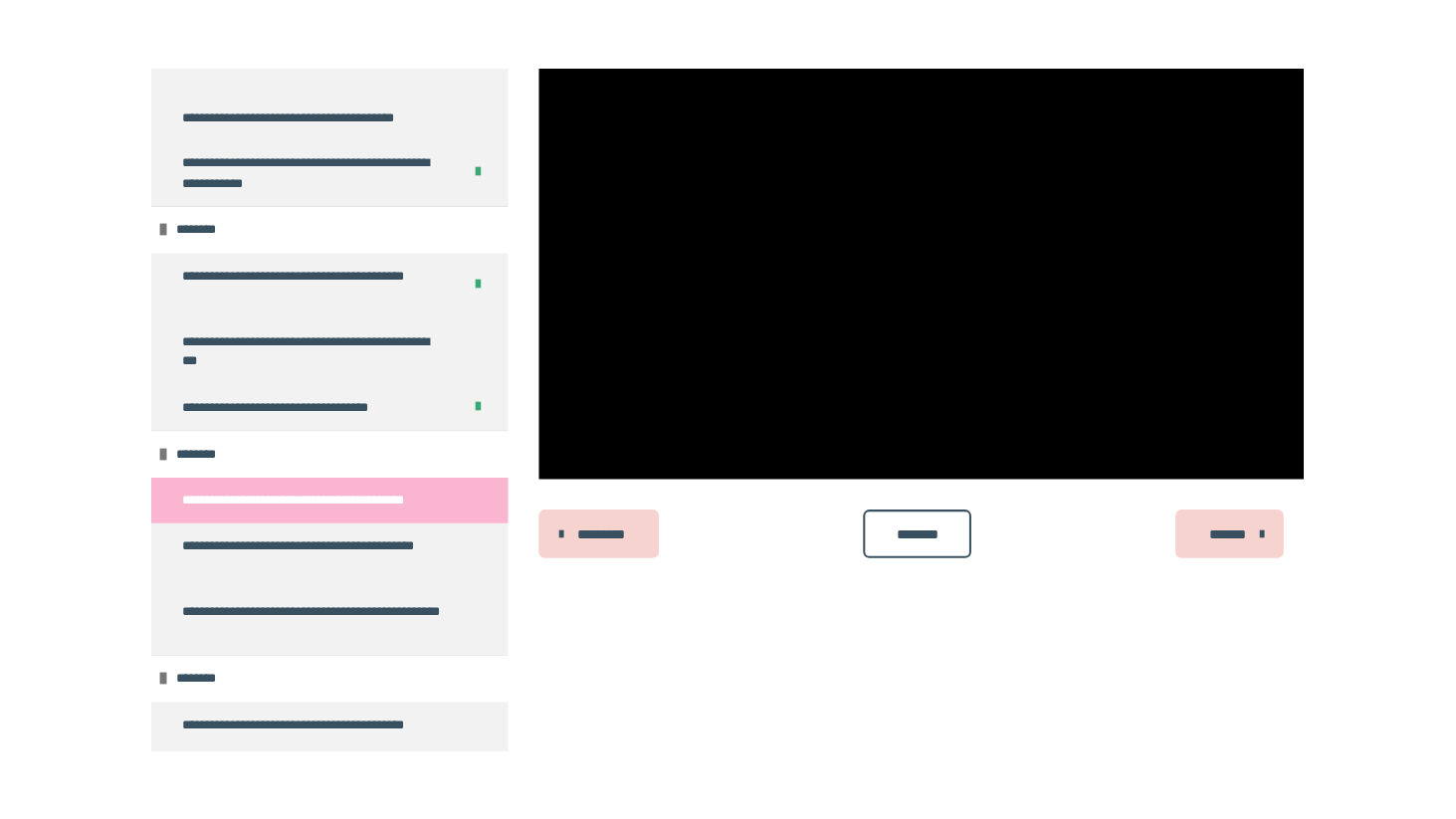 scroll, scrollTop: 400, scrollLeft: 0, axis: vertical 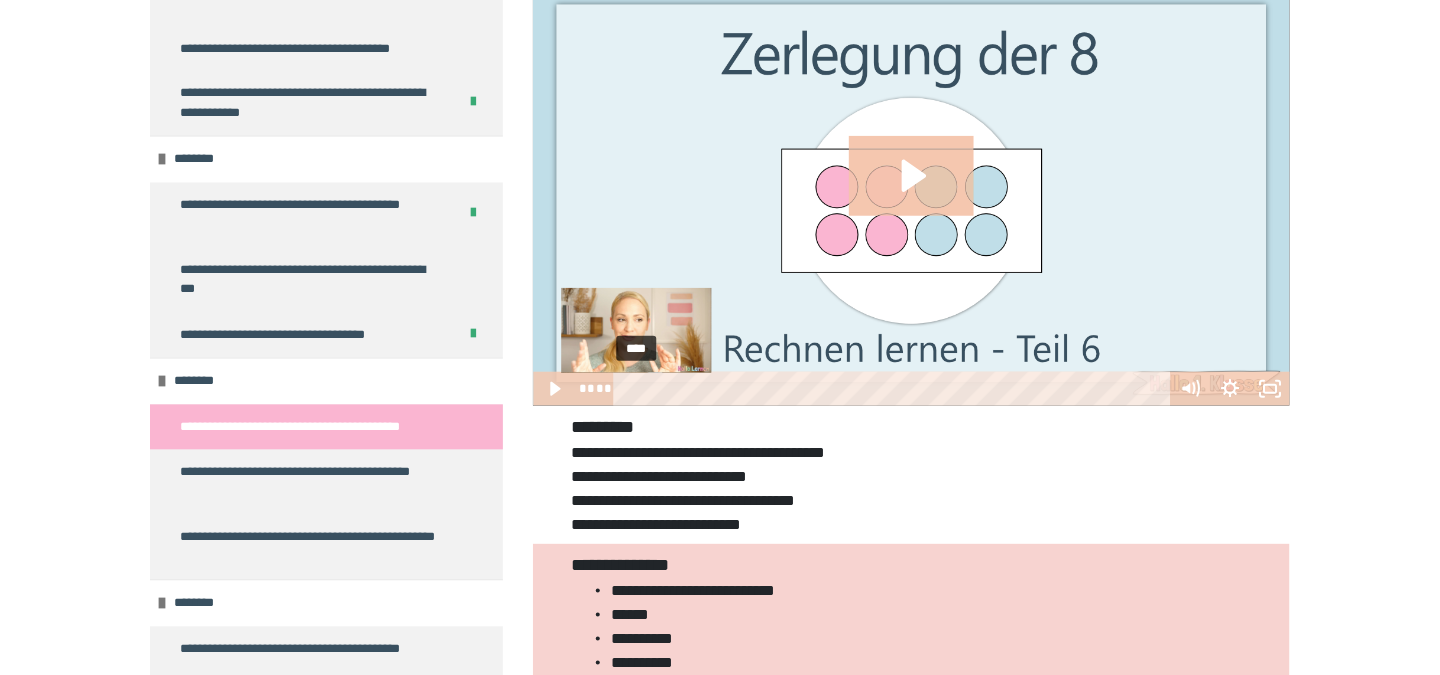 click on "****" at bounding box center (895, 389) 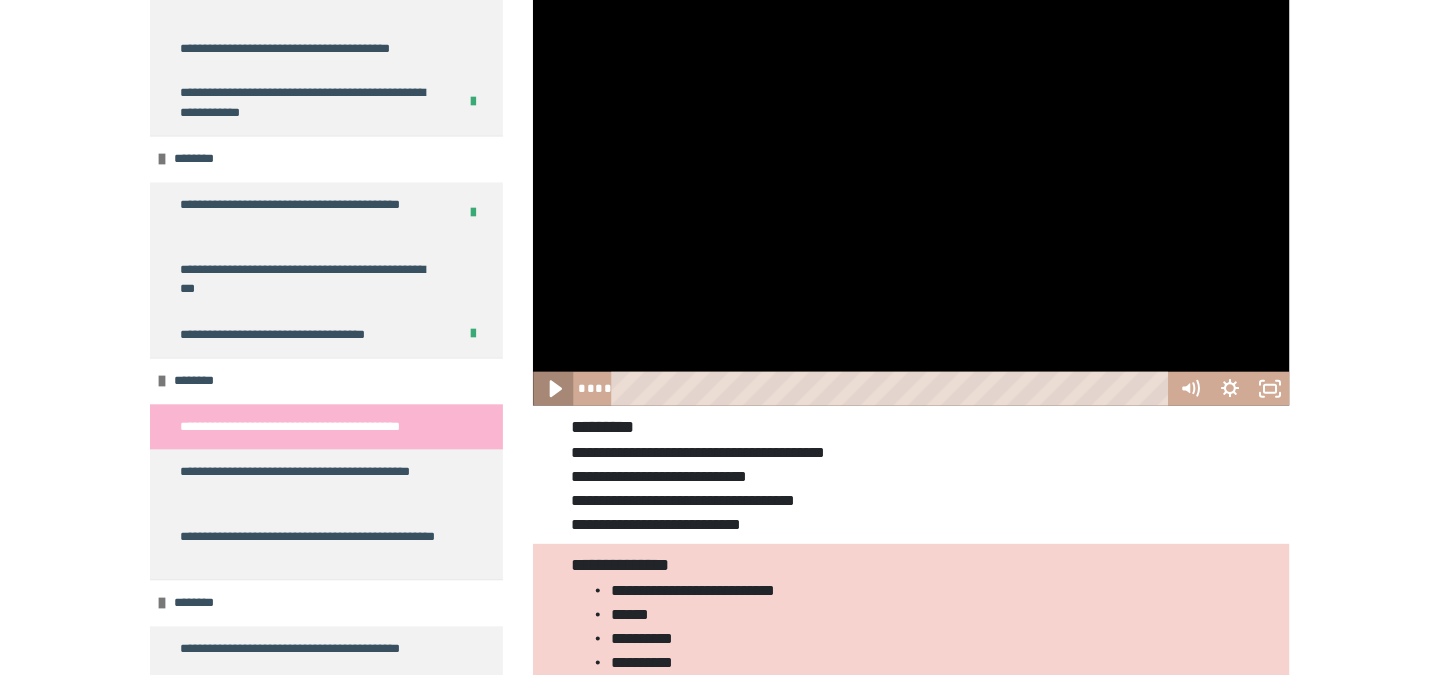 click 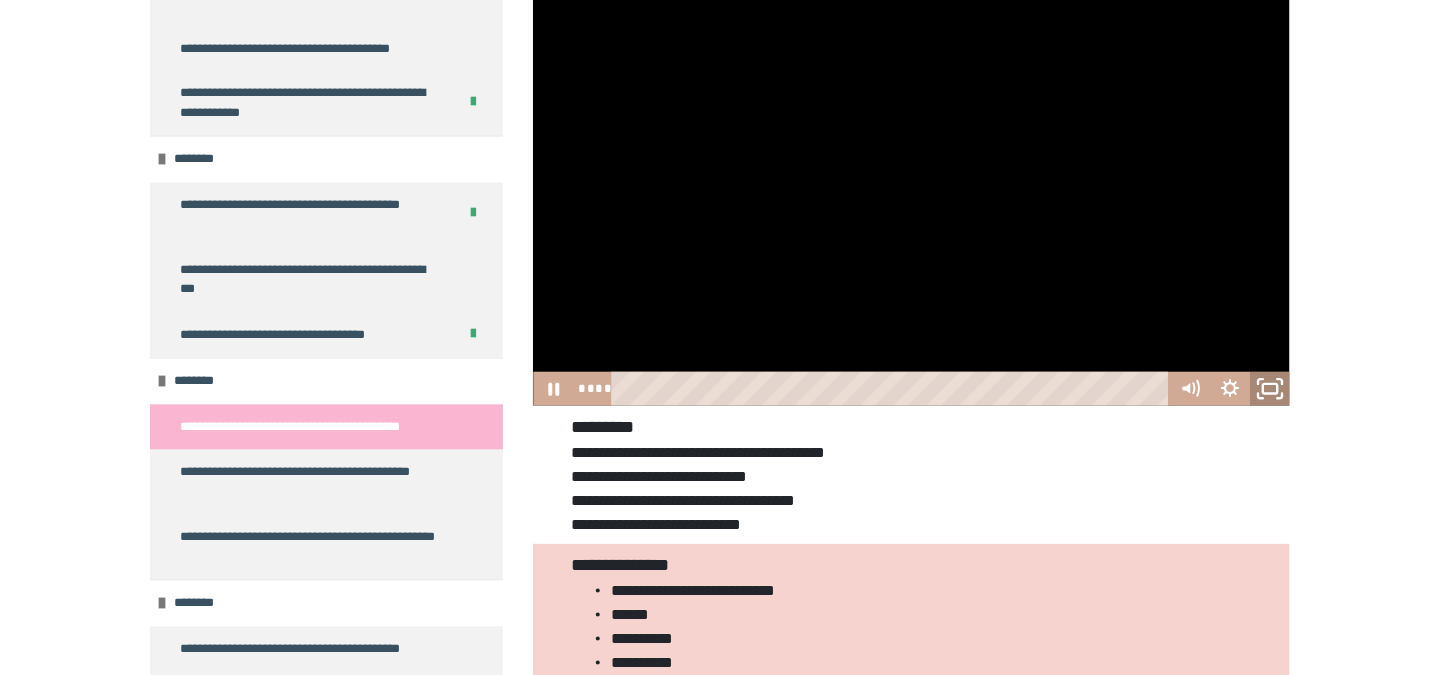 click 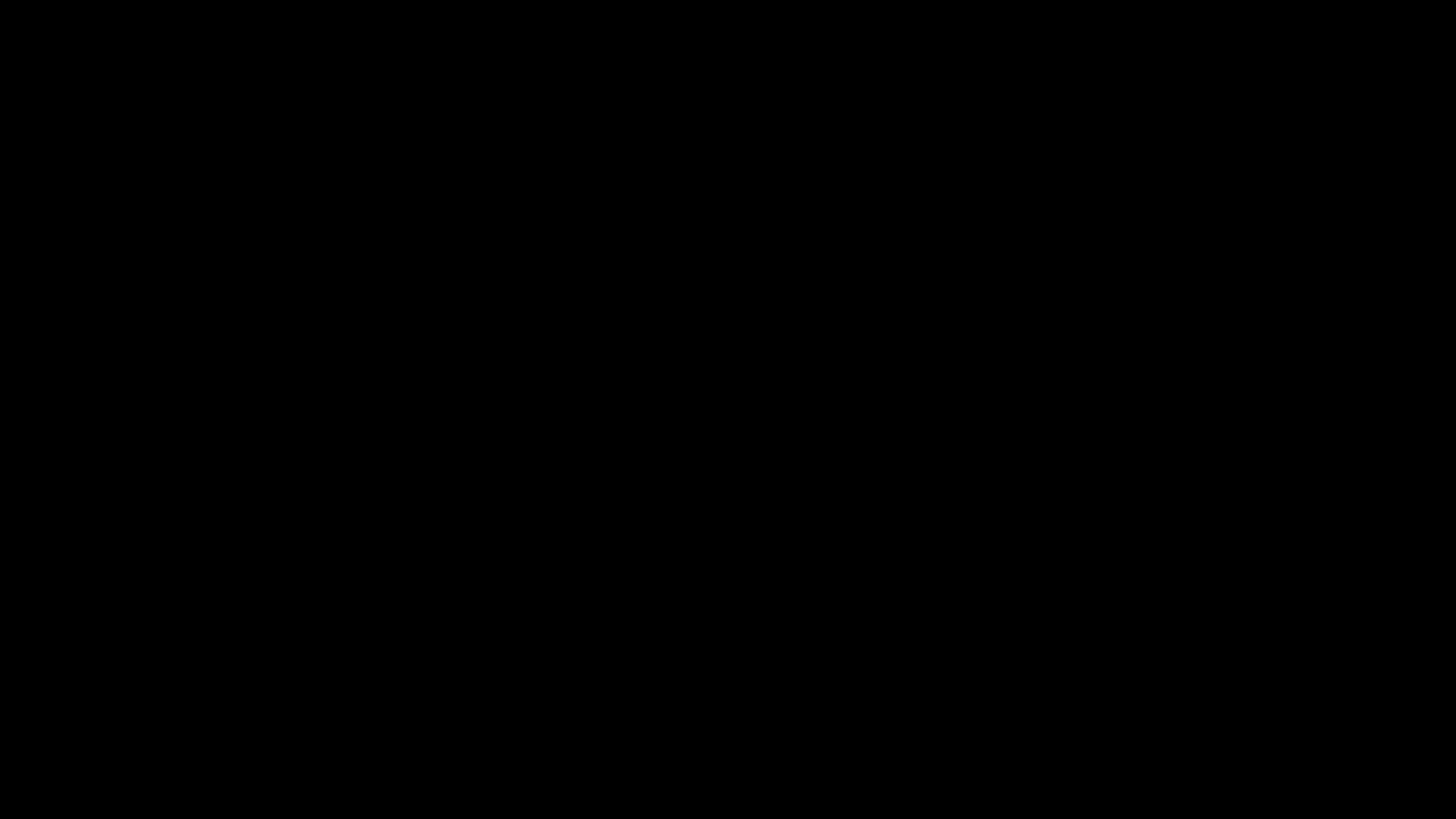 click at bounding box center [728, 409] 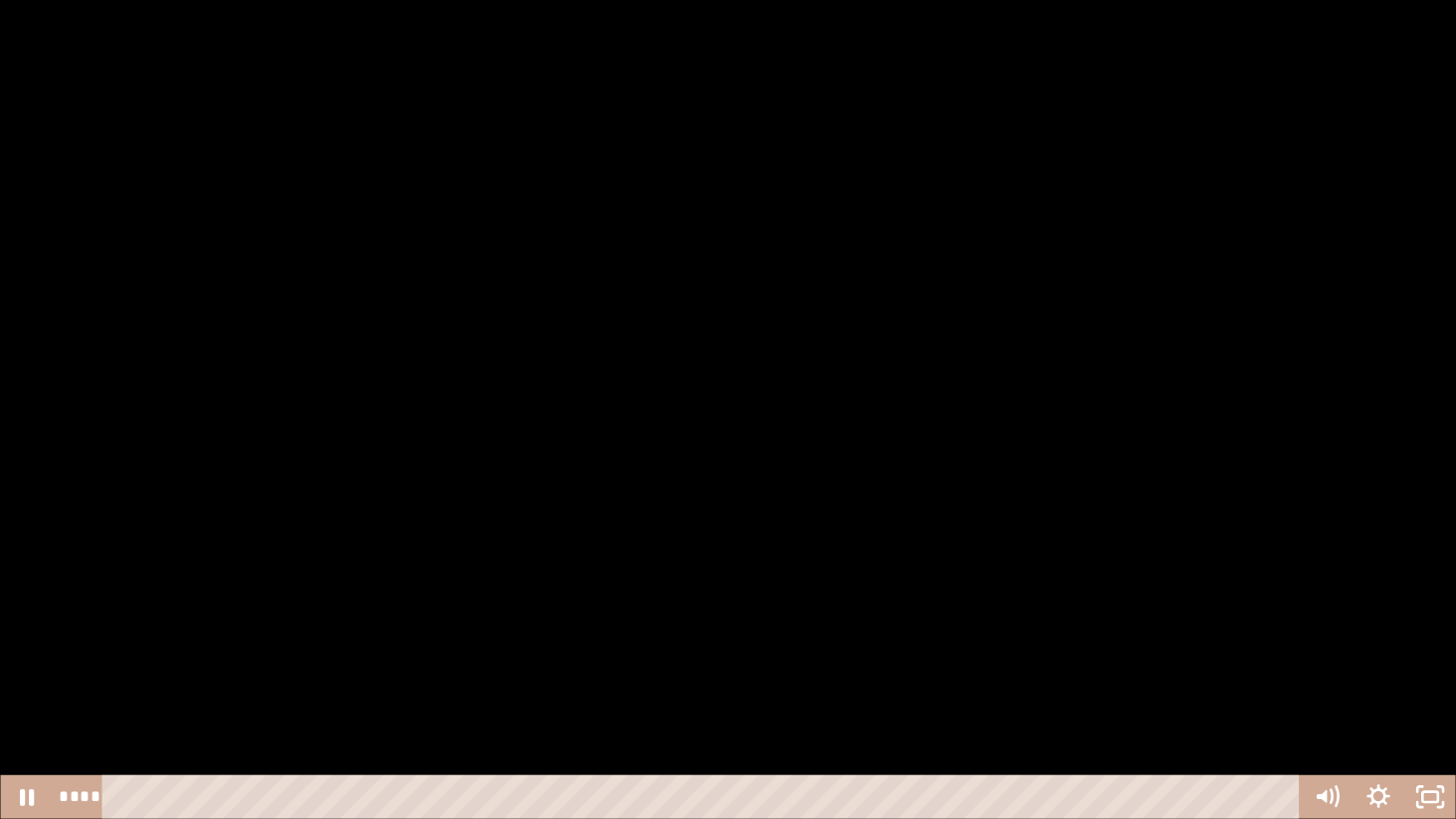 click at bounding box center [728, 409] 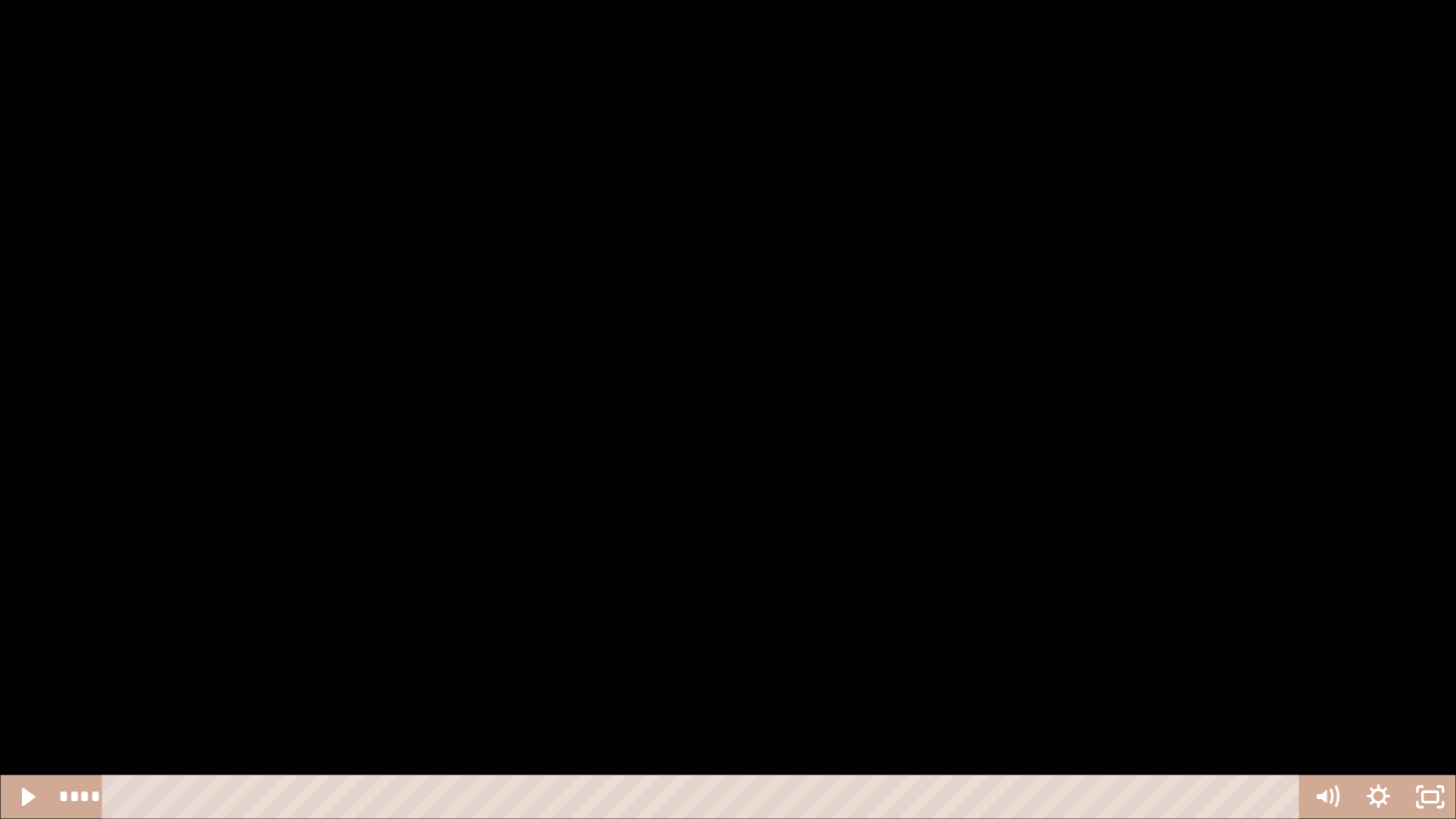 click at bounding box center [728, 409] 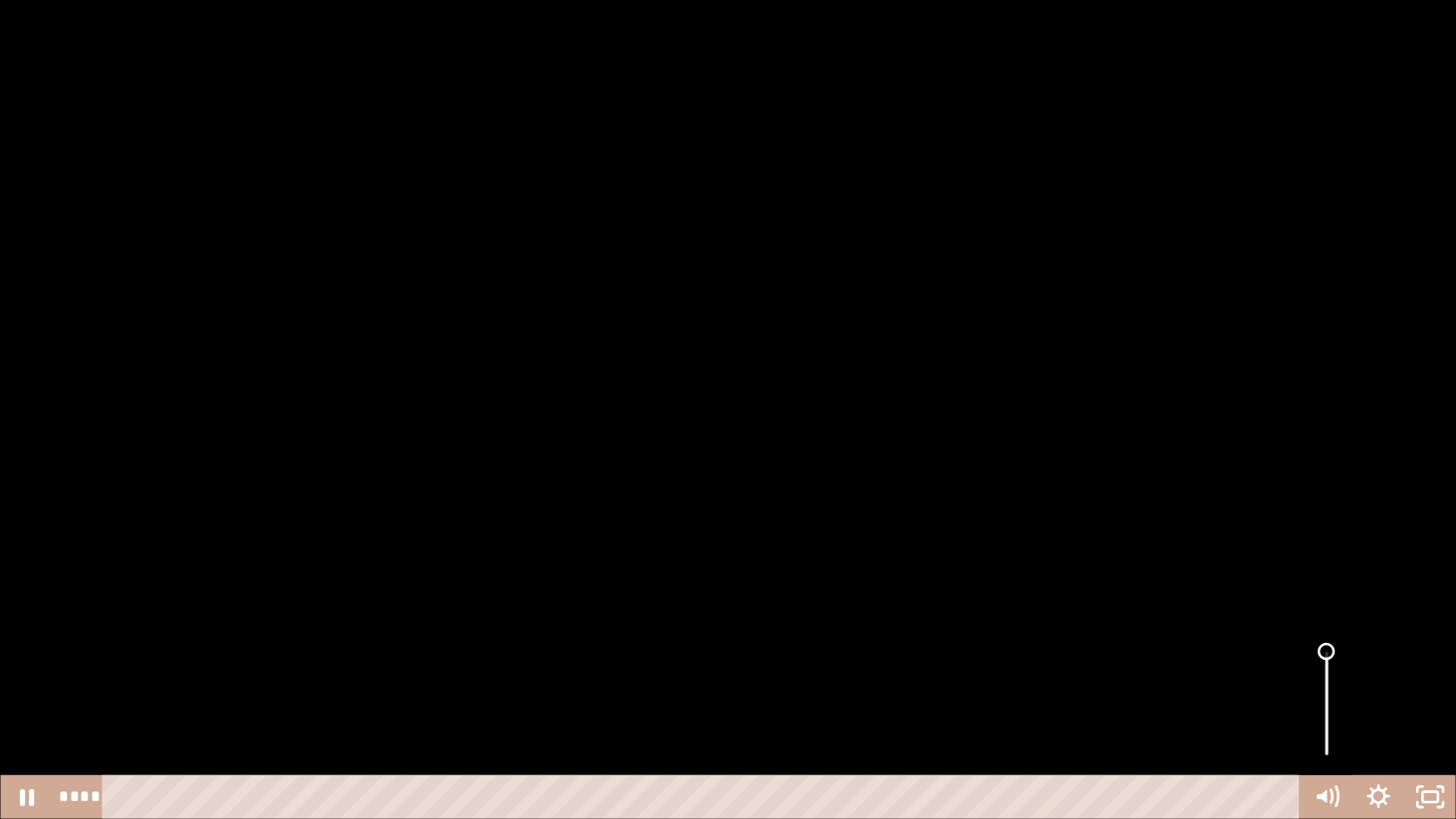 click at bounding box center (1327, 704) 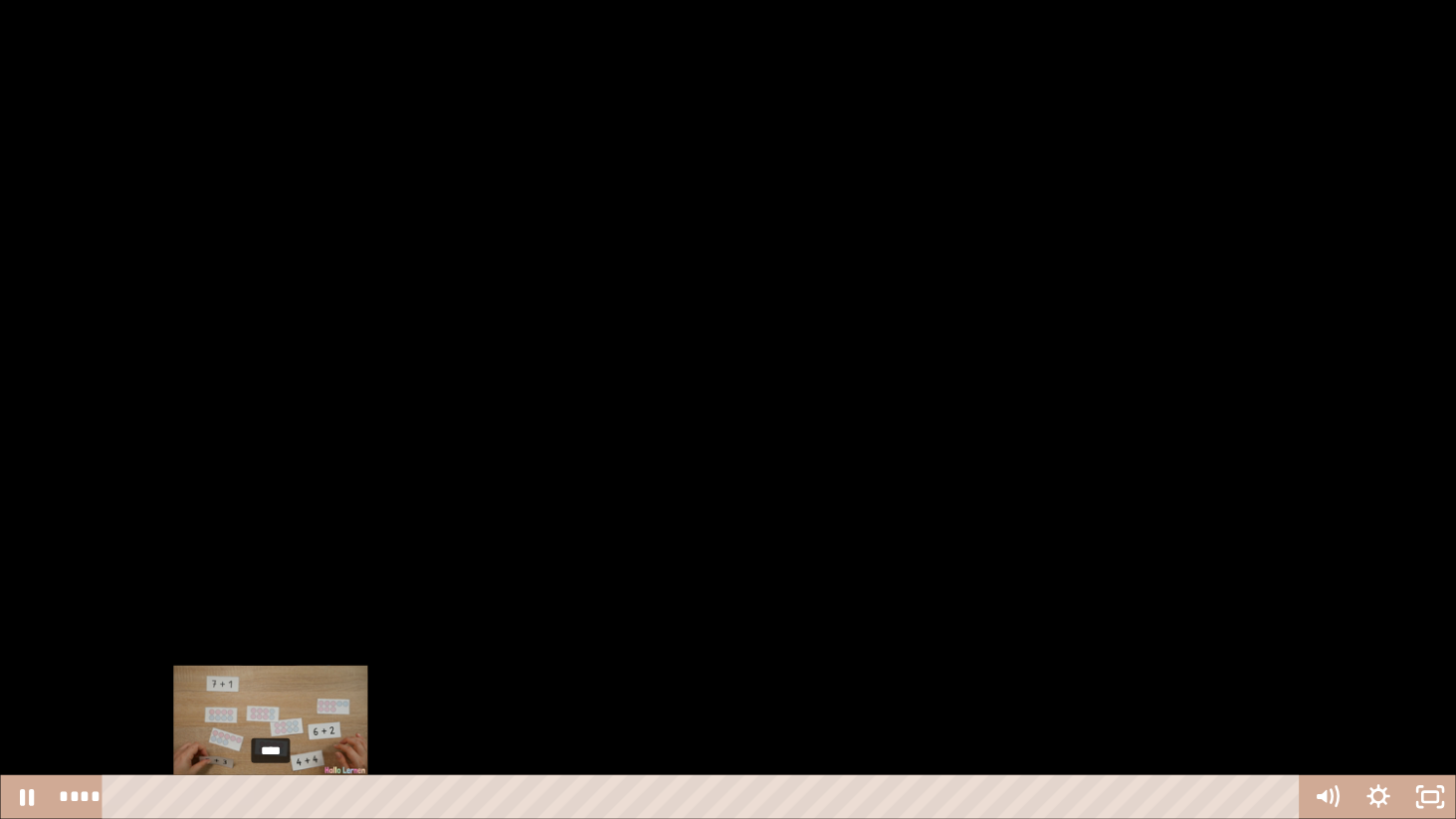 click on "****" at bounding box center (705, 797) 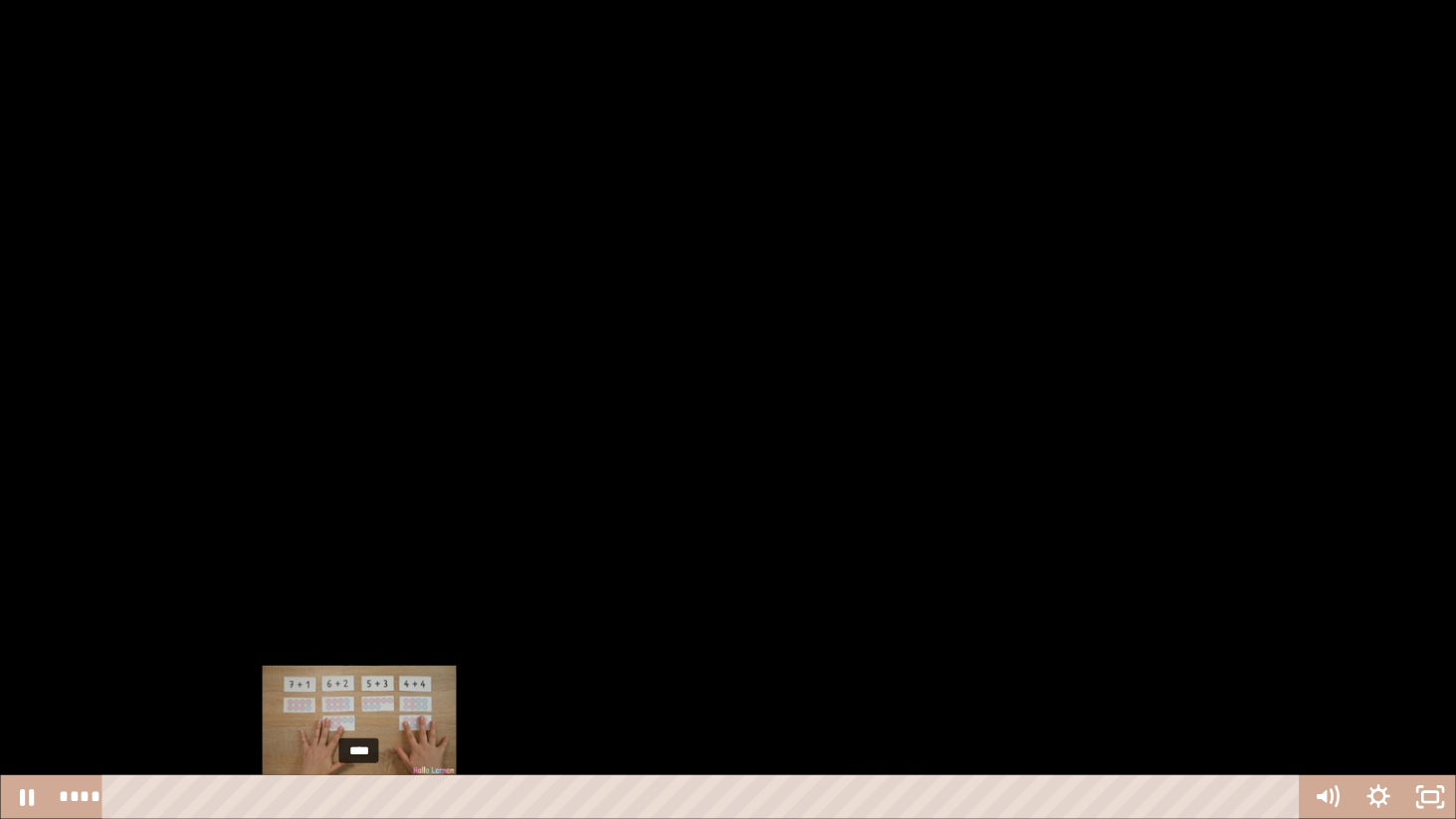 click on "****" at bounding box center [705, 797] 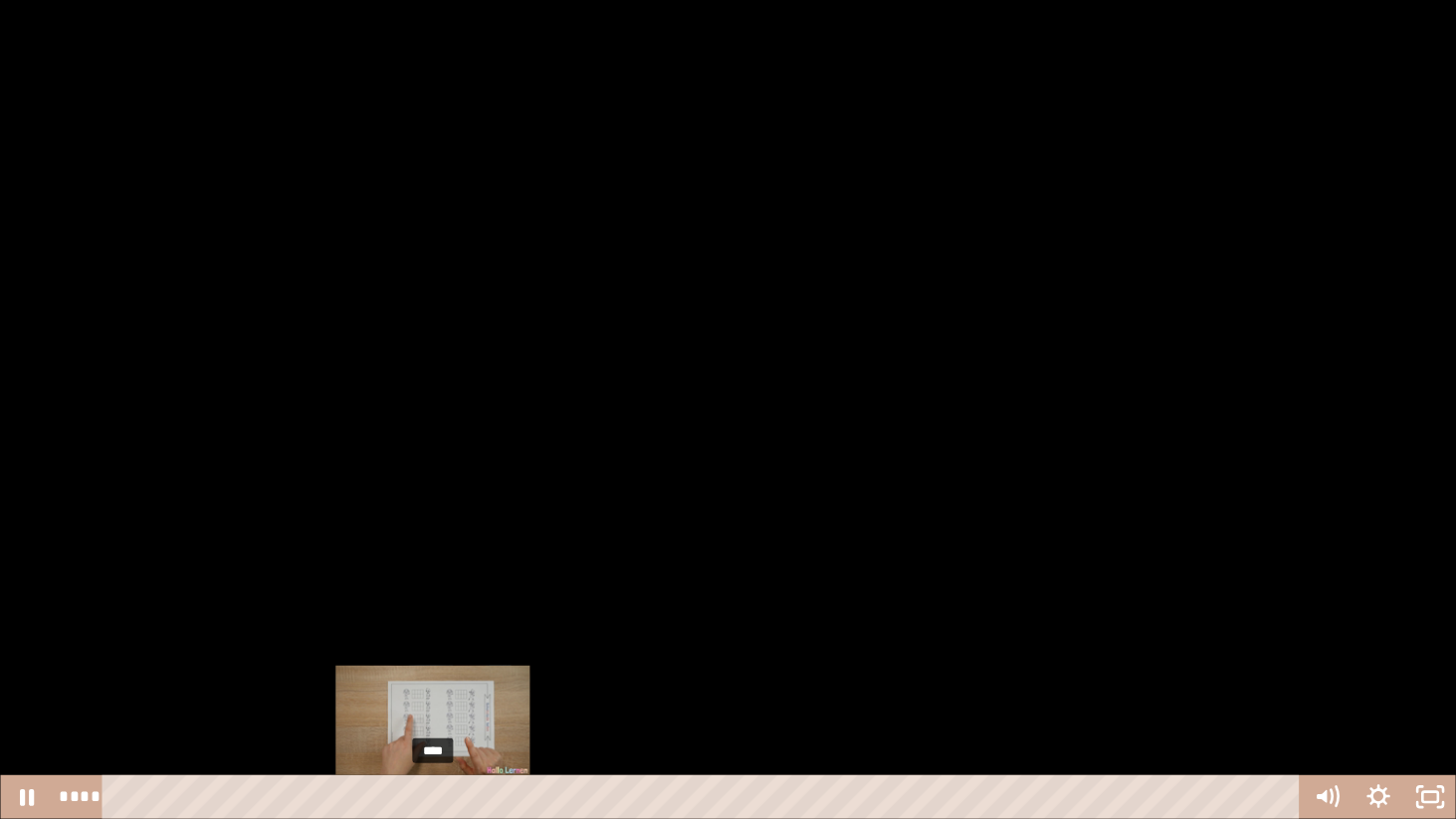 click on "****" at bounding box center [705, 797] 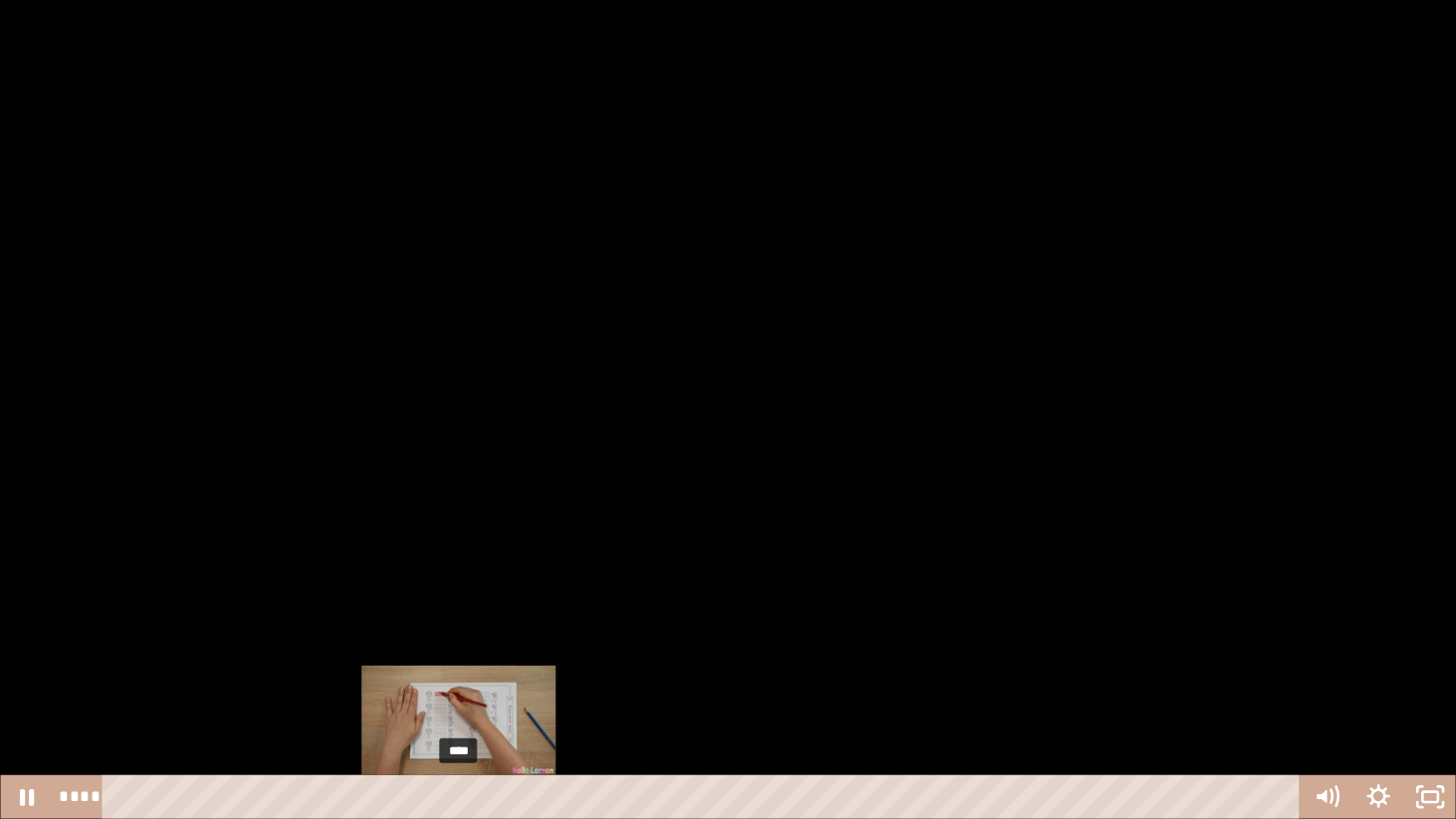 click on "****" at bounding box center (705, 797) 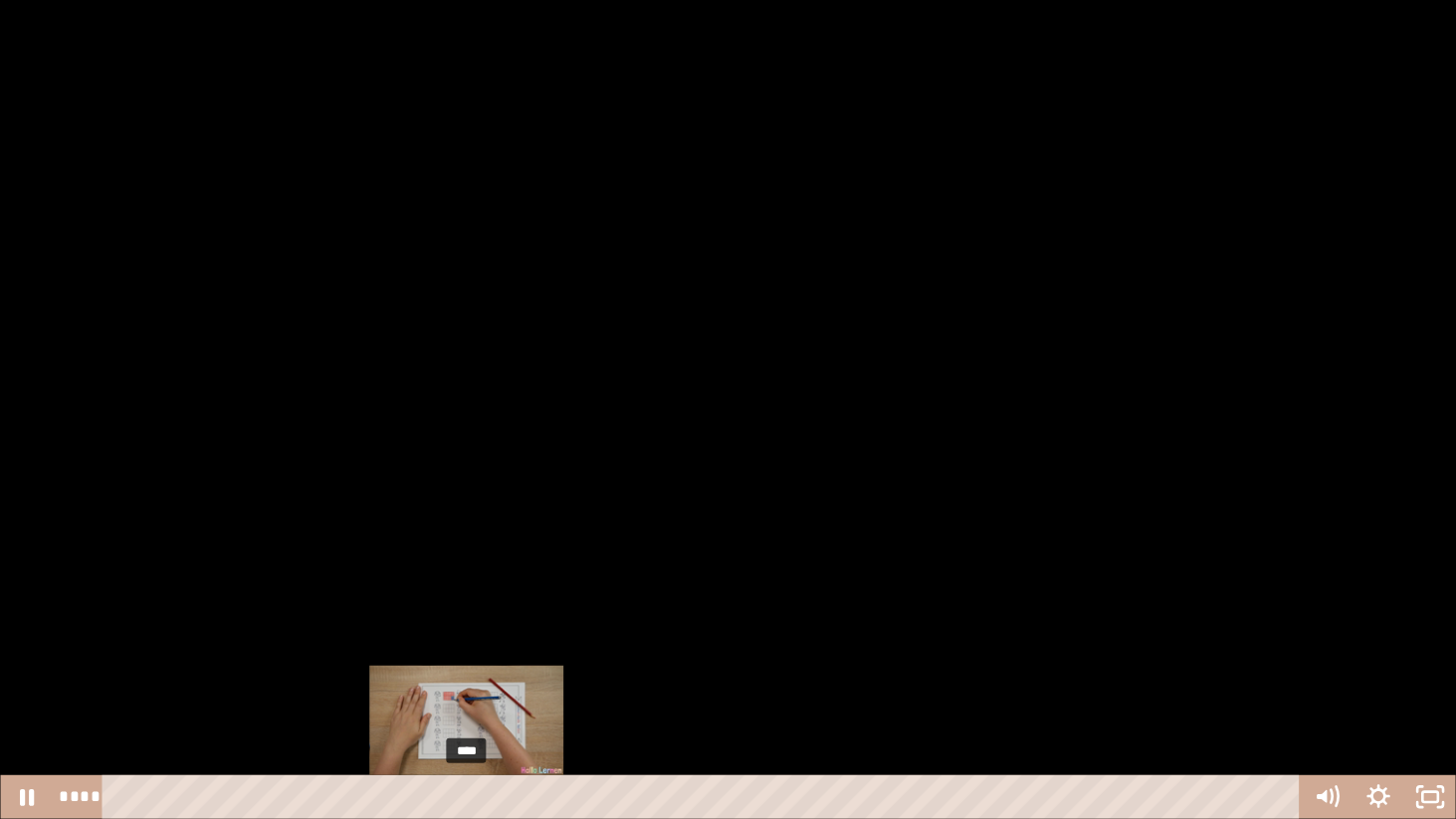click on "****" at bounding box center [705, 797] 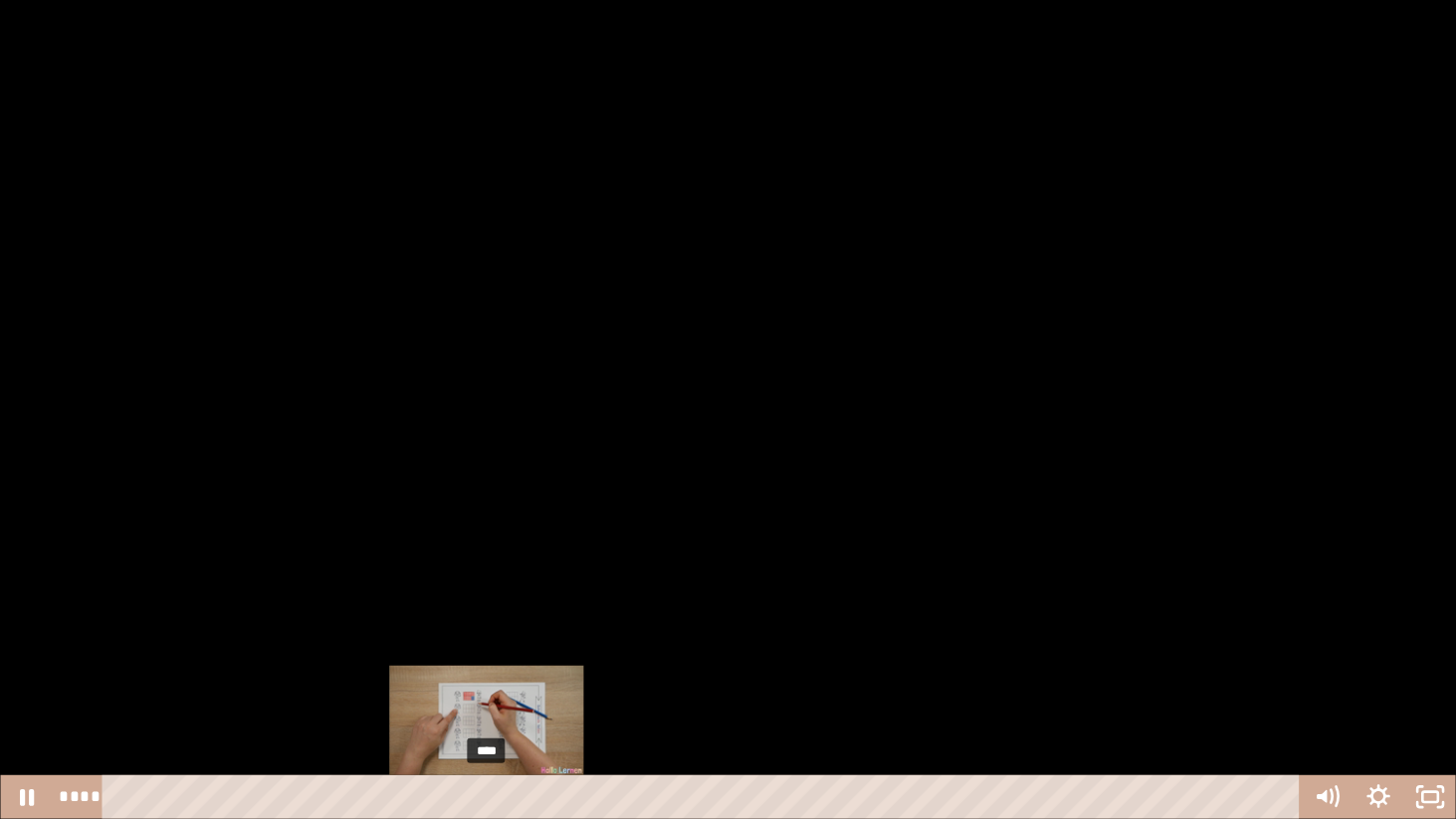 click on "****" at bounding box center [705, 797] 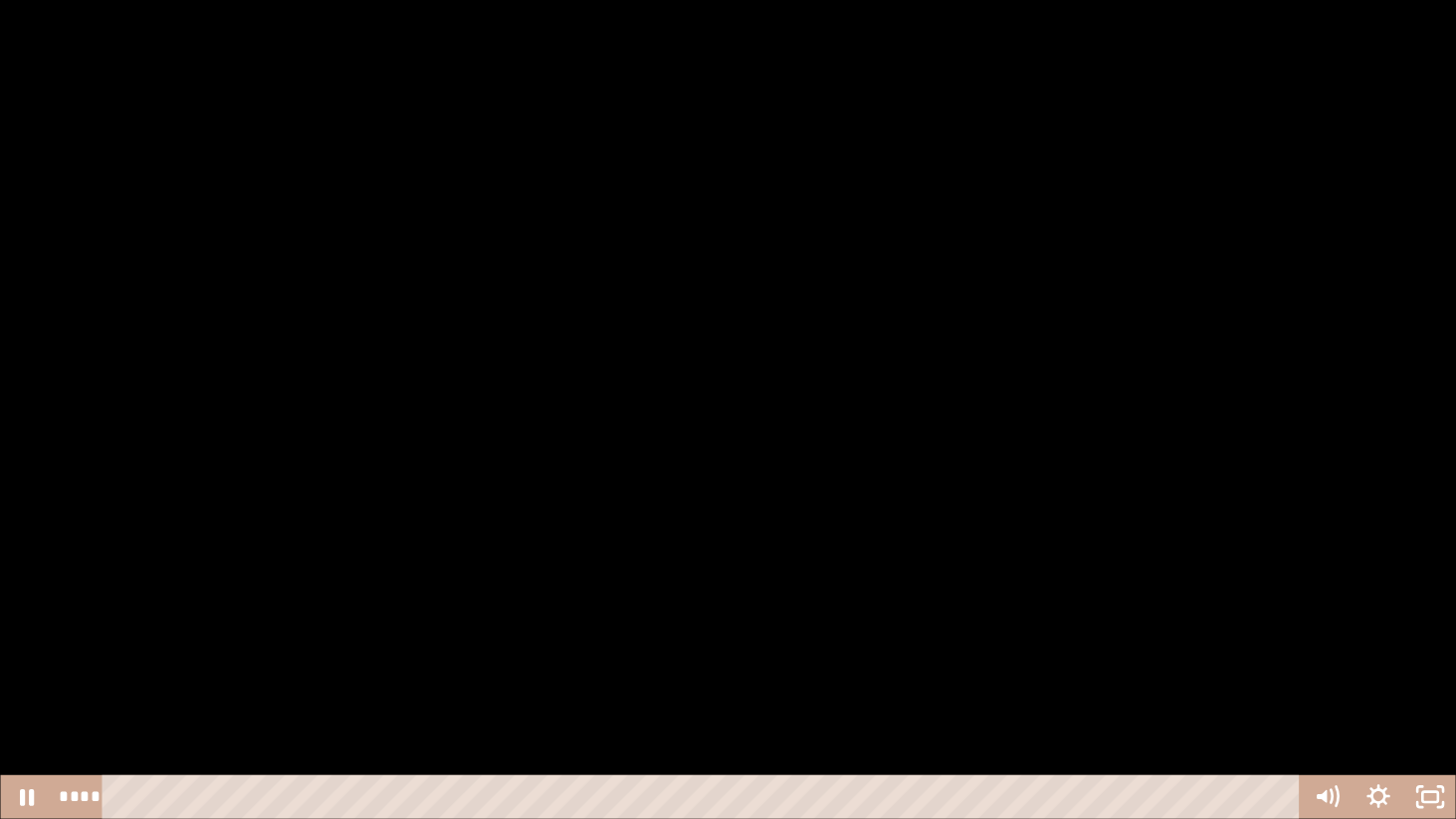click at bounding box center (728, 409) 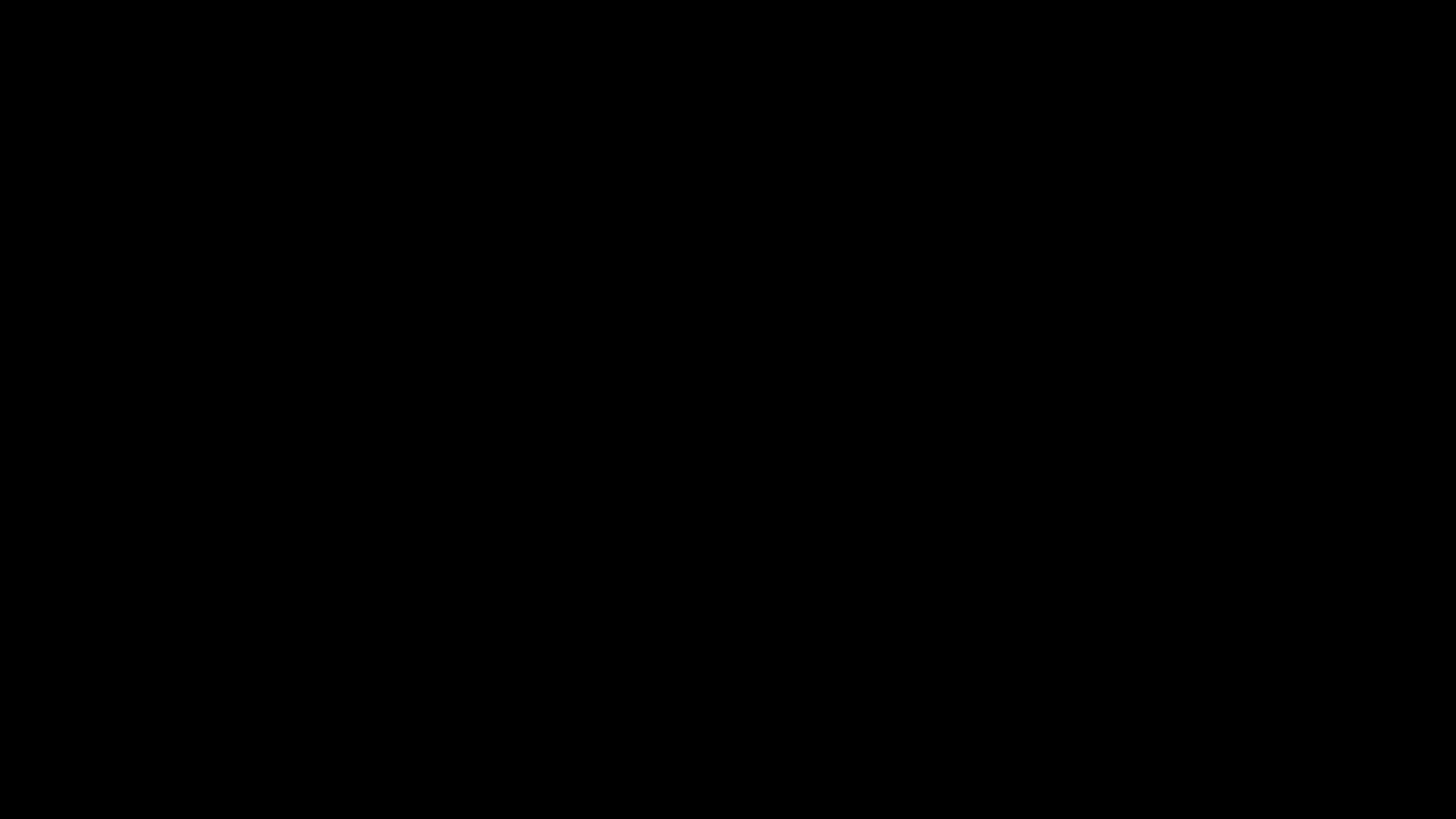 click at bounding box center [728, 409] 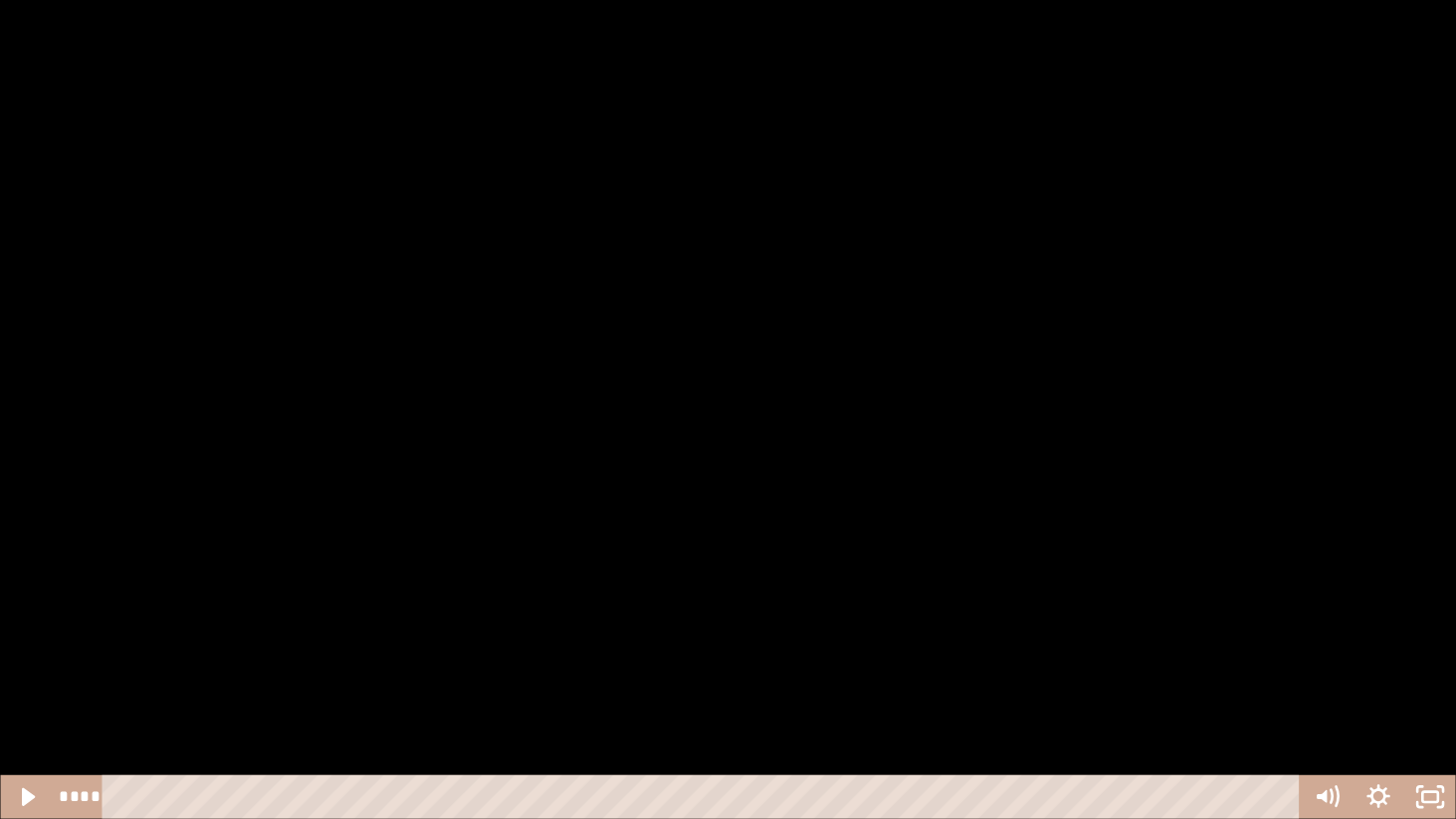click at bounding box center (728, 409) 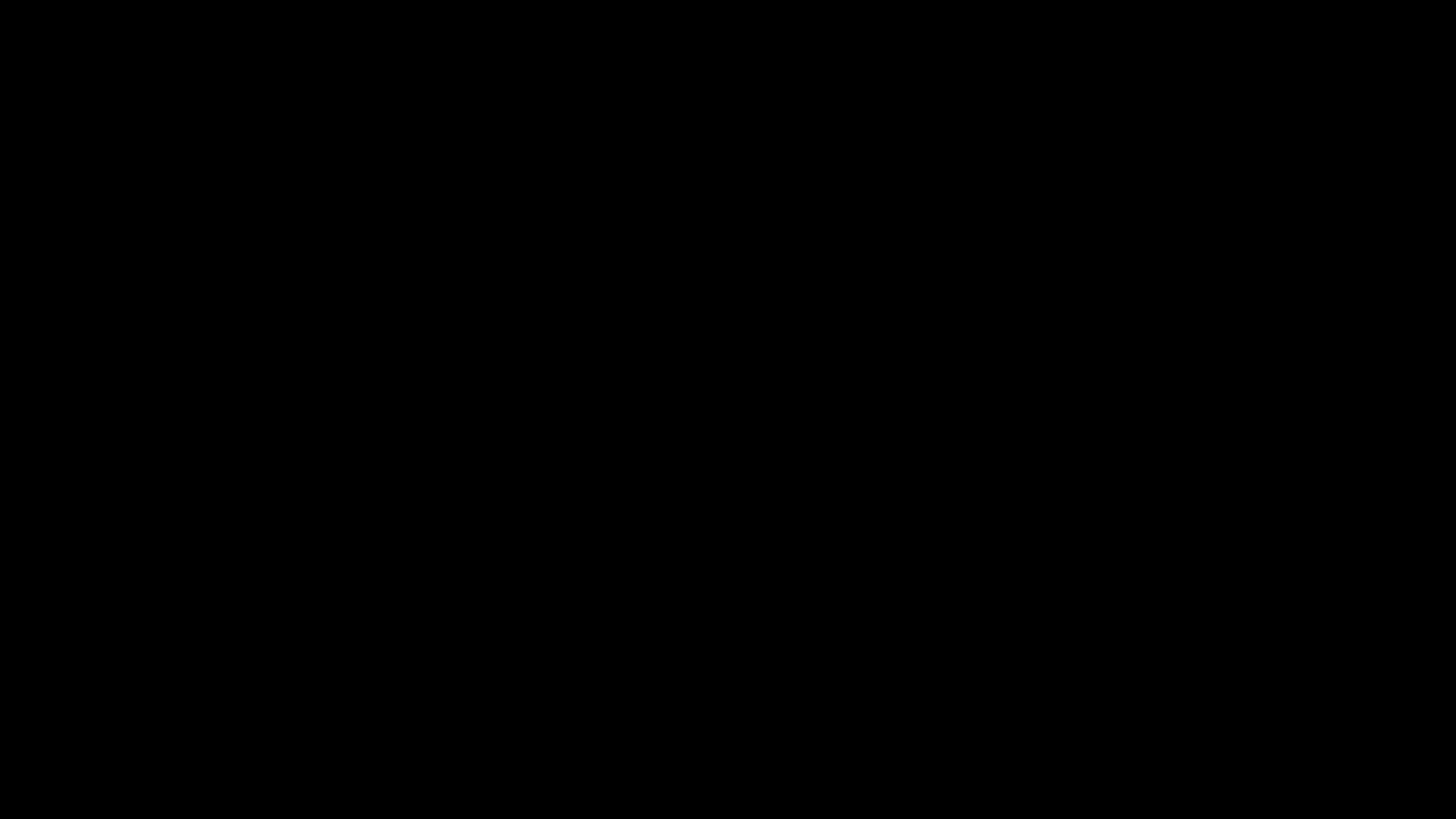 click at bounding box center [728, 409] 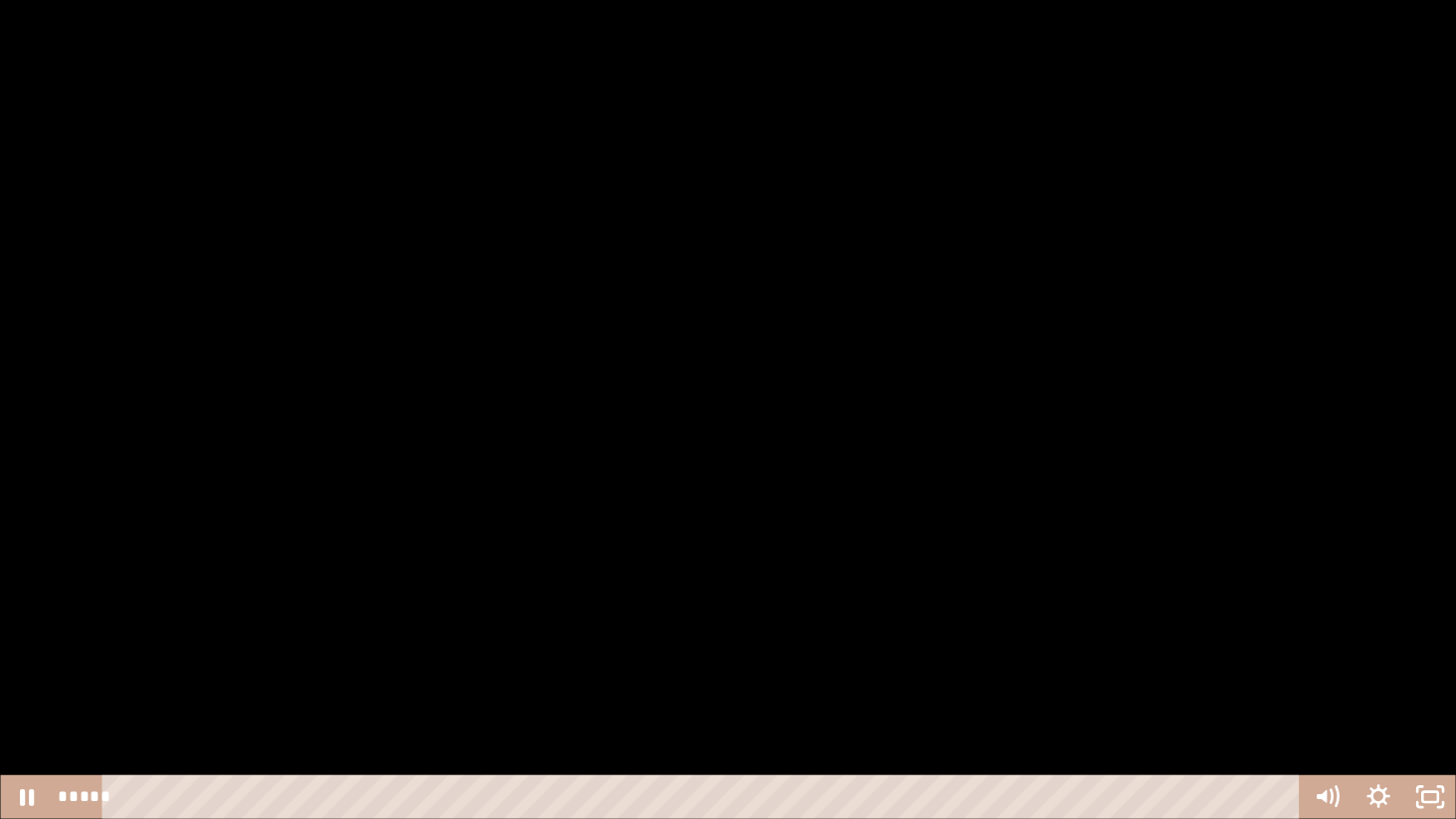 click at bounding box center [728, 409] 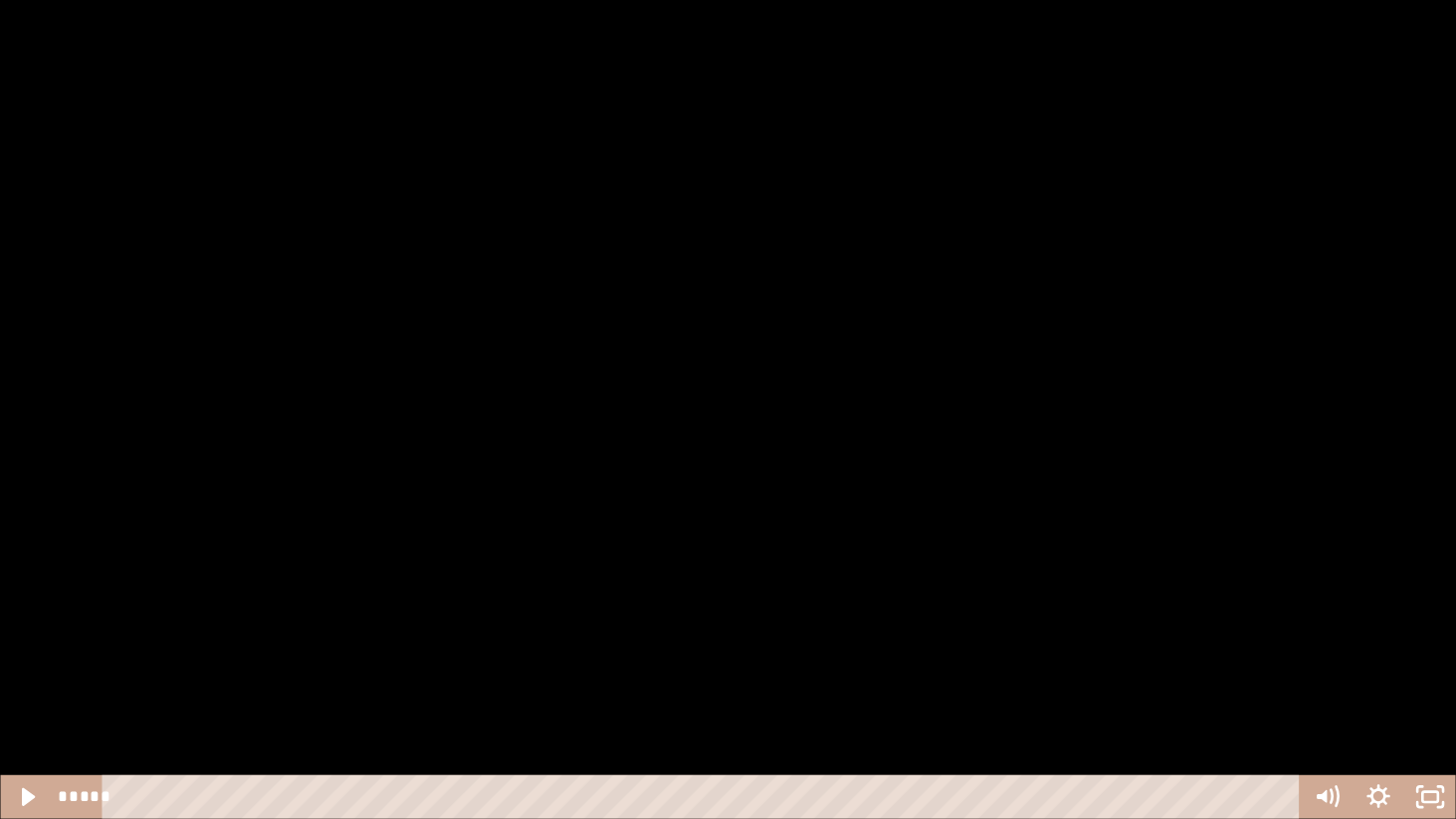 click at bounding box center [728, 409] 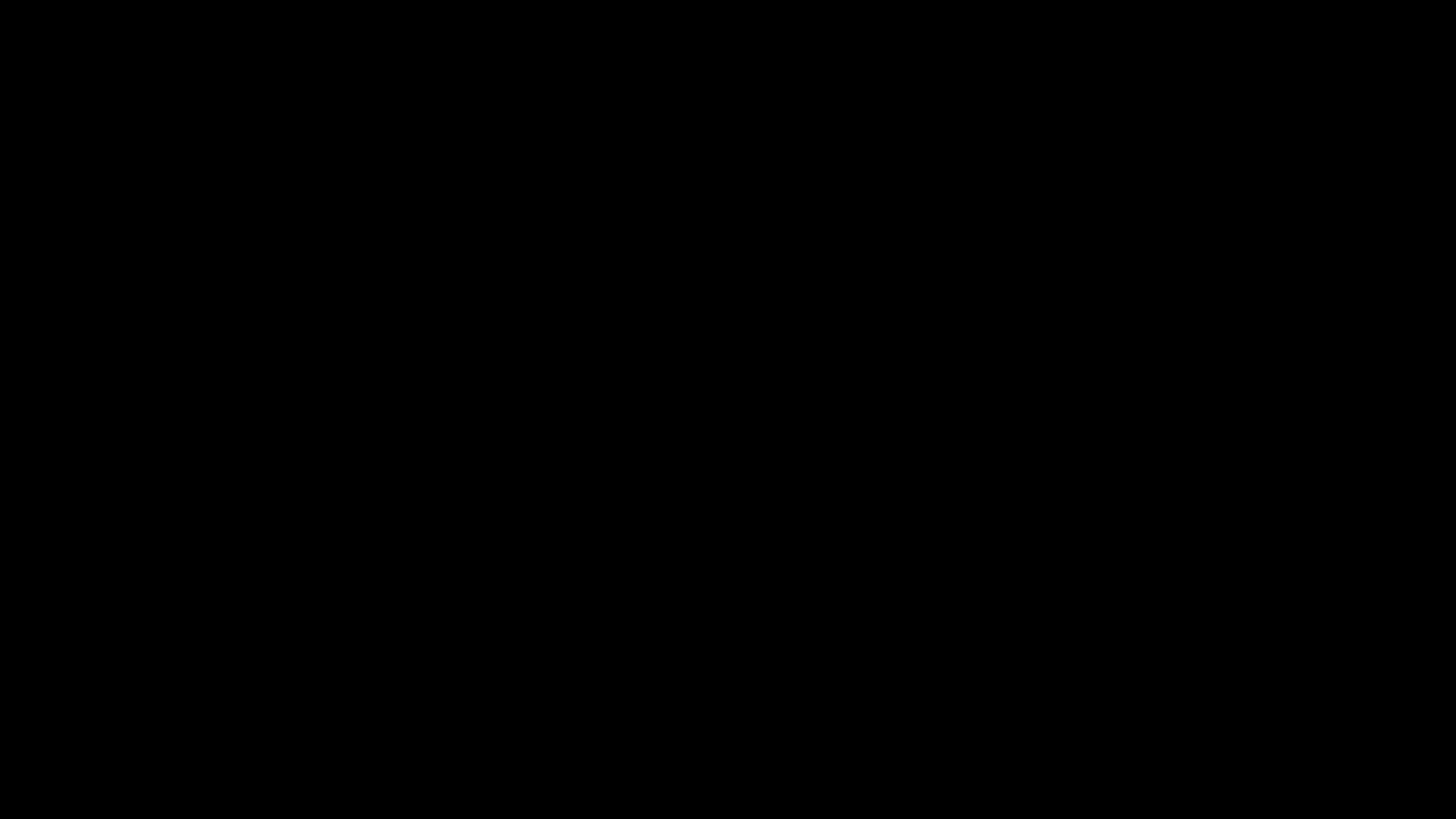 click at bounding box center (728, 409) 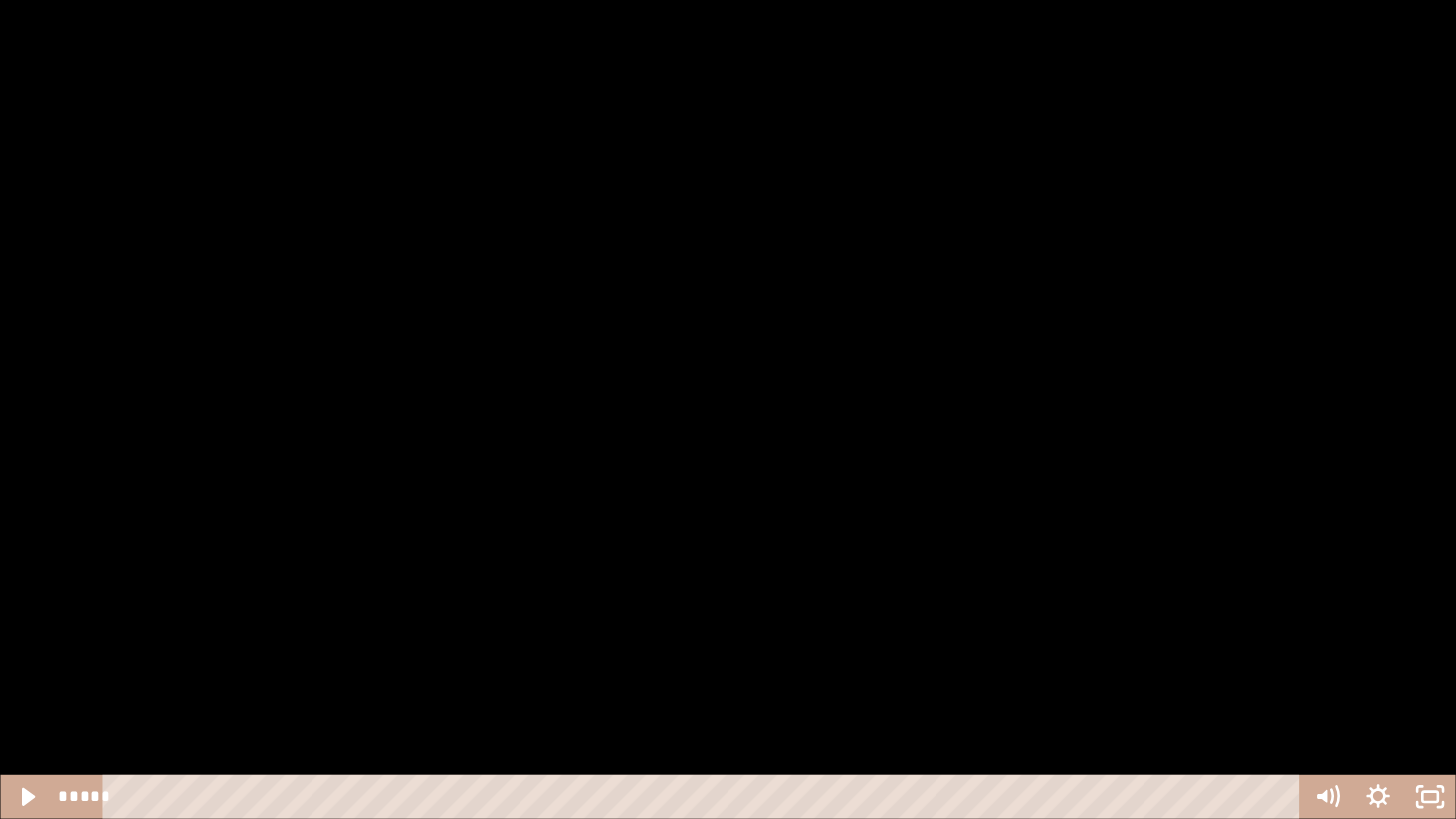 click at bounding box center [728, 409] 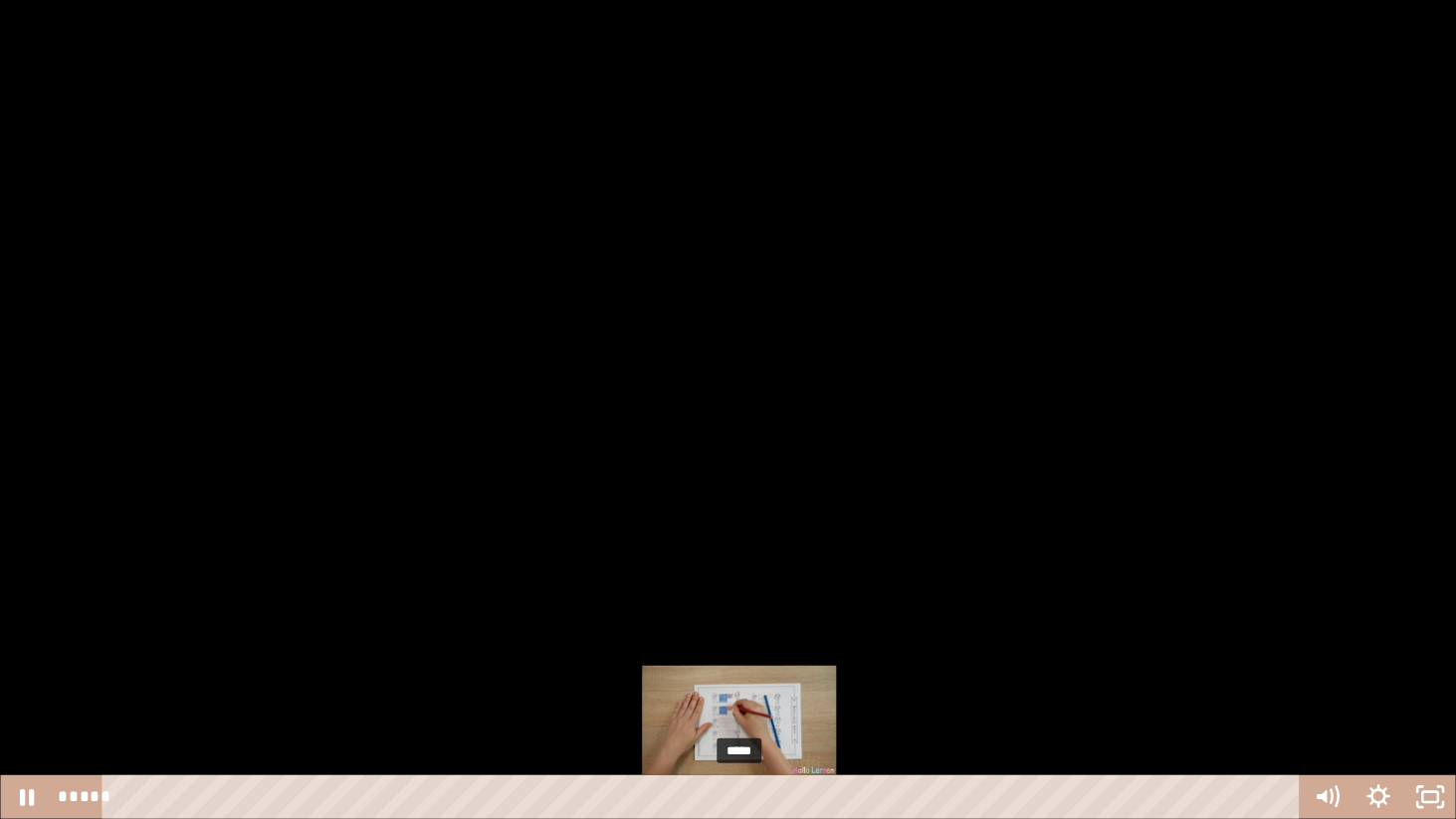 click on "*****" at bounding box center [705, 797] 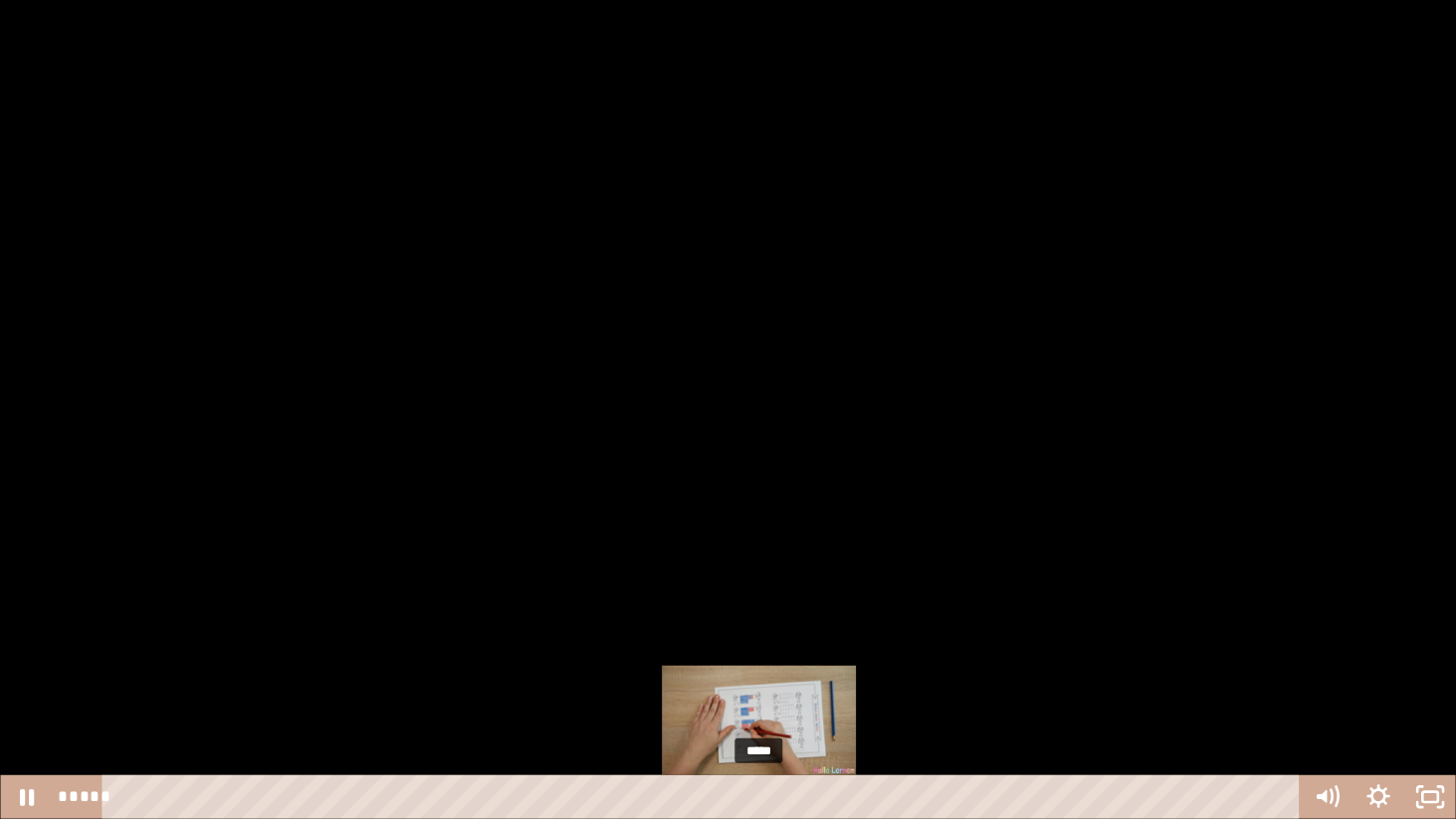 click on "*****" at bounding box center [705, 797] 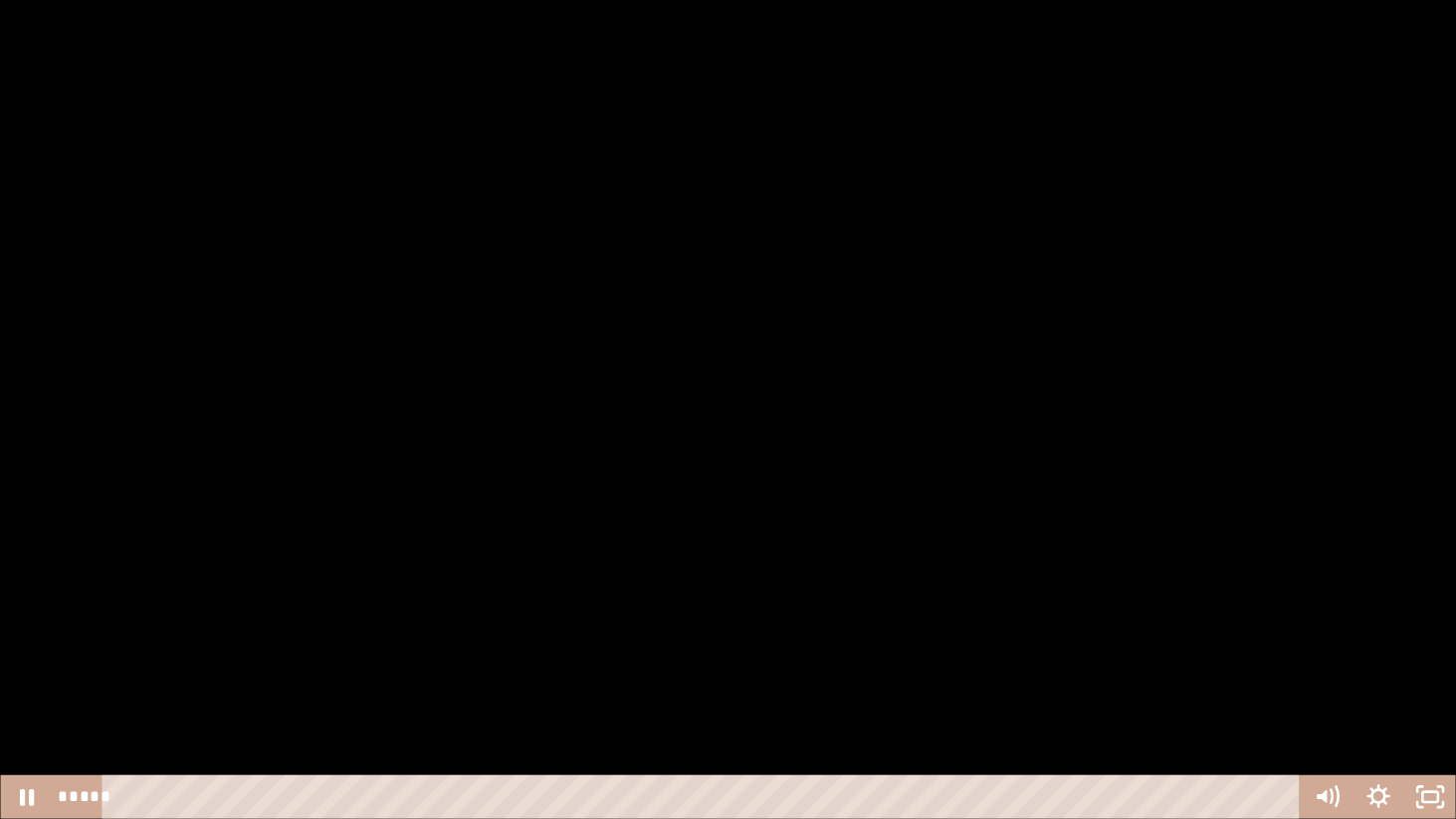 click at bounding box center (728, 409) 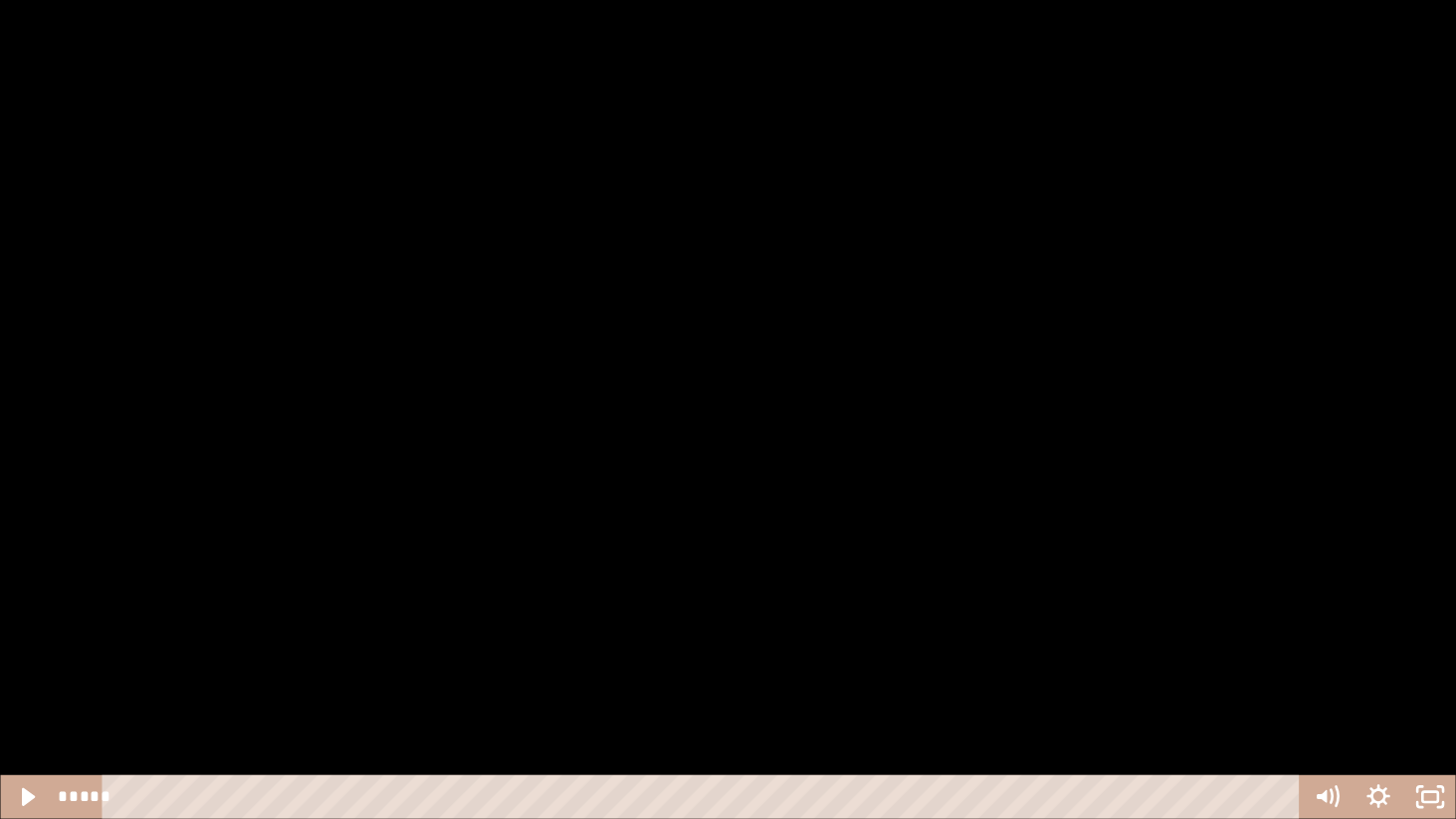 click at bounding box center (728, 409) 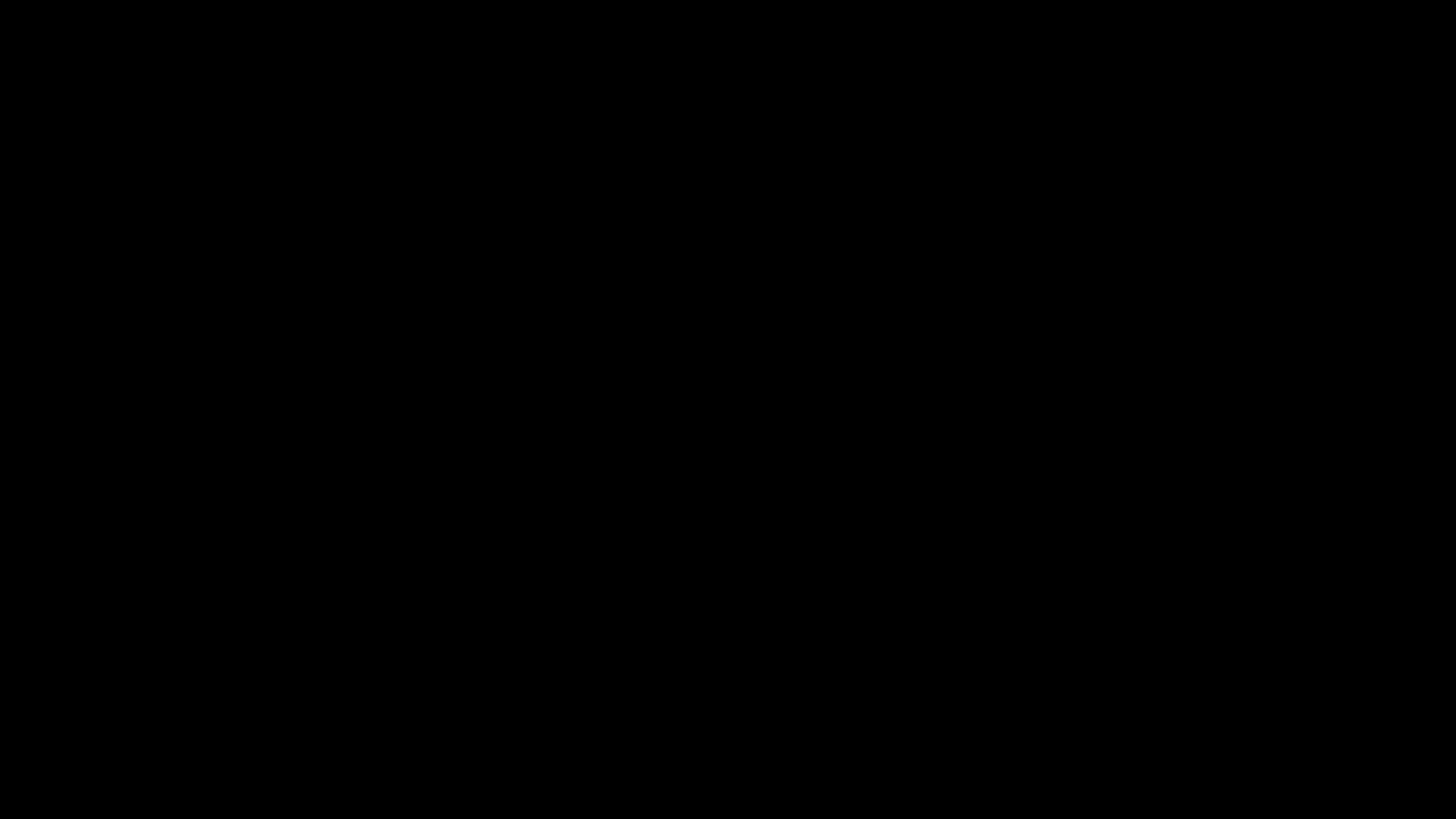 click at bounding box center (728, 409) 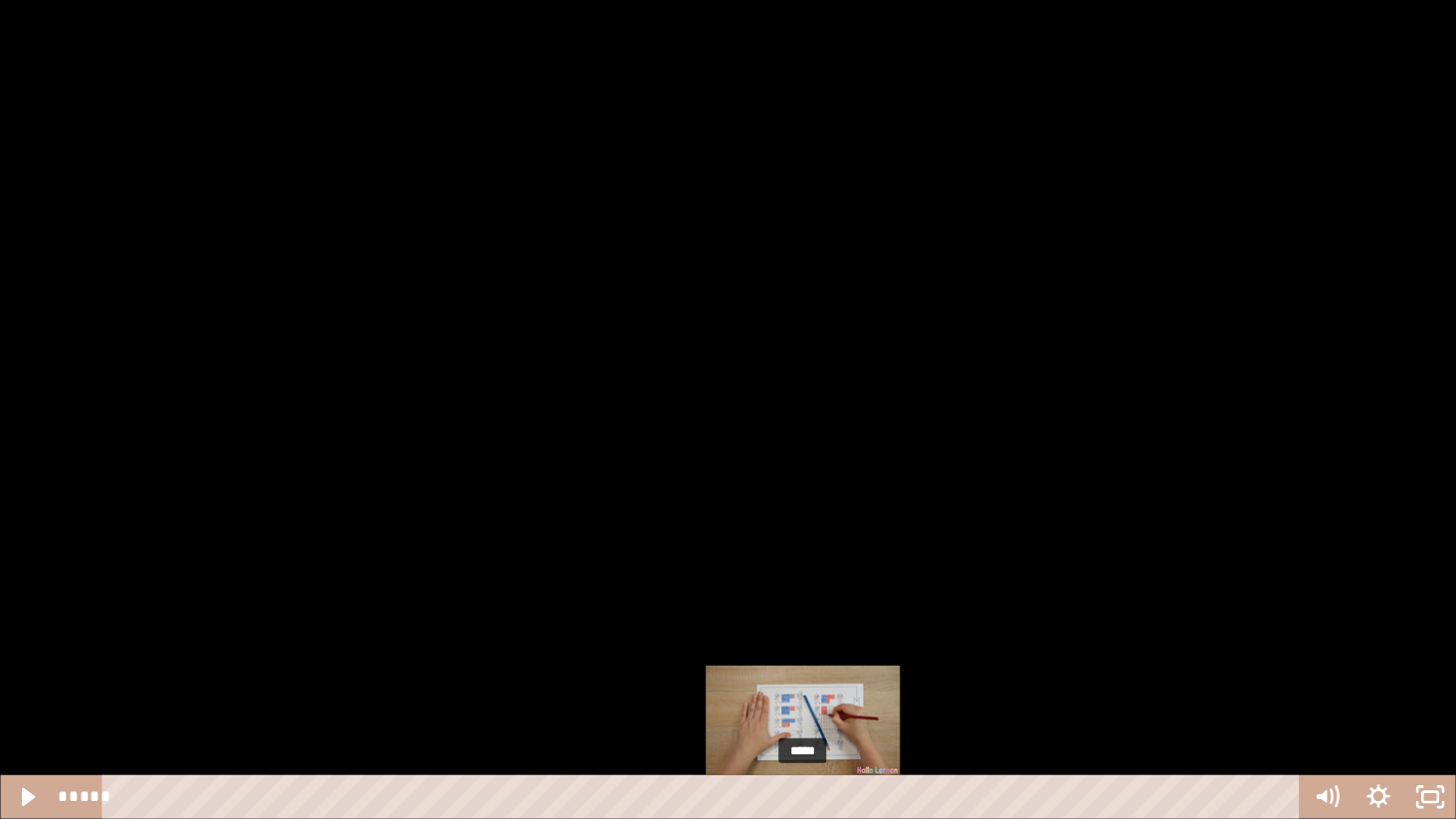 click on "*****" at bounding box center [705, 797] 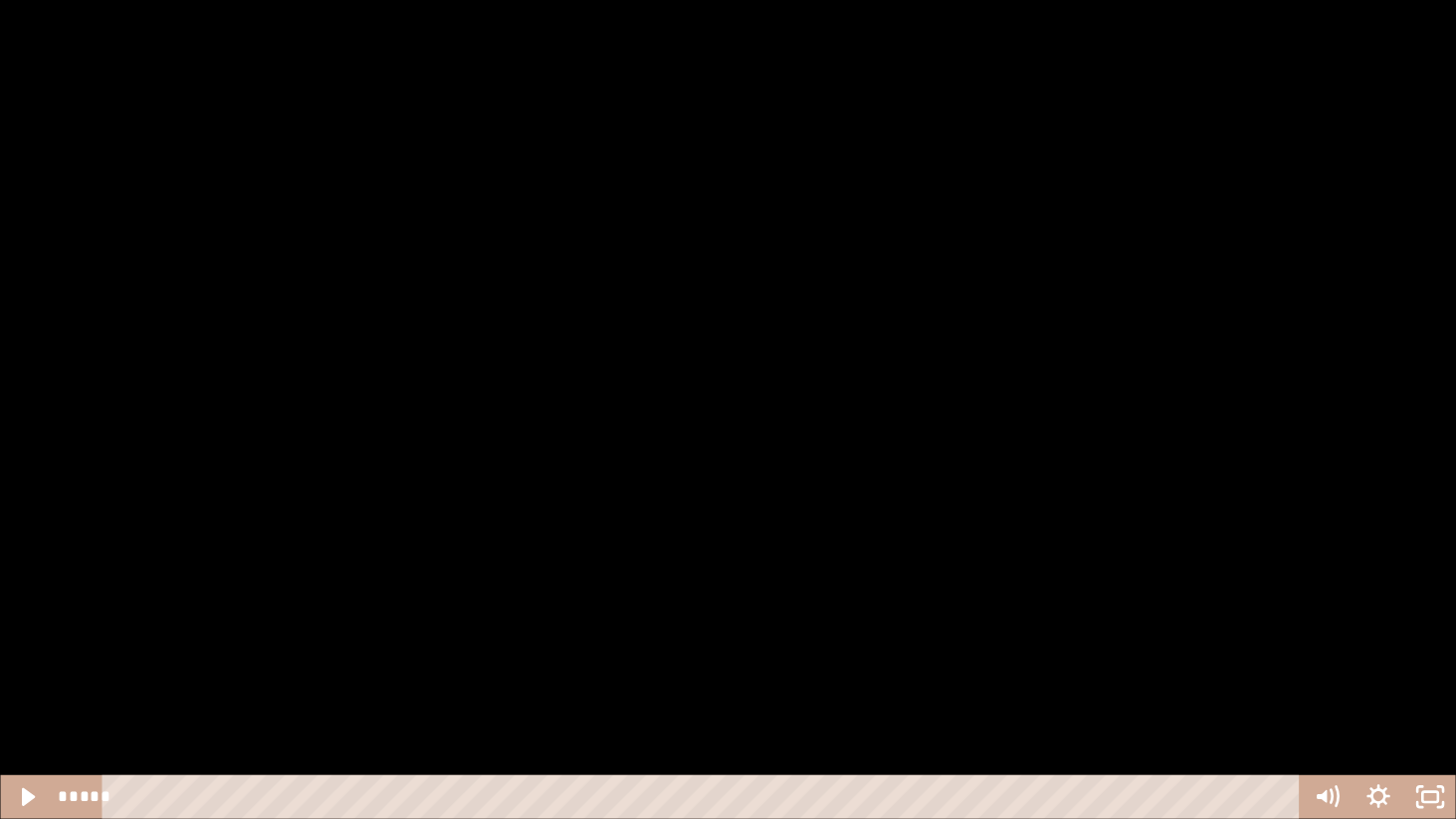 click at bounding box center [728, 409] 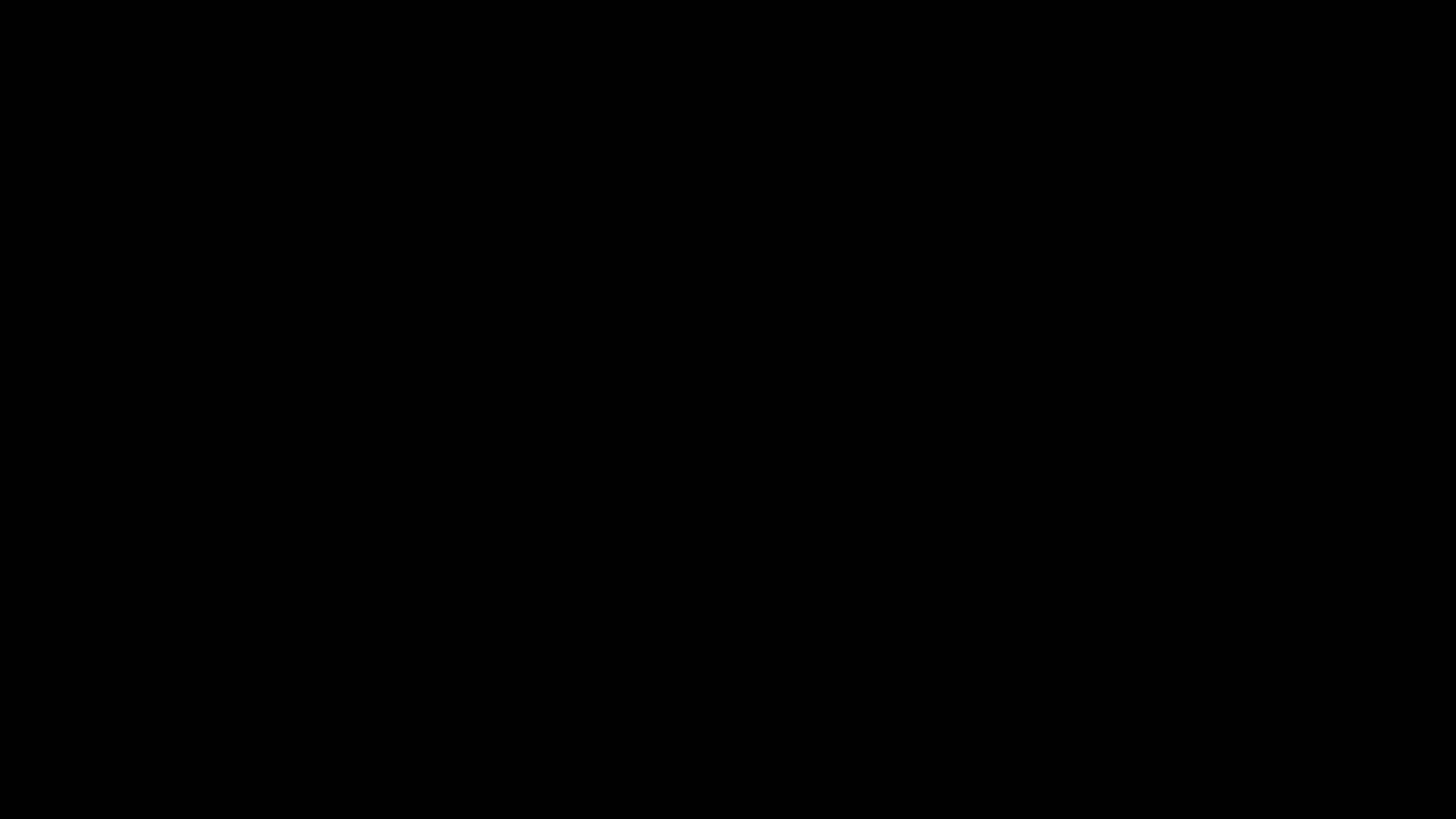 click at bounding box center (728, 409) 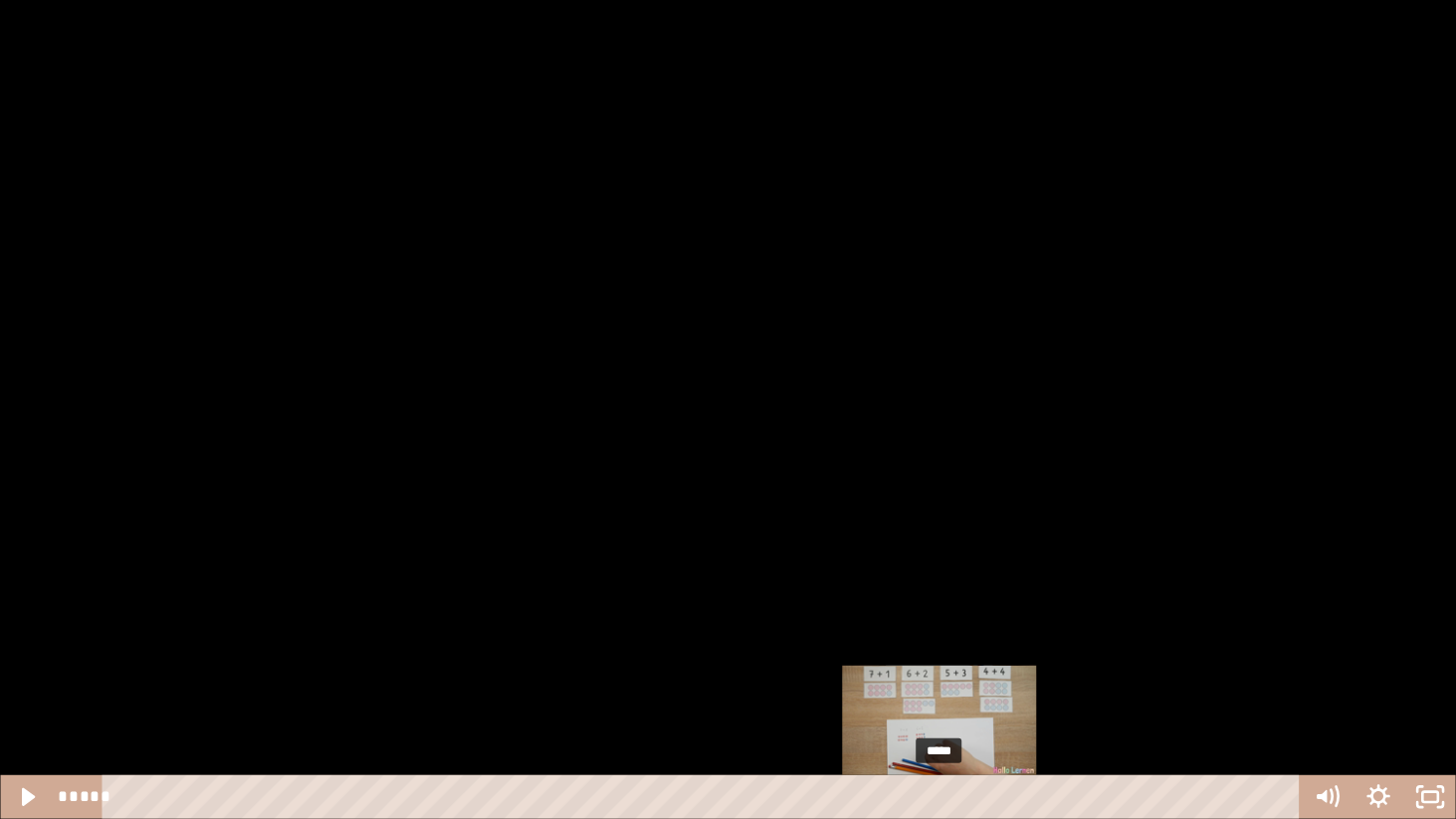 click on "*****" at bounding box center [705, 797] 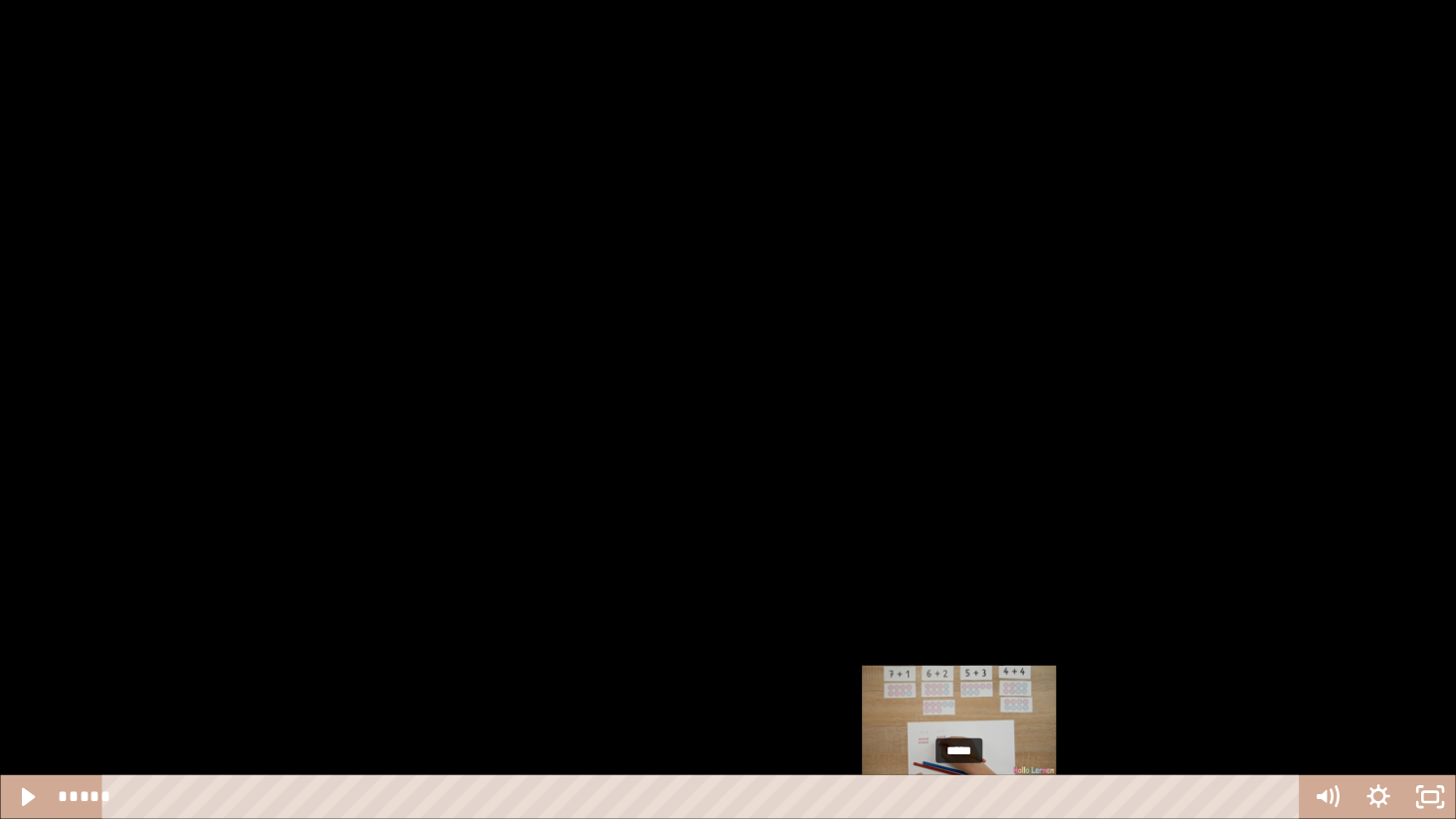 click on "*****" at bounding box center [705, 797] 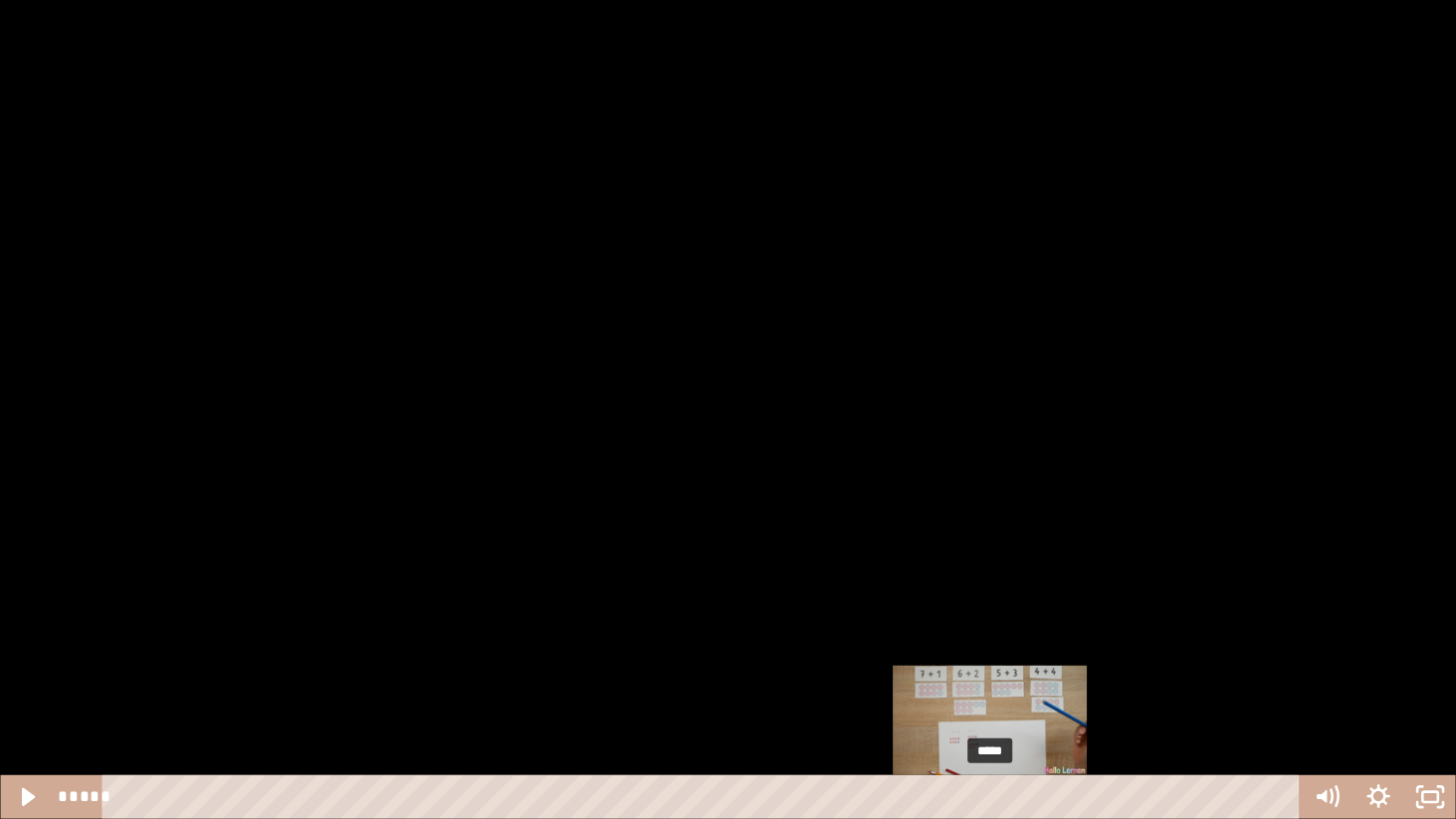 click on "*****" at bounding box center (705, 797) 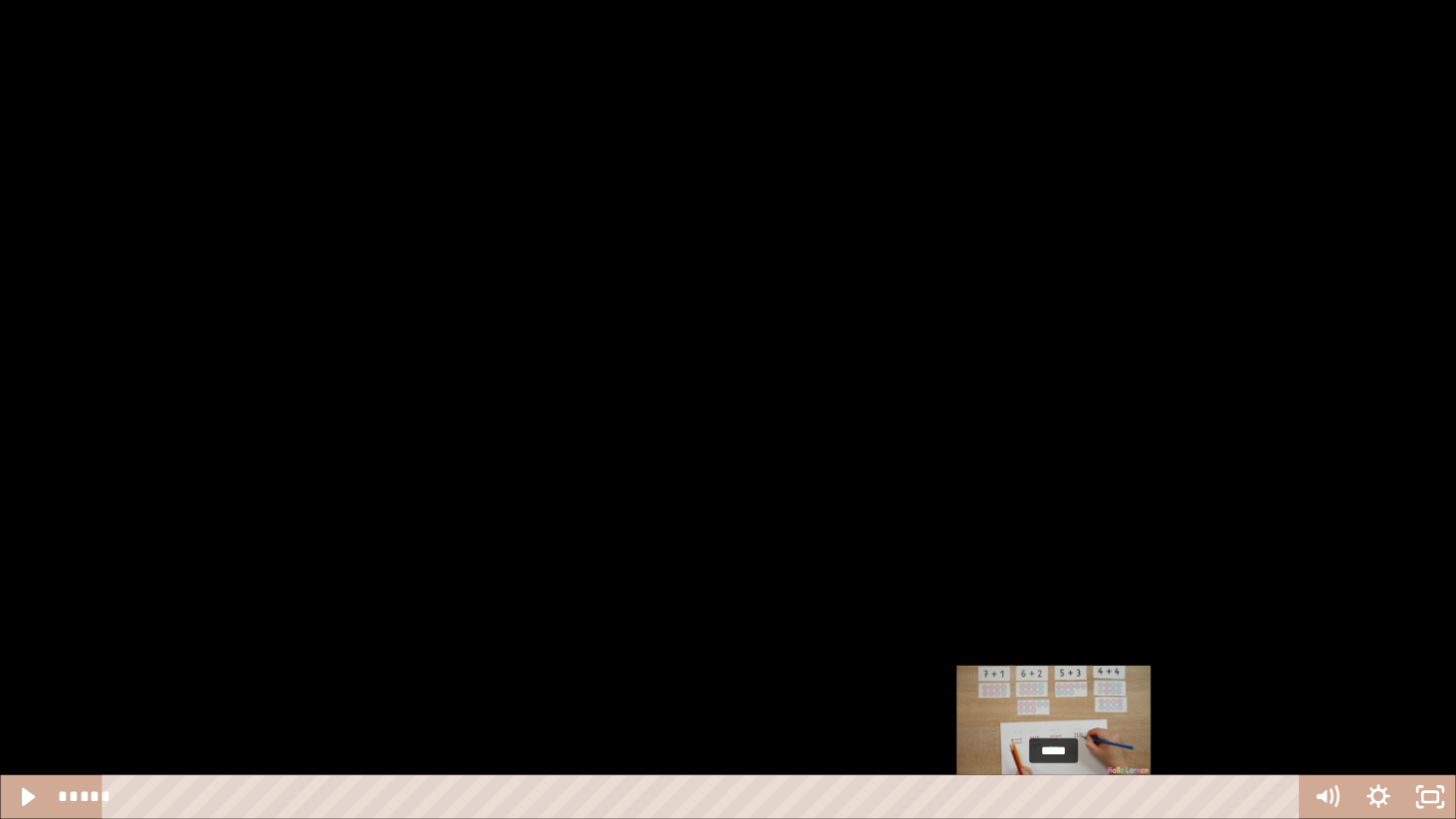 click on "*****" at bounding box center [705, 797] 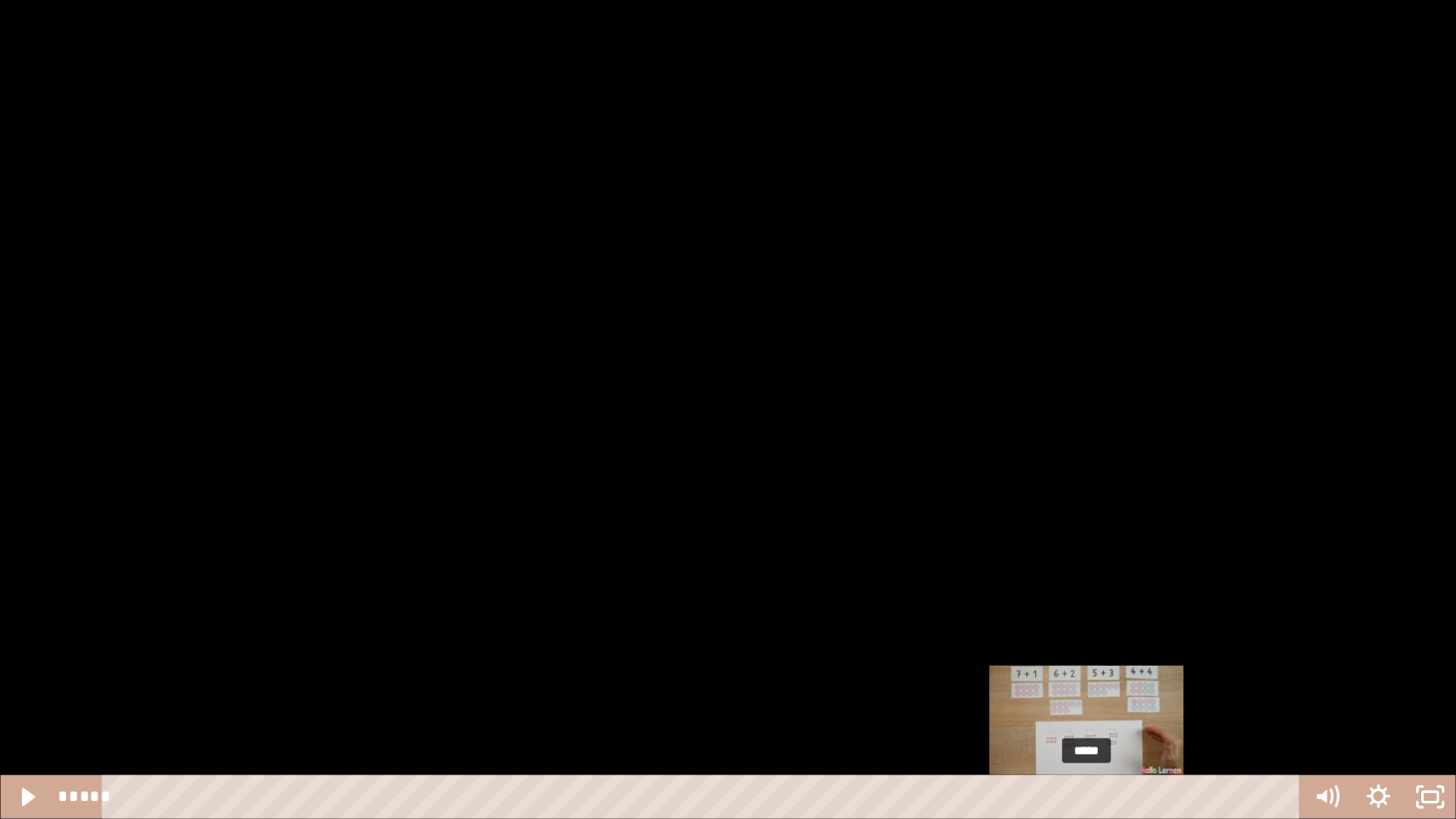 click on "*****" at bounding box center [705, 797] 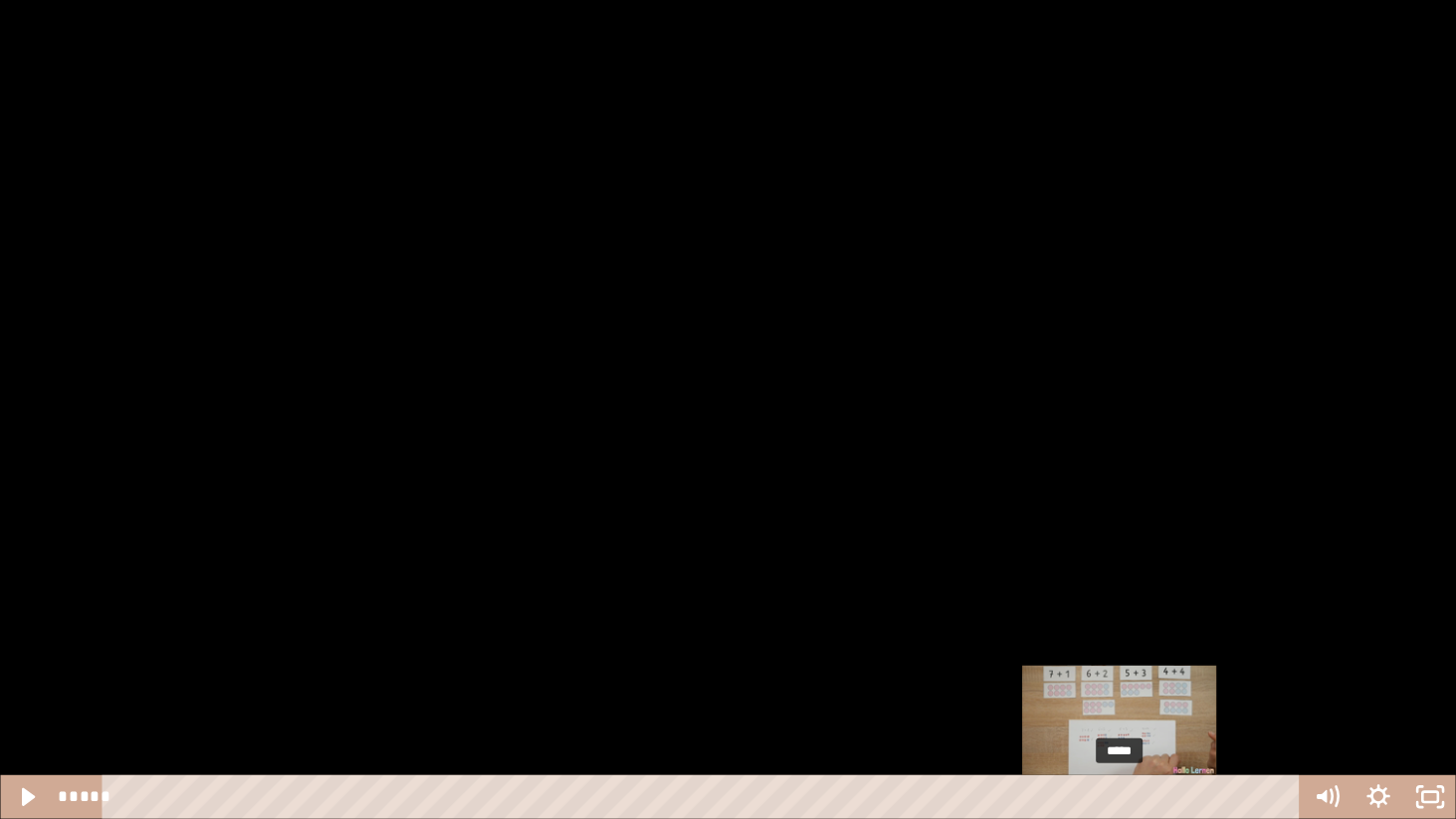 click on "*****" at bounding box center (705, 797) 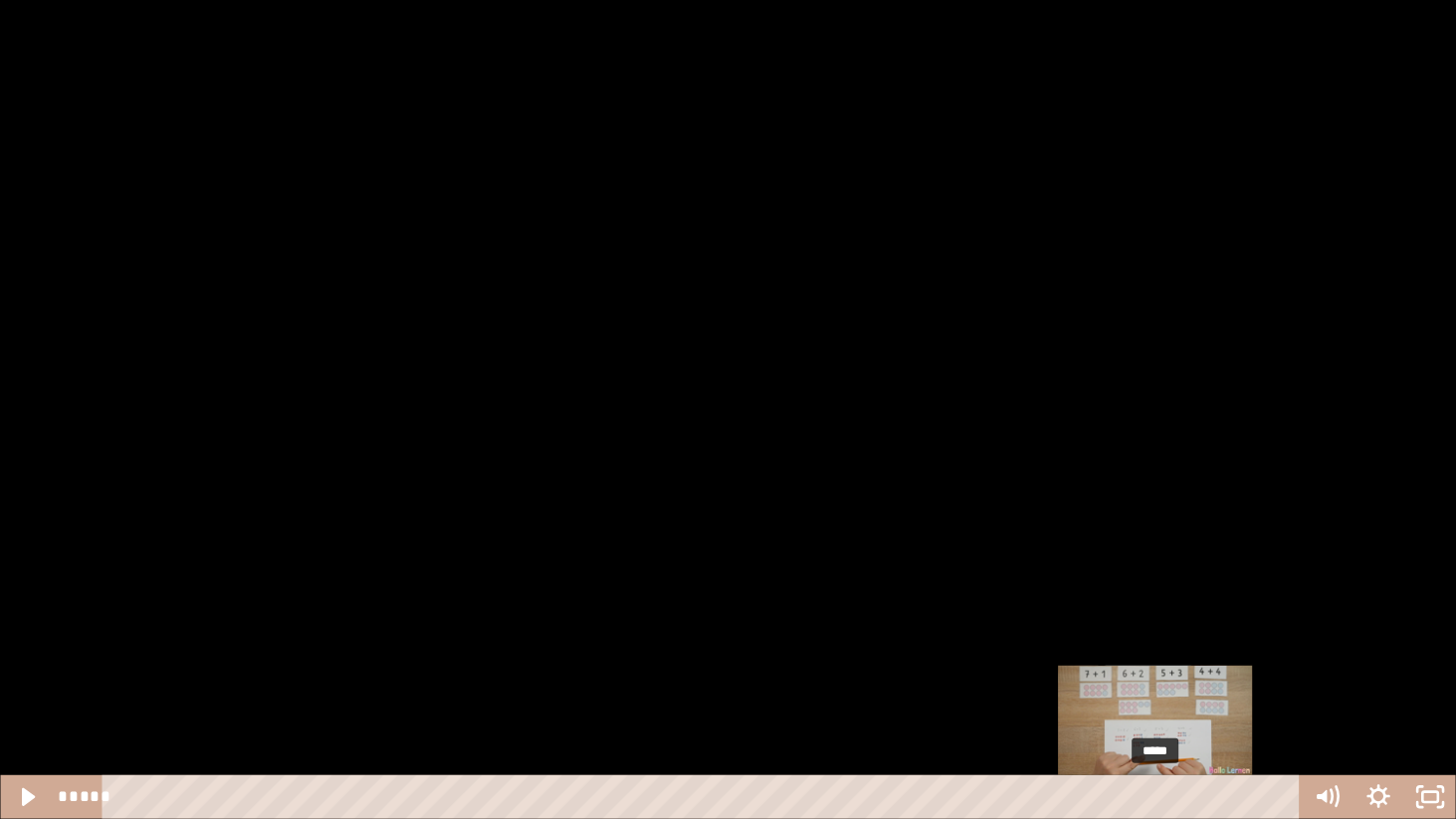 click on "*****" at bounding box center (705, 797) 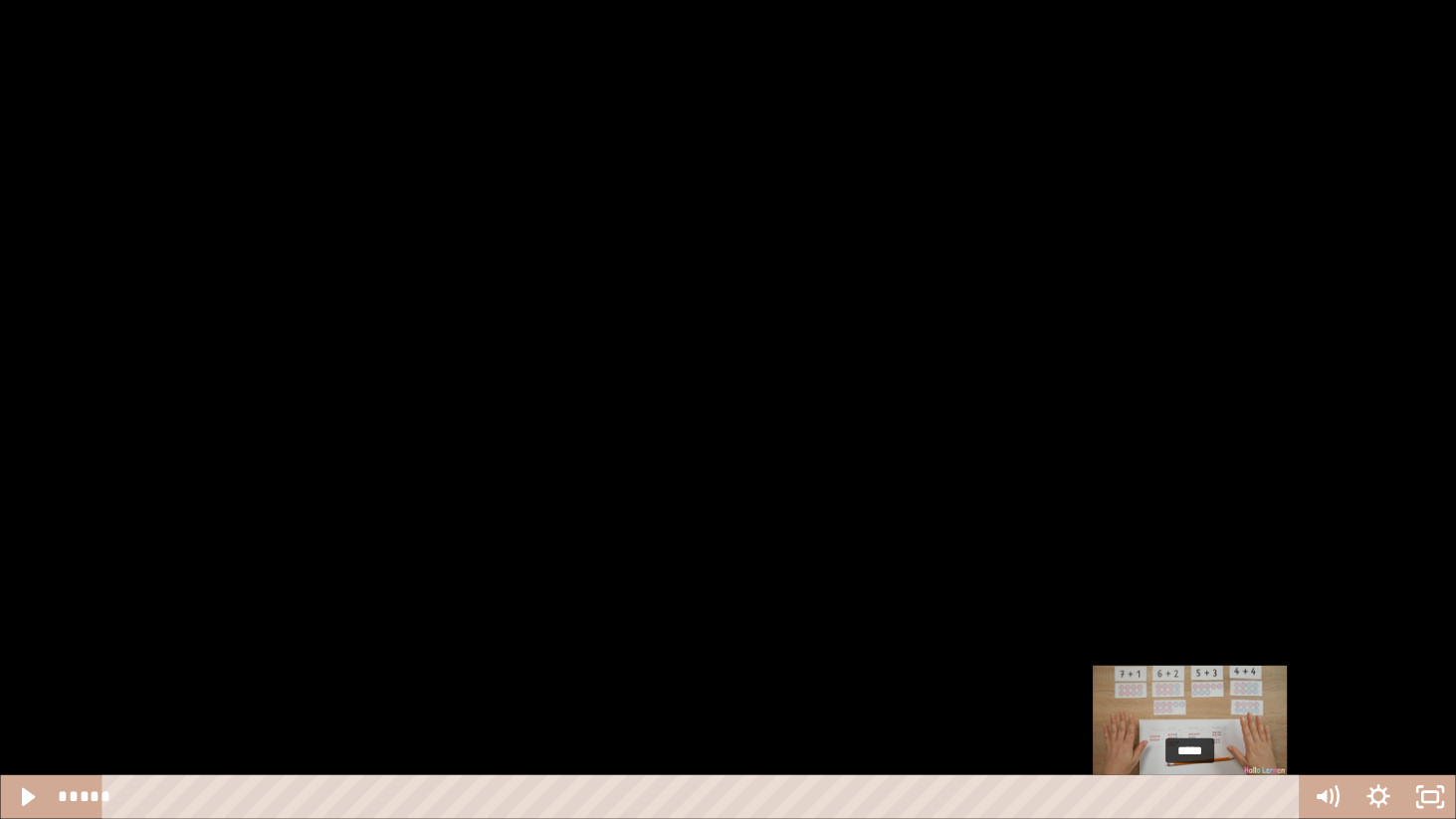 click on "*****" at bounding box center (705, 797) 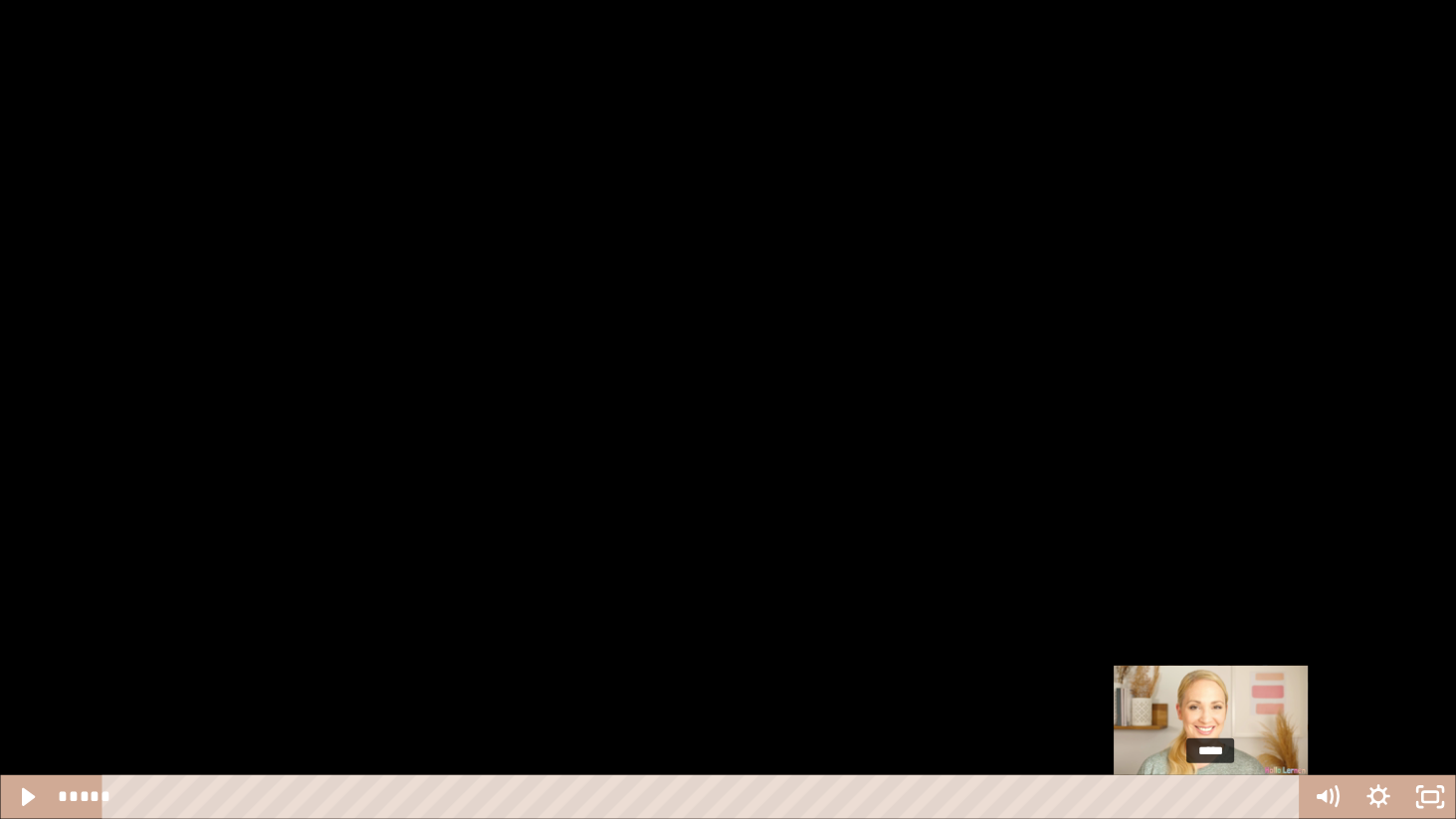 click on "*****" at bounding box center [705, 797] 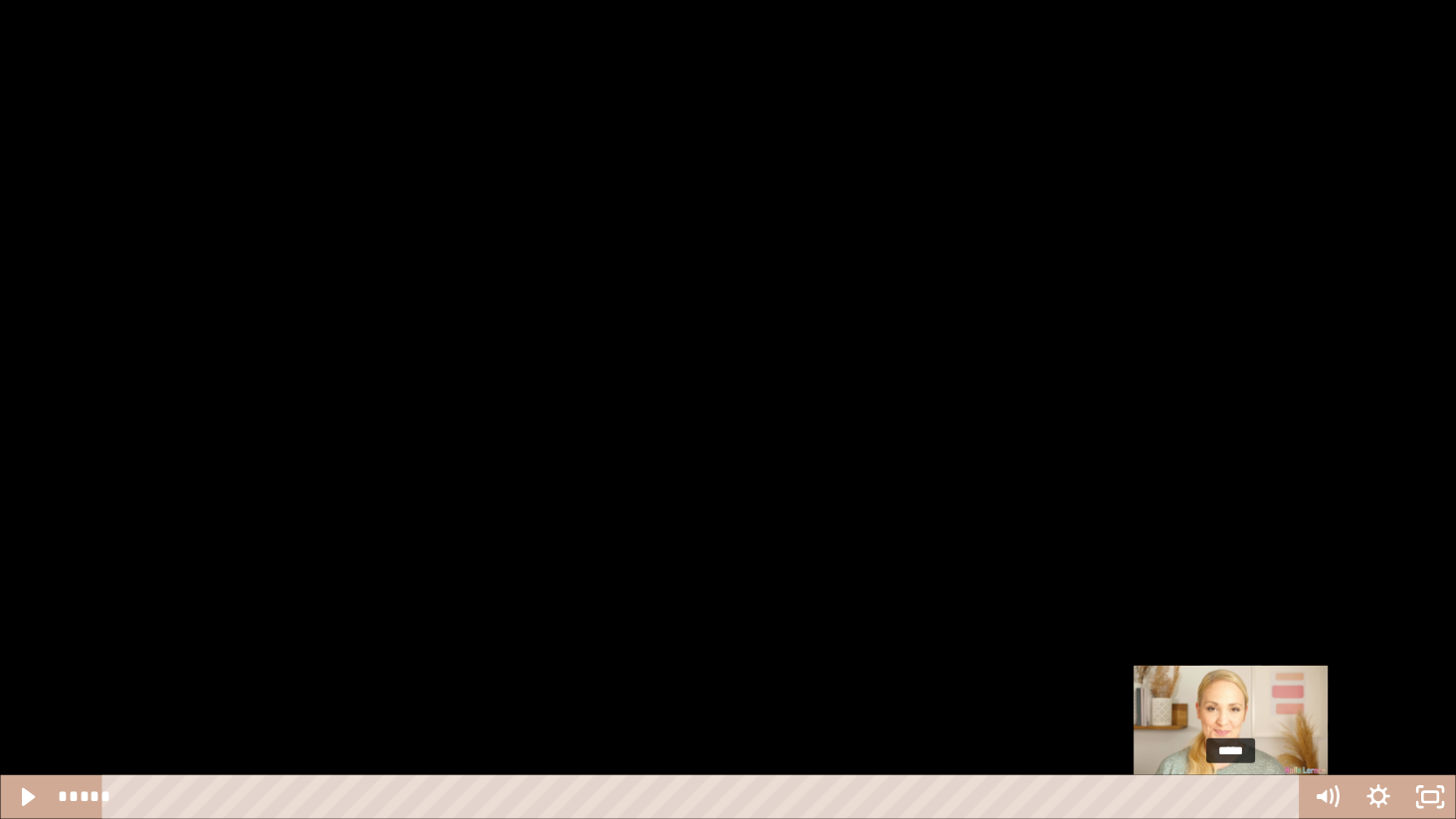 click on "*****" at bounding box center (705, 797) 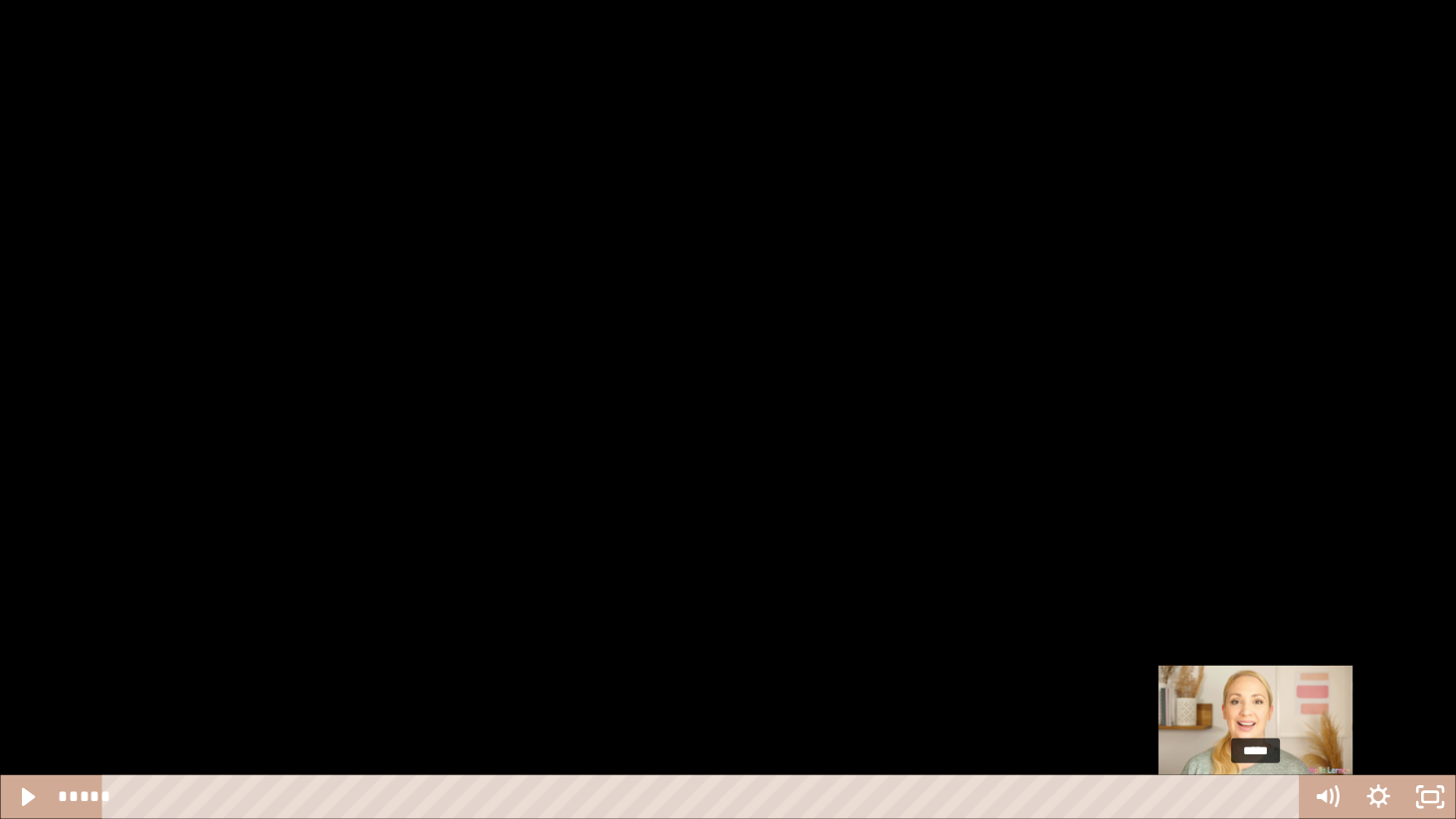 click on "*****" at bounding box center (705, 797) 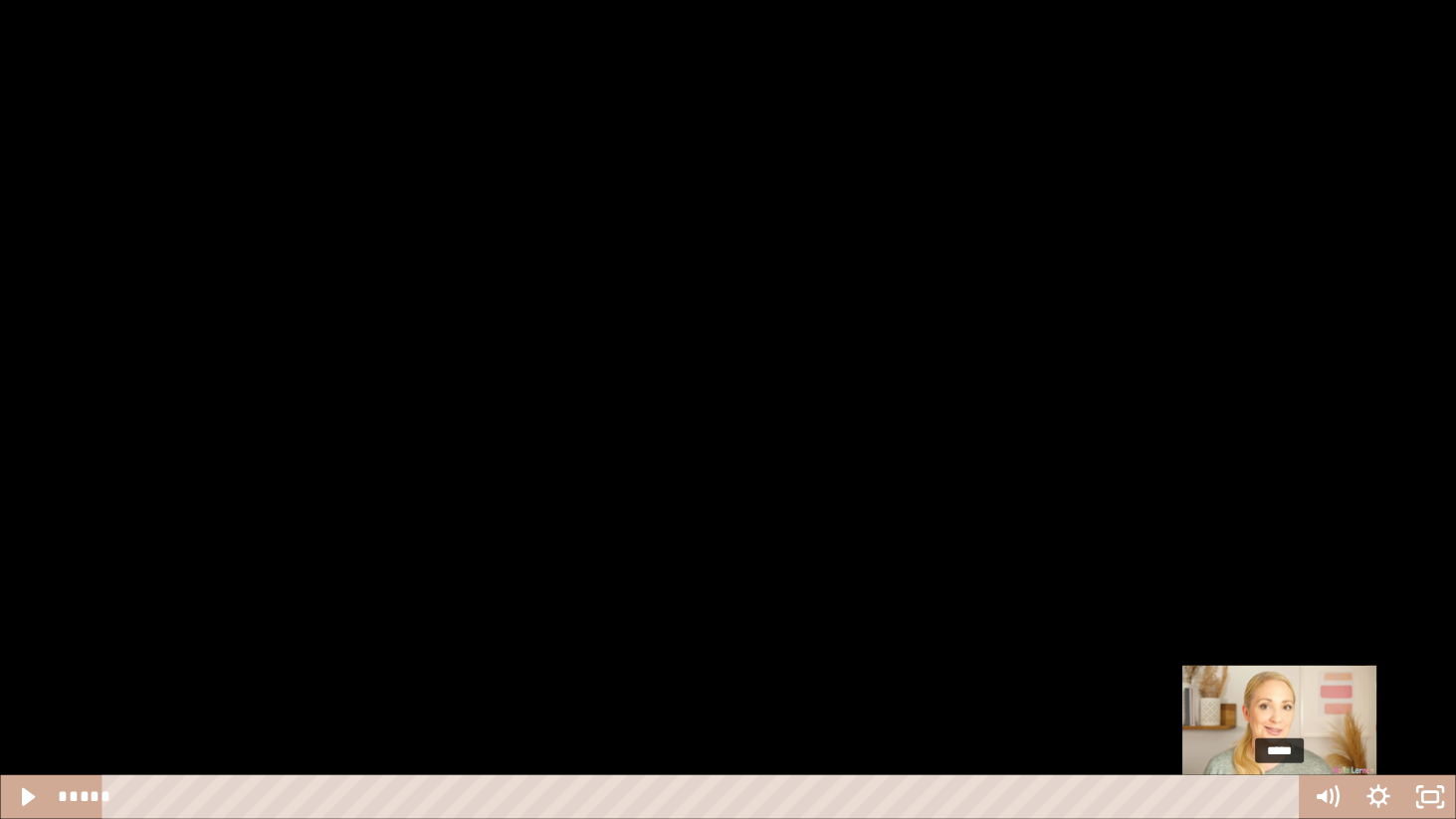 click on "*****" at bounding box center (705, 797) 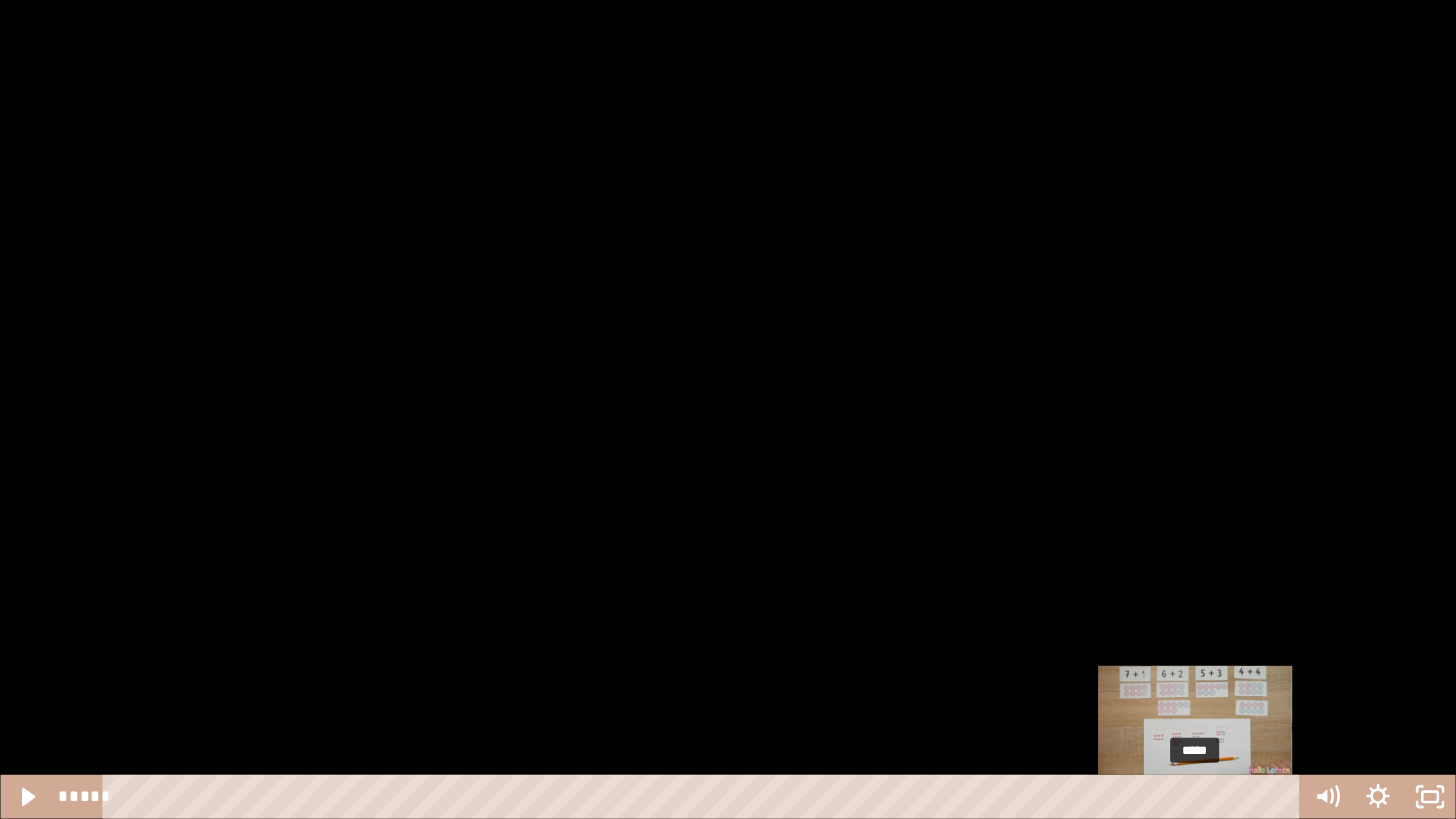 click on "*****" at bounding box center [705, 797] 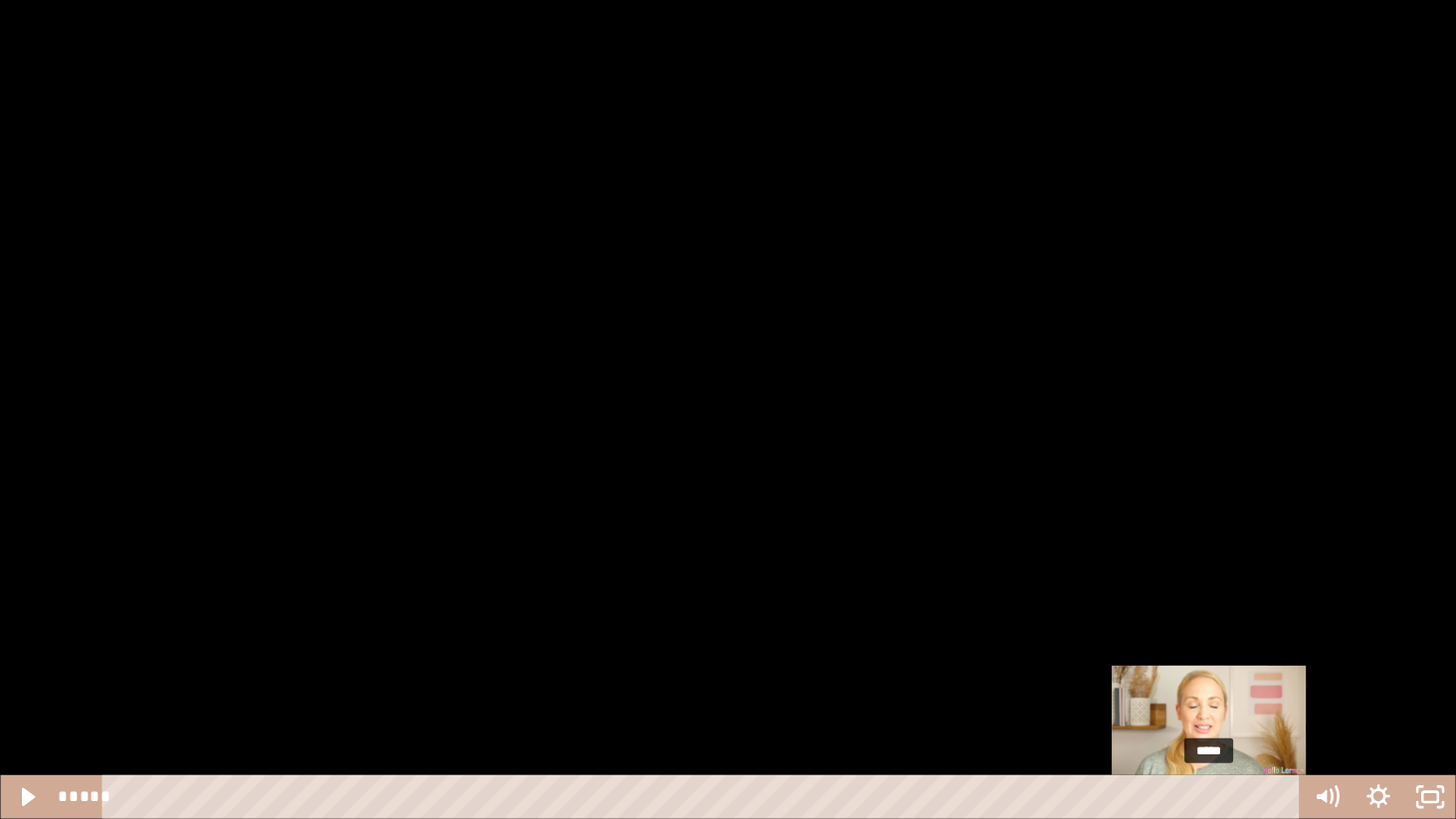 click on "*****" at bounding box center (705, 797) 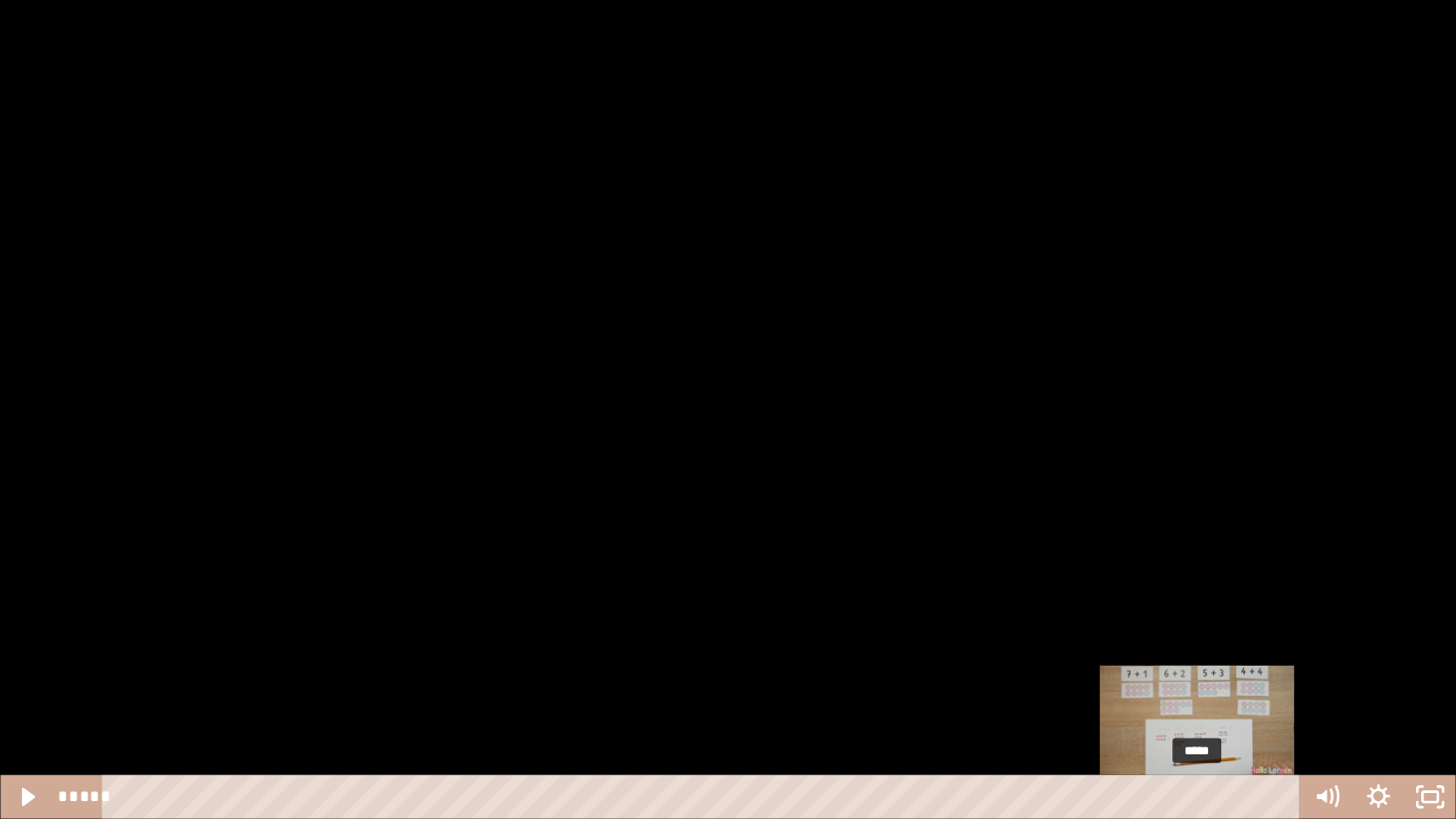 click on "*****" at bounding box center [705, 797] 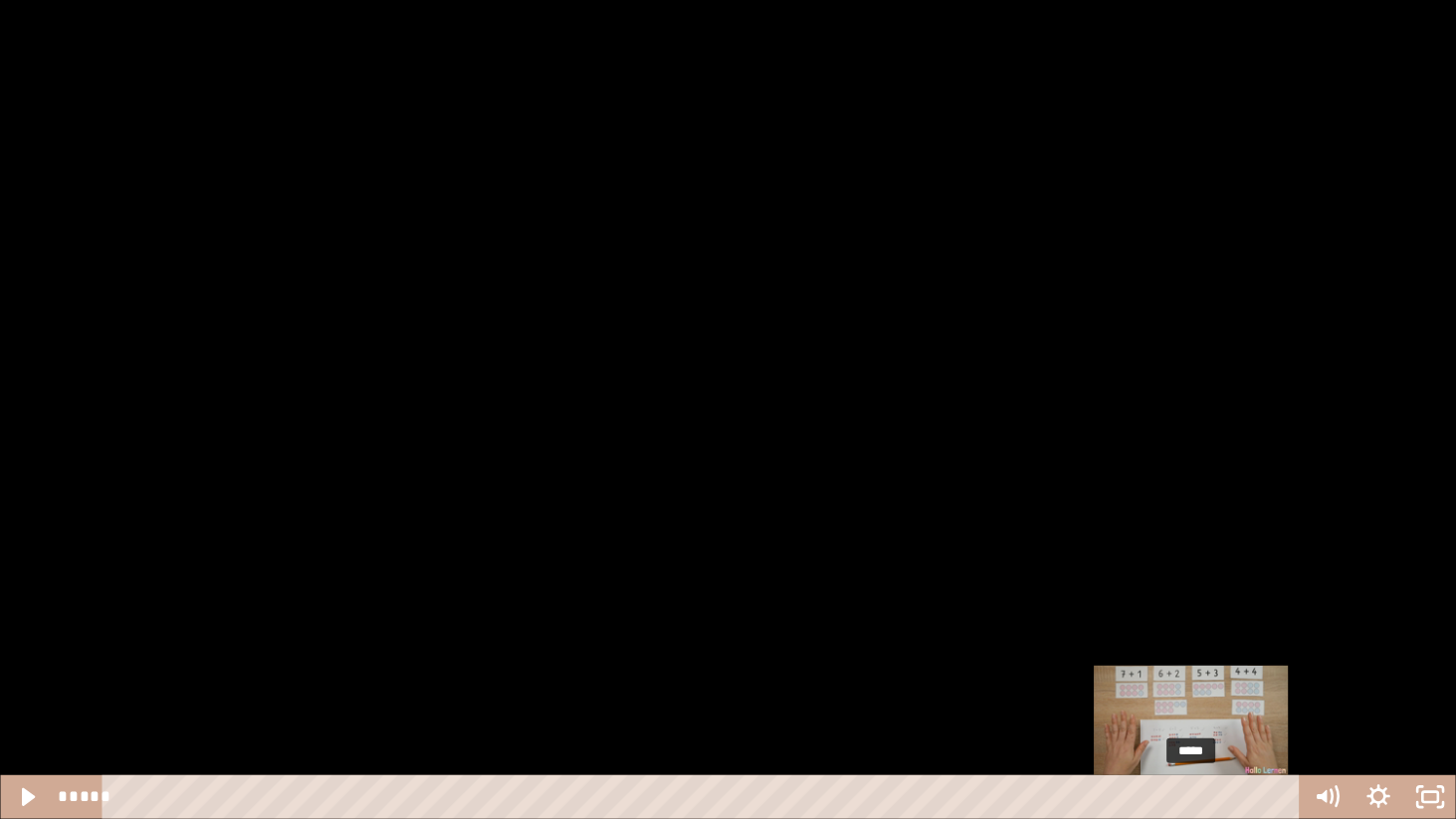 click at bounding box center [1191, 797] 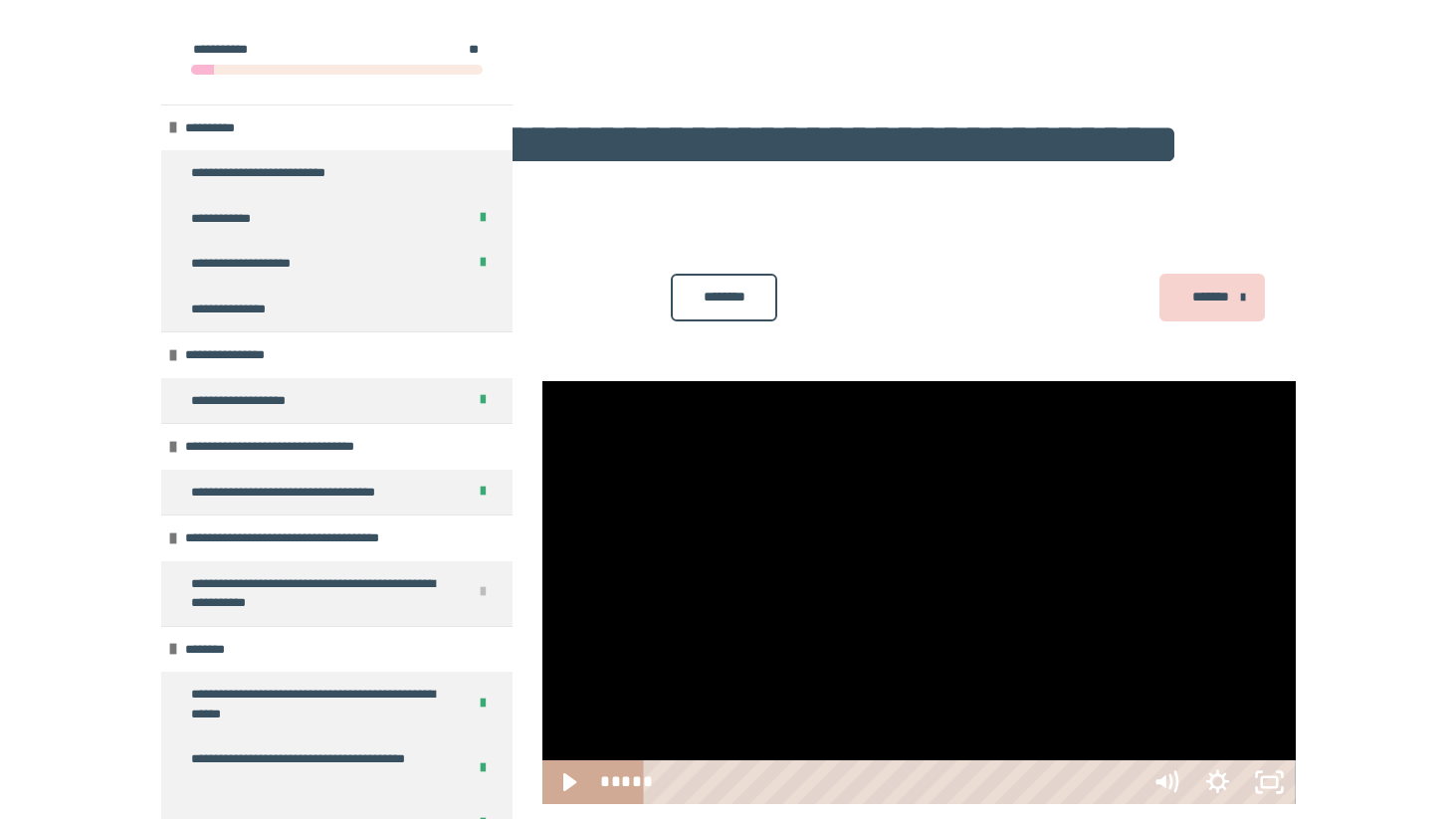 scroll, scrollTop: 400, scrollLeft: 0, axis: vertical 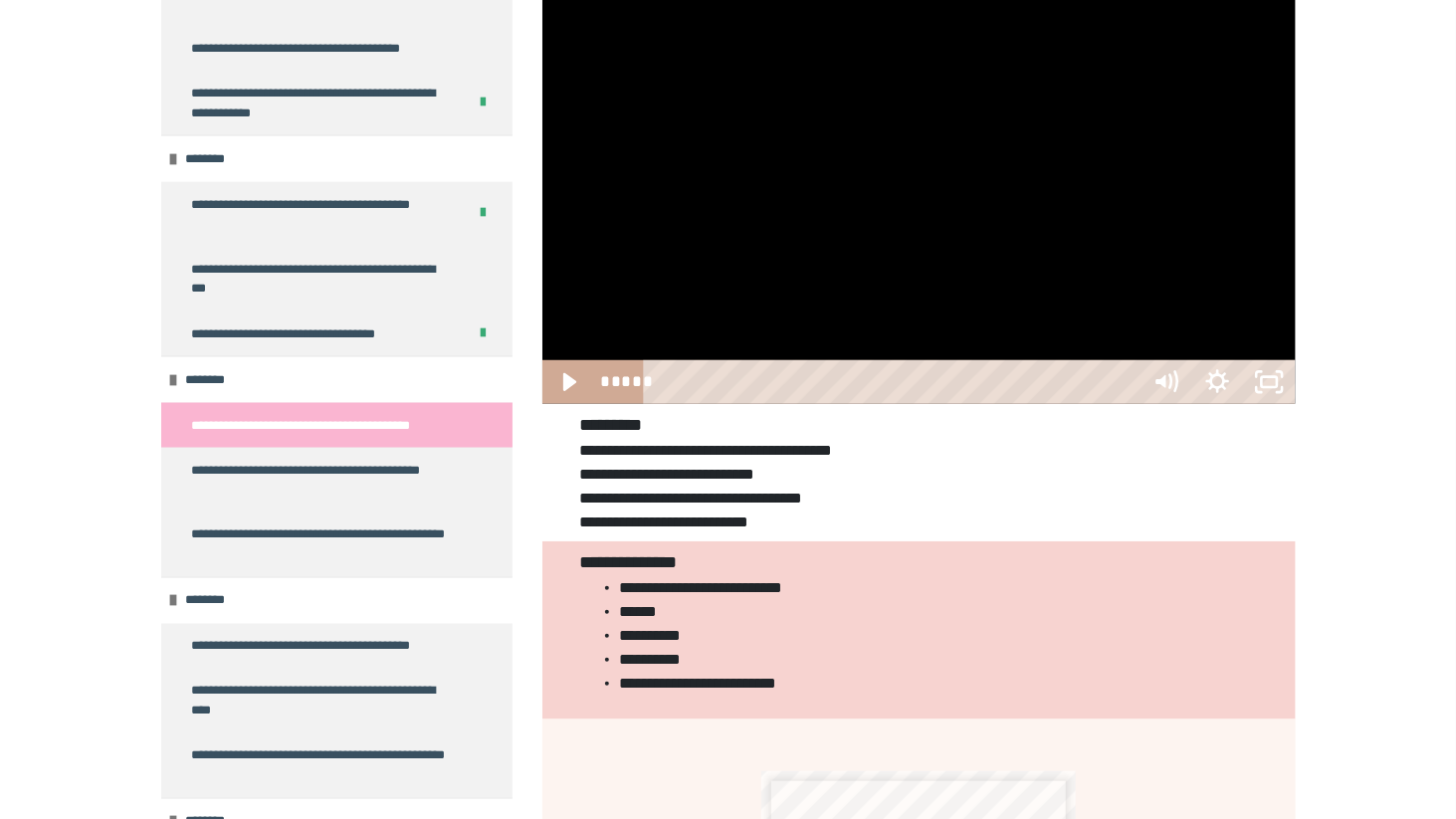 click at bounding box center [1734, 382] 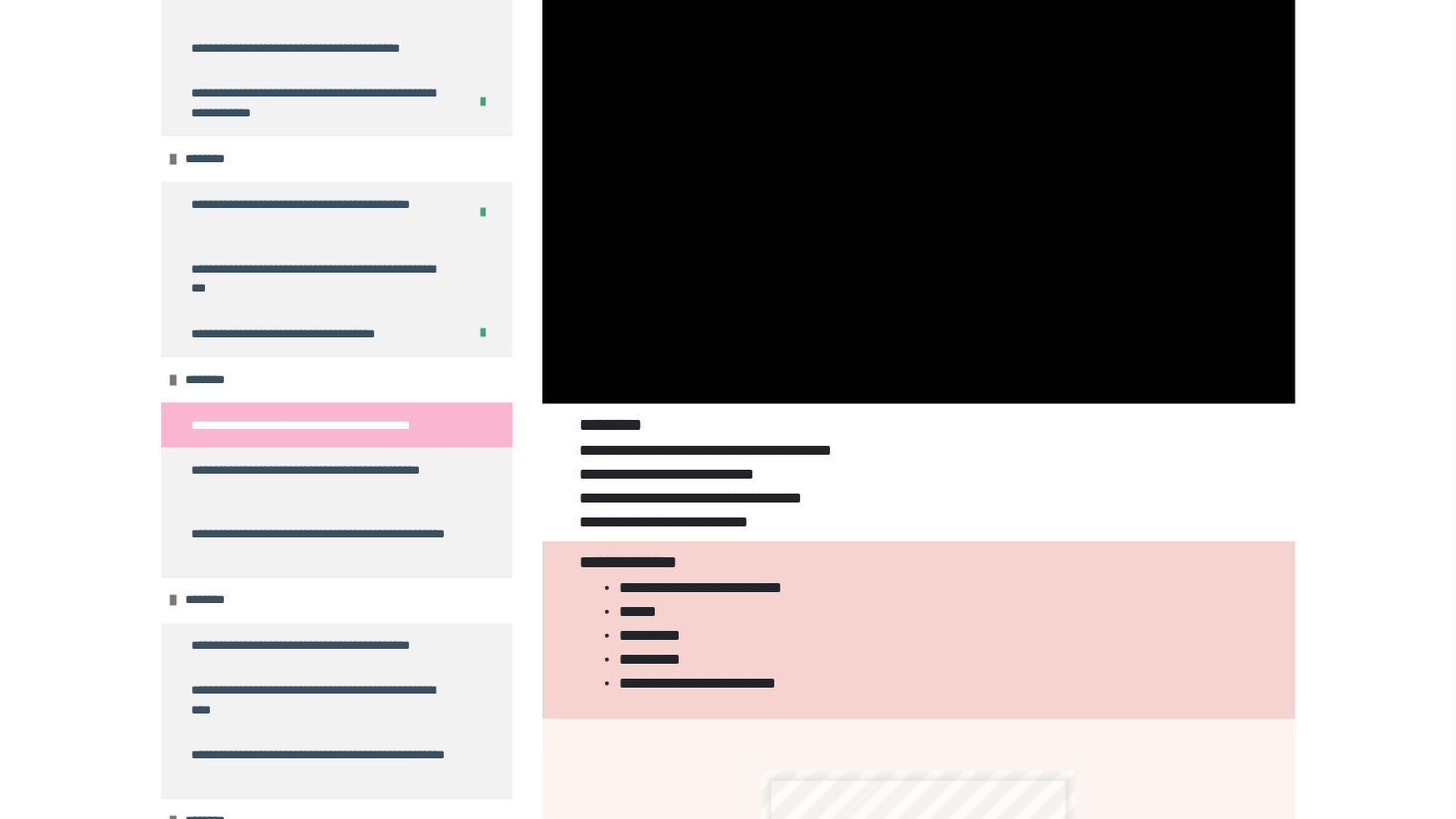 click at bounding box center [919, 193] 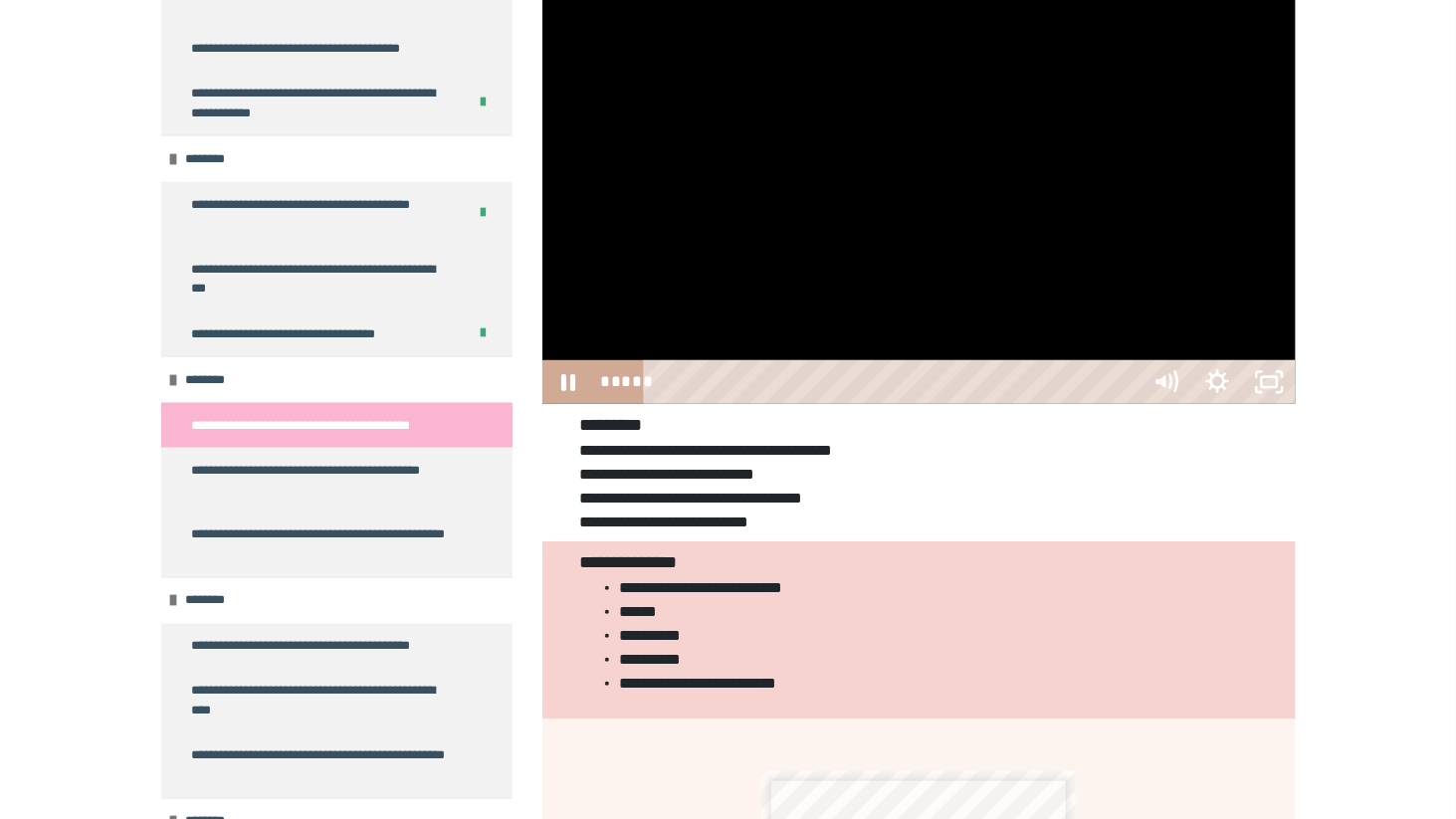 click on "*****" at bounding box center (895, 382) 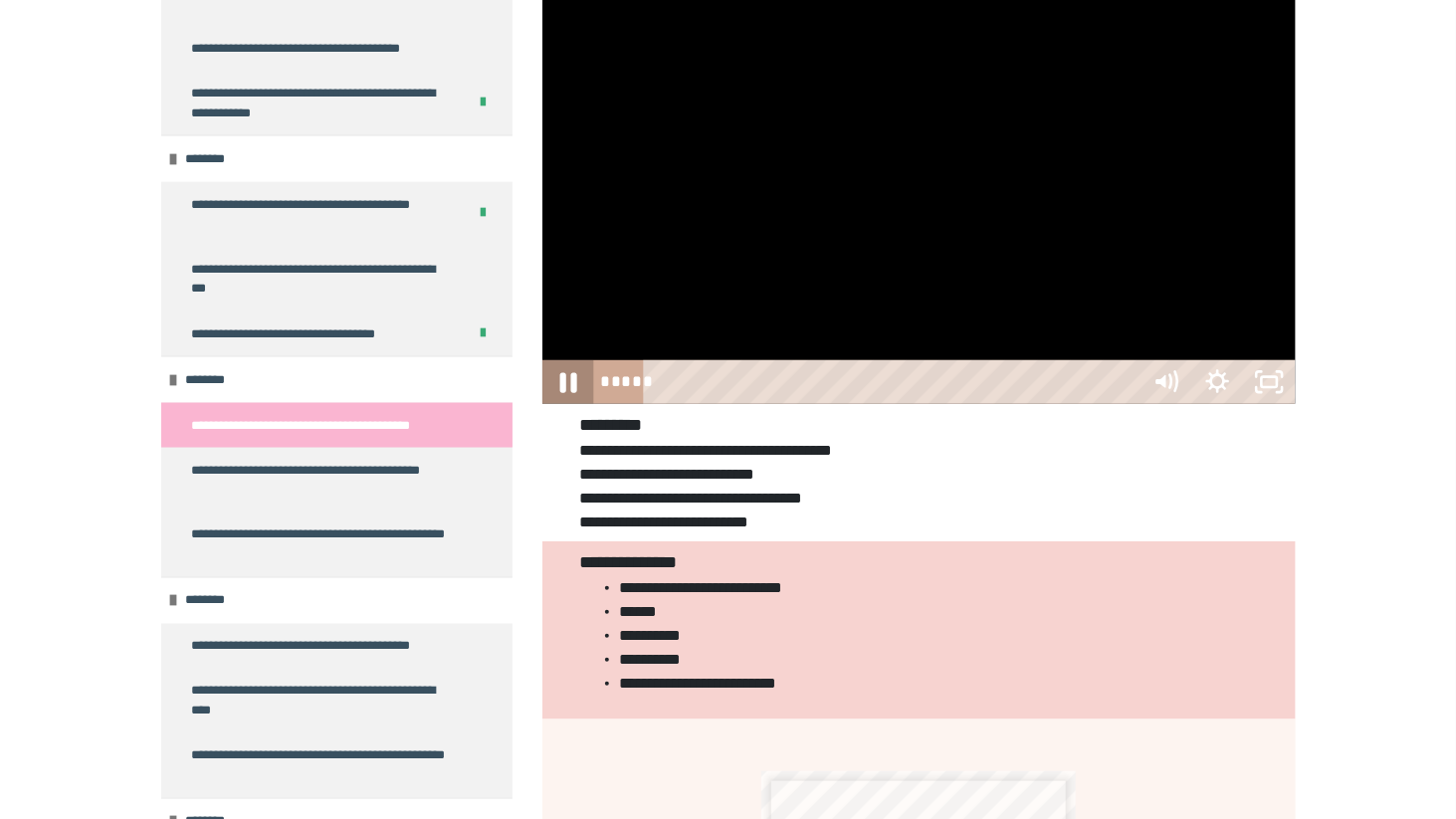 click 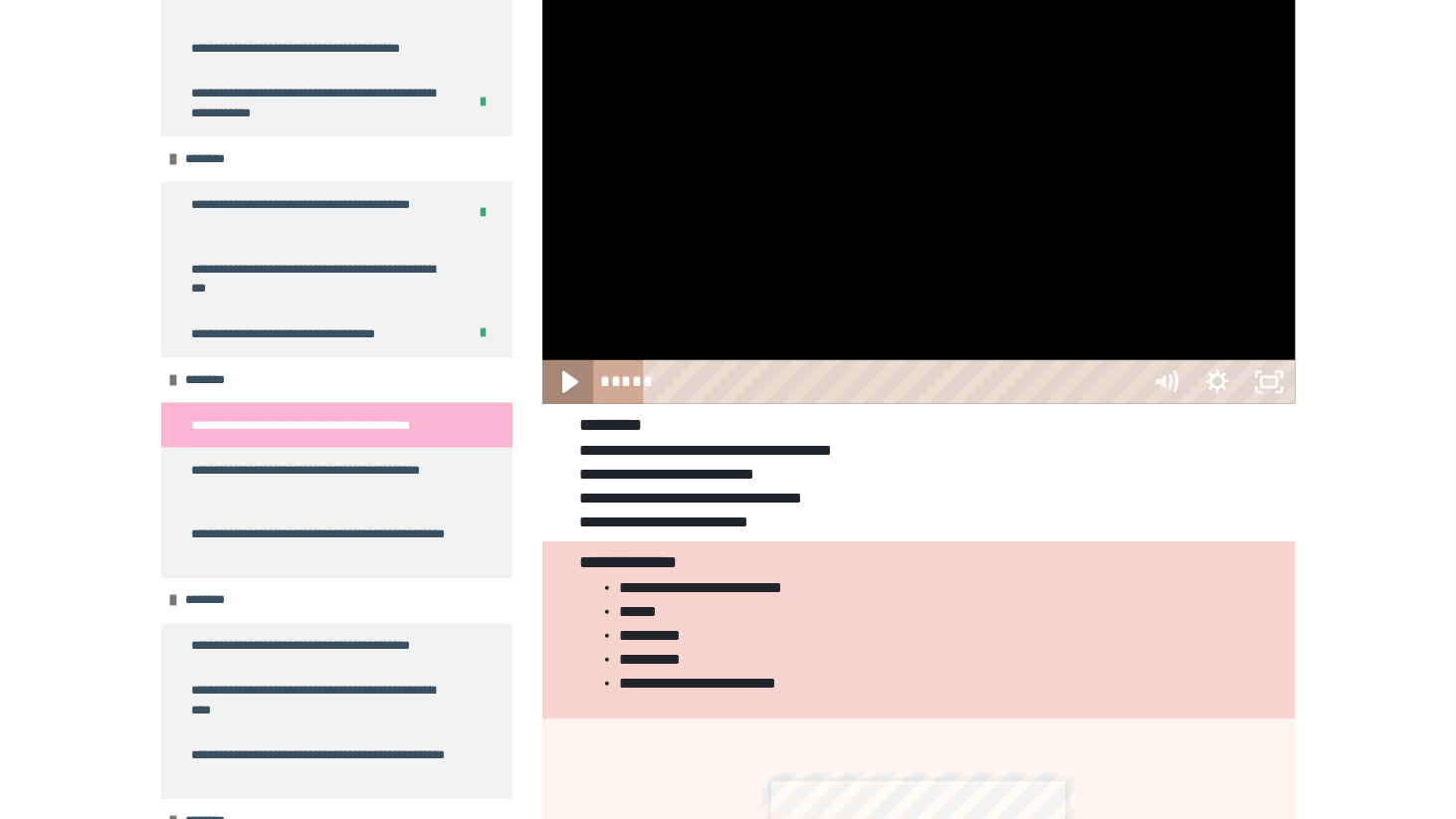 click 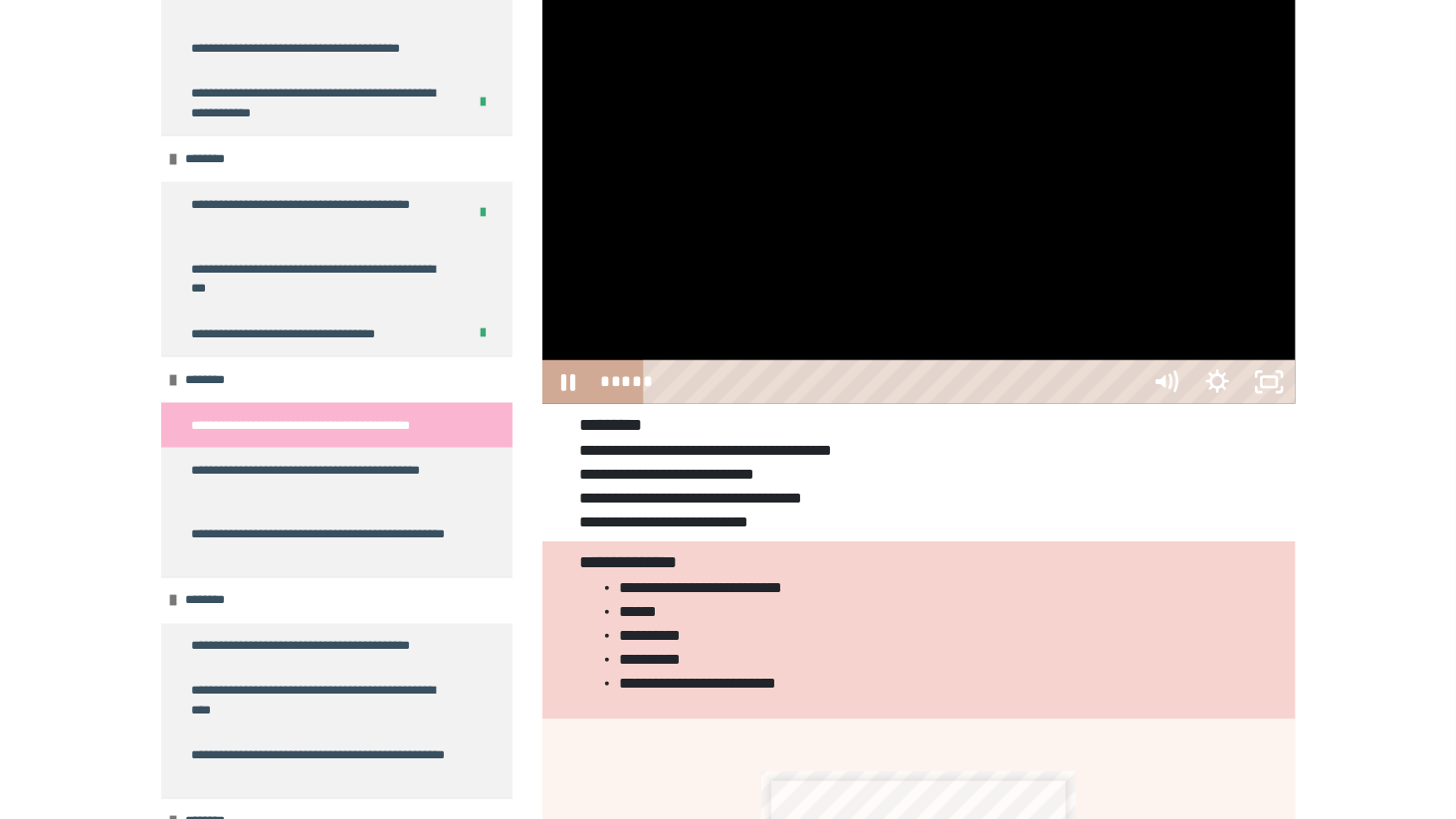 click at bounding box center [919, 193] 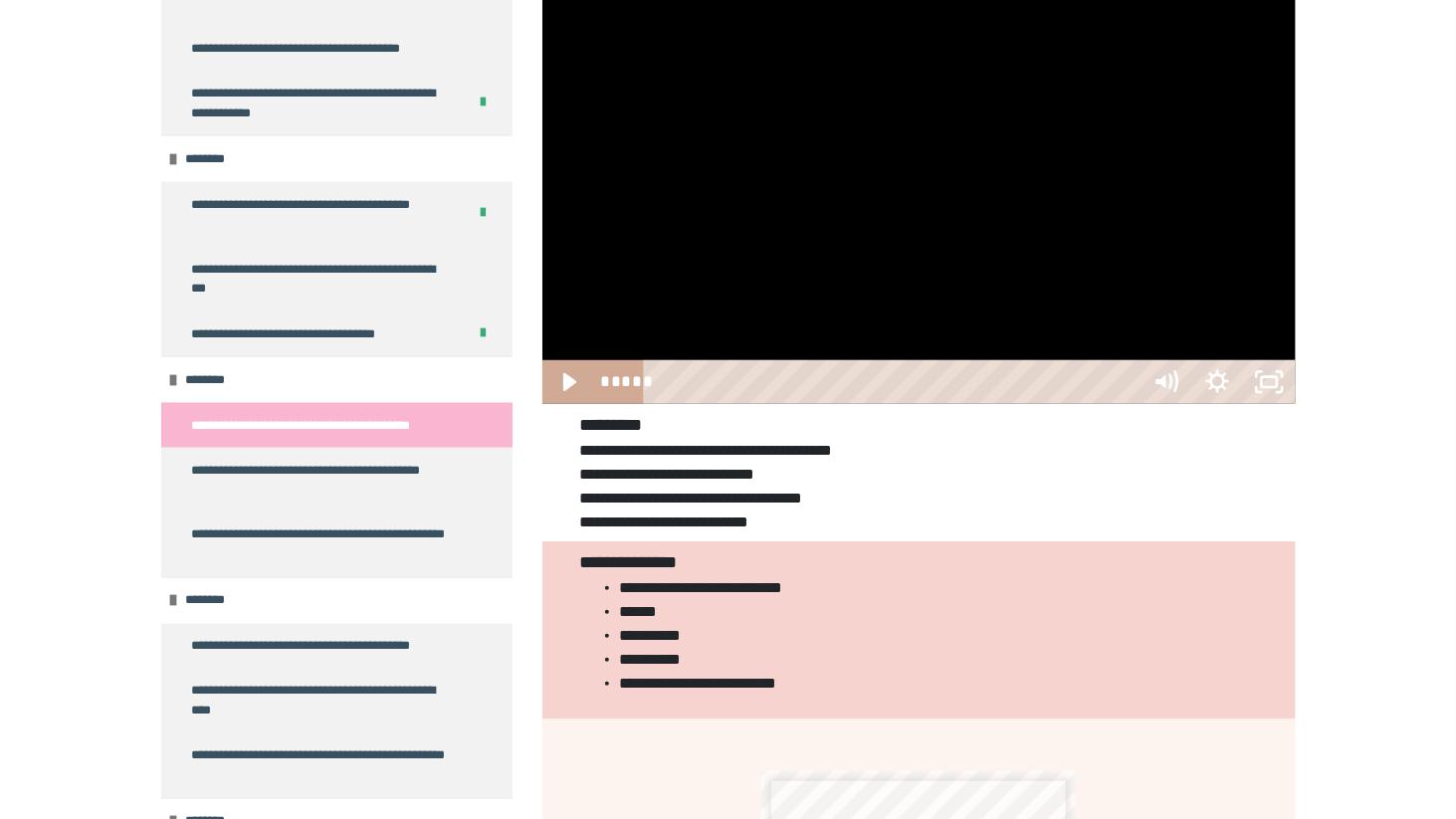 click at bounding box center [919, 193] 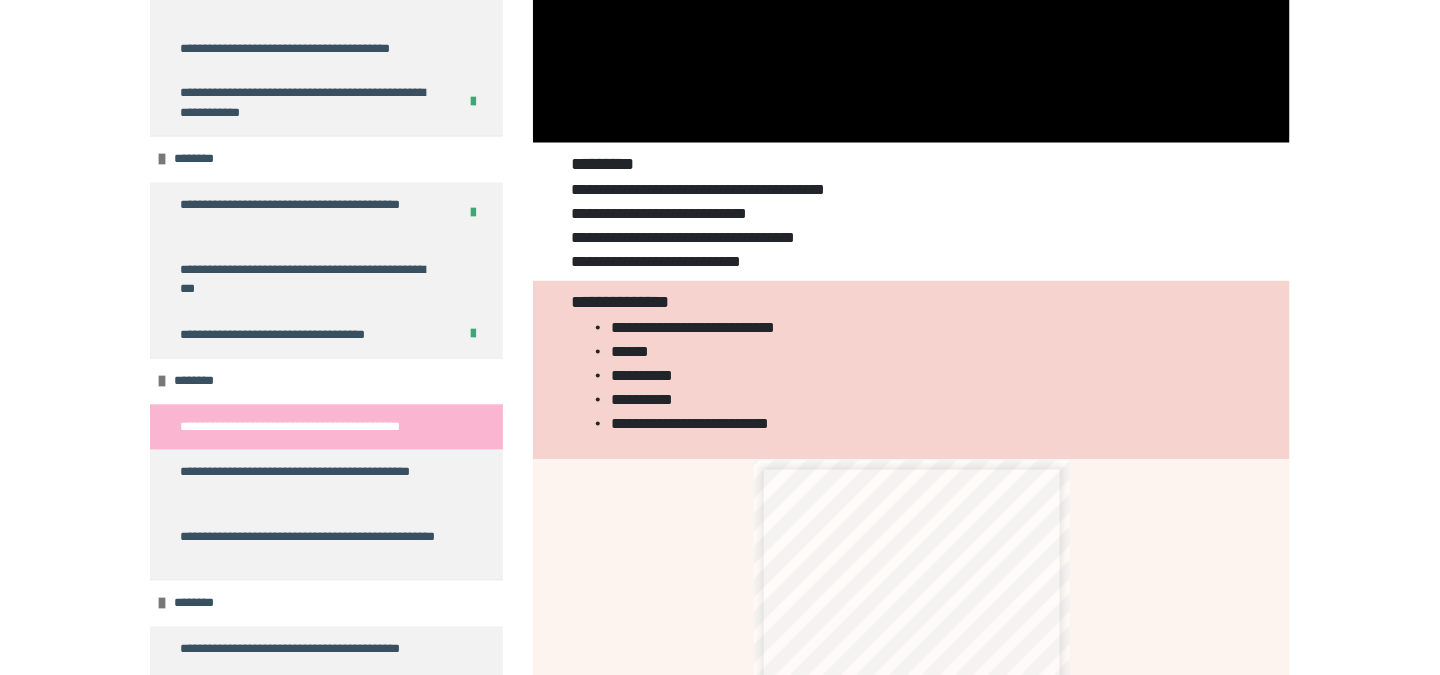 scroll, scrollTop: 666, scrollLeft: 0, axis: vertical 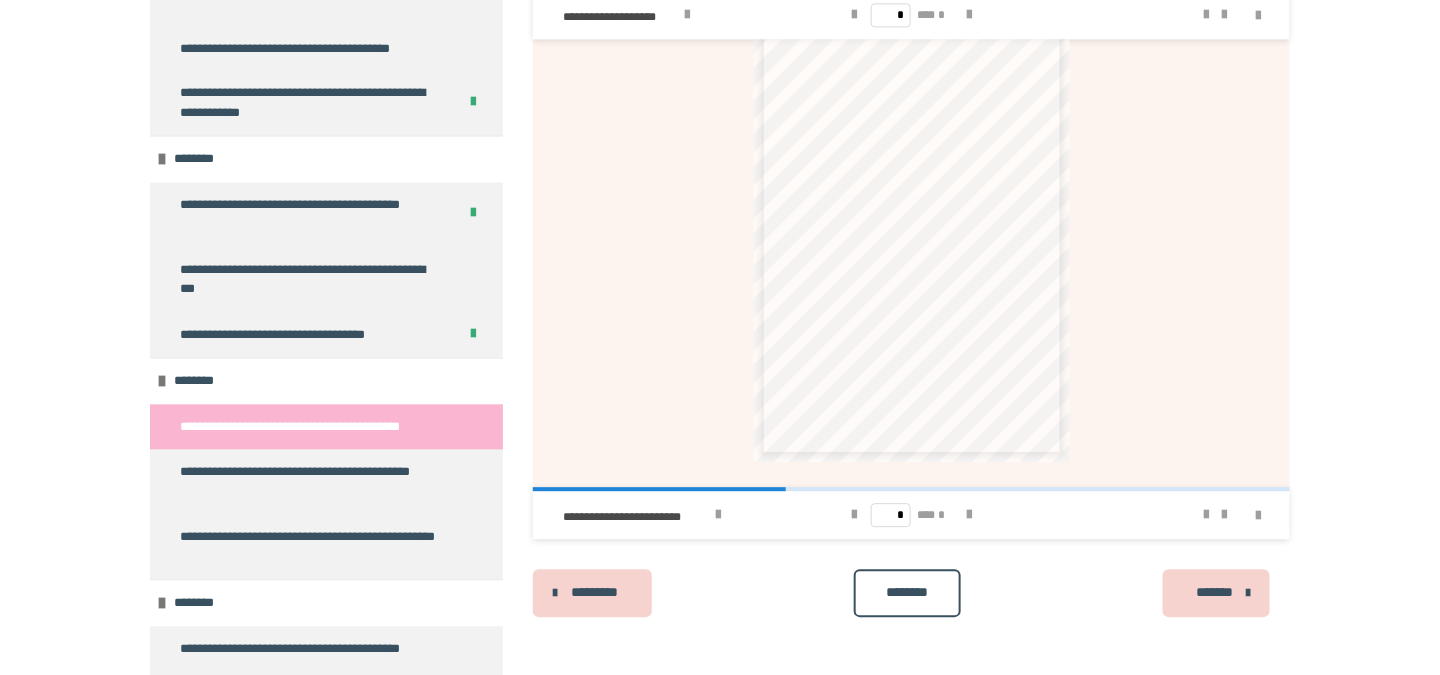 click on "********" at bounding box center [907, 592] 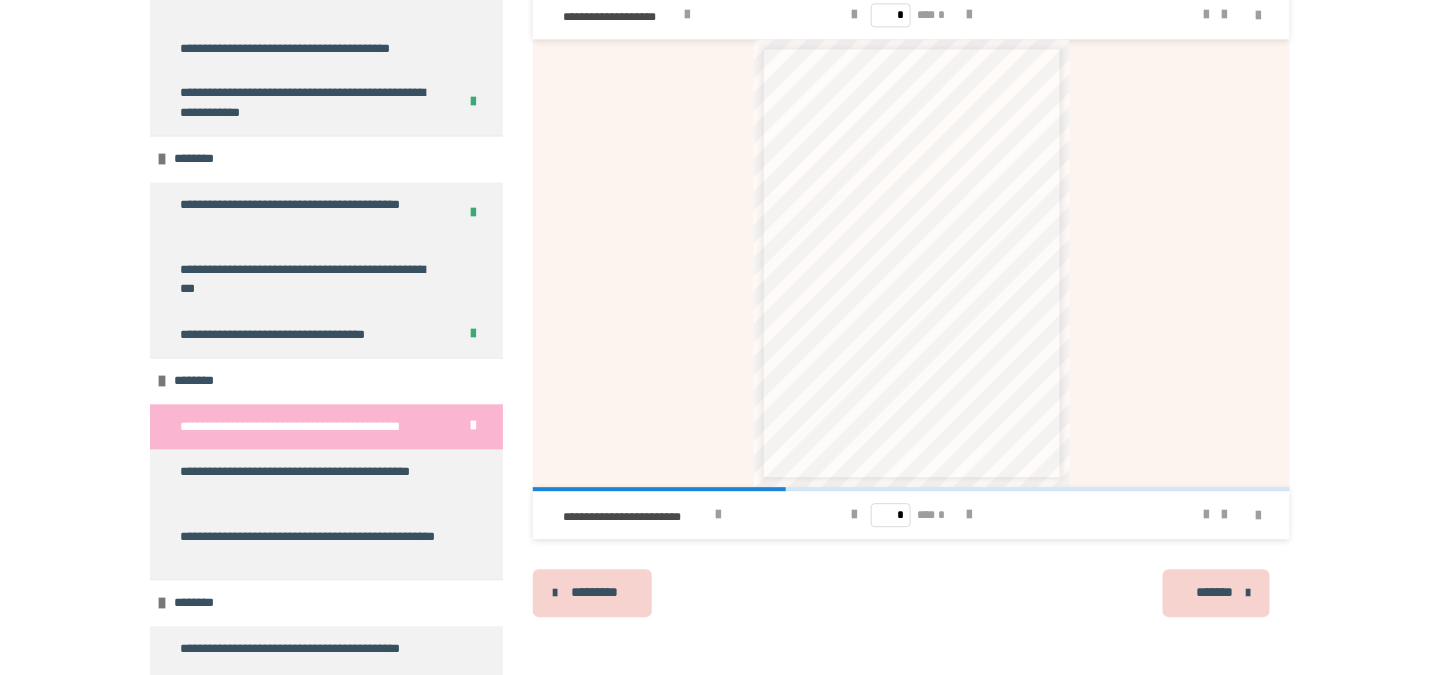 scroll, scrollTop: 0, scrollLeft: 0, axis: both 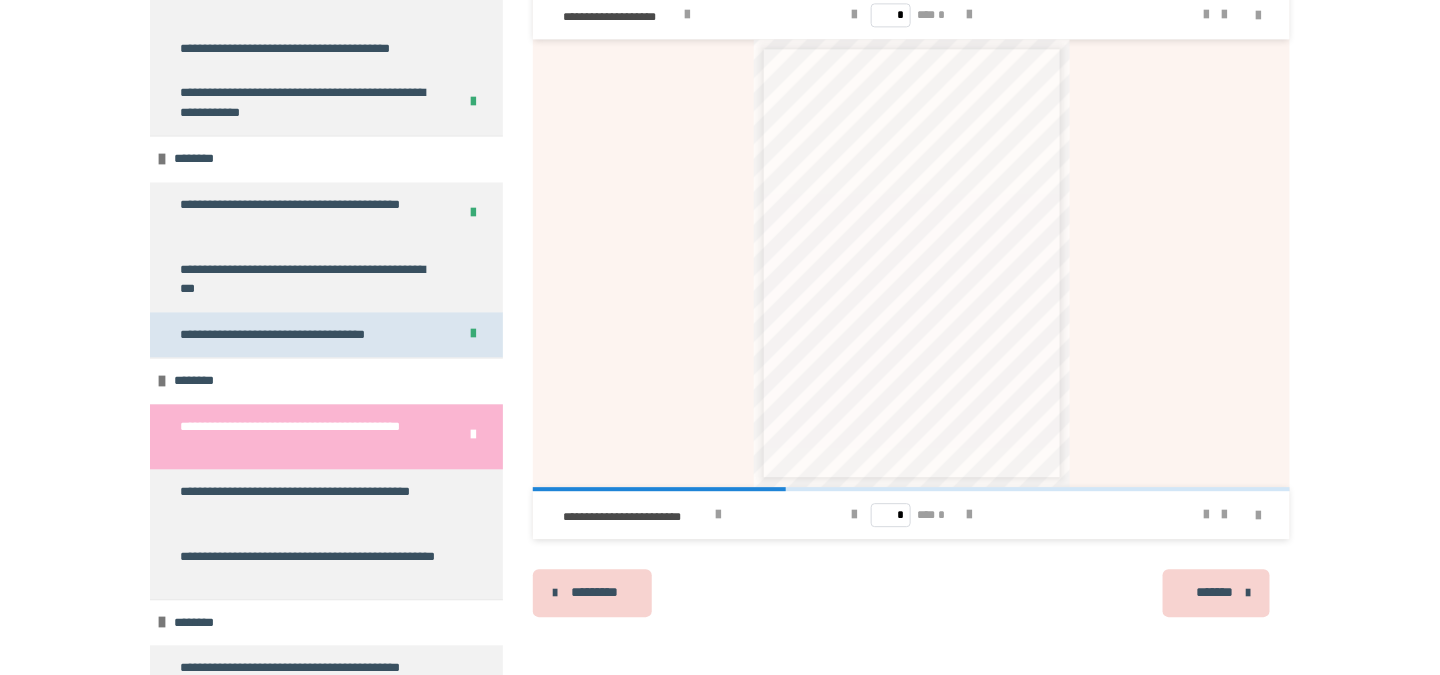 click on "**********" at bounding box center [279, 336] 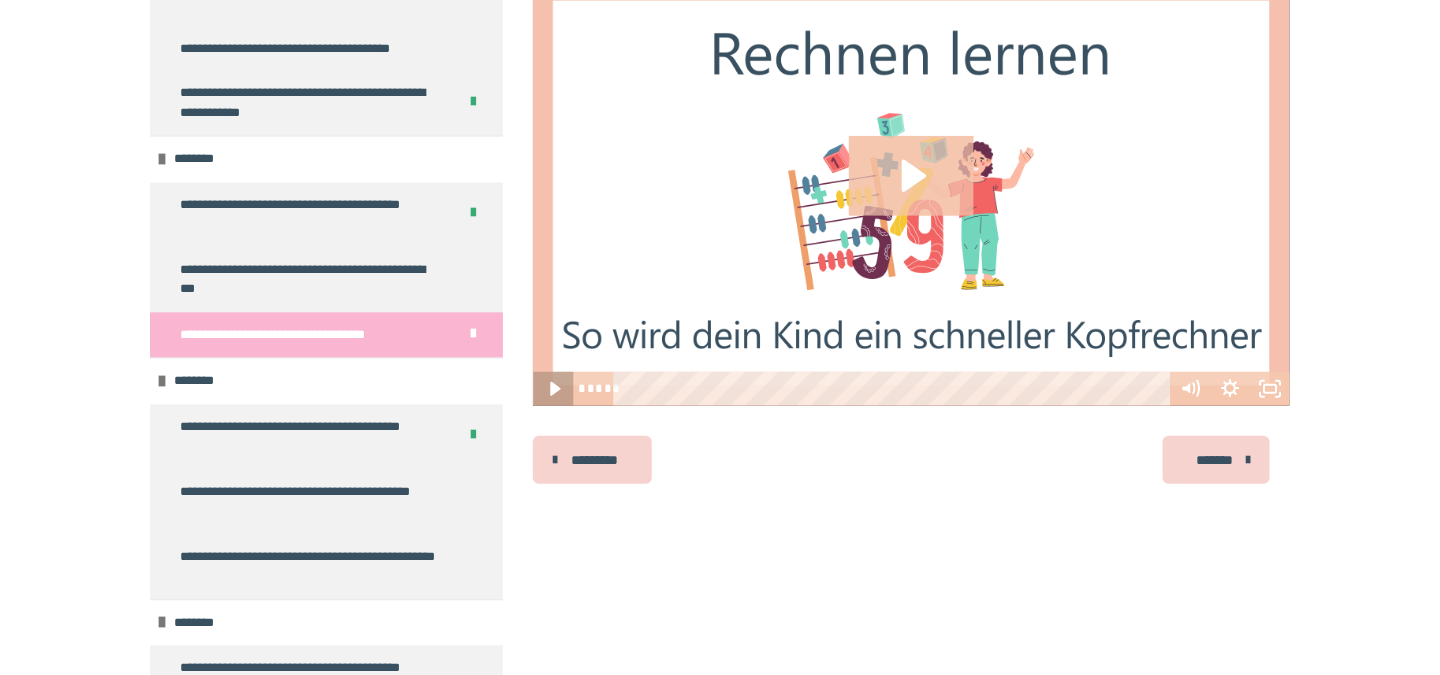 click 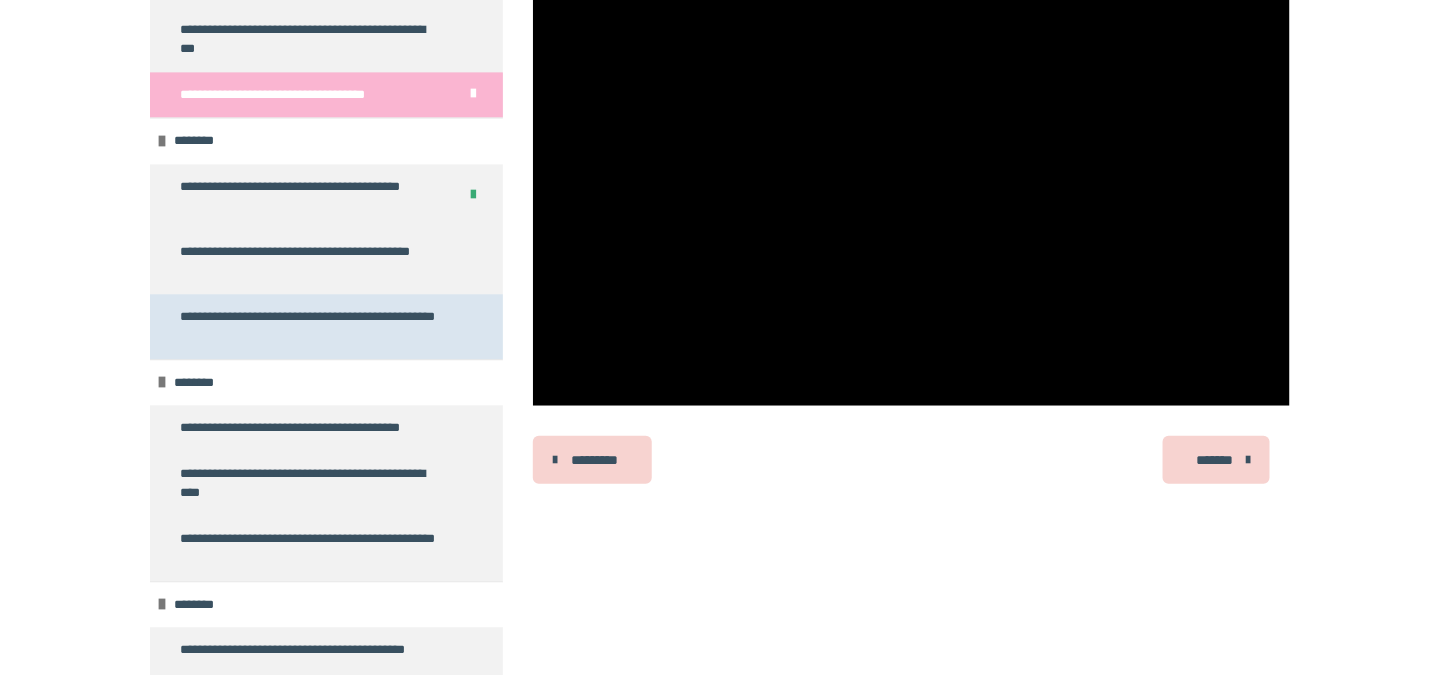 scroll, scrollTop: 1450, scrollLeft: 0, axis: vertical 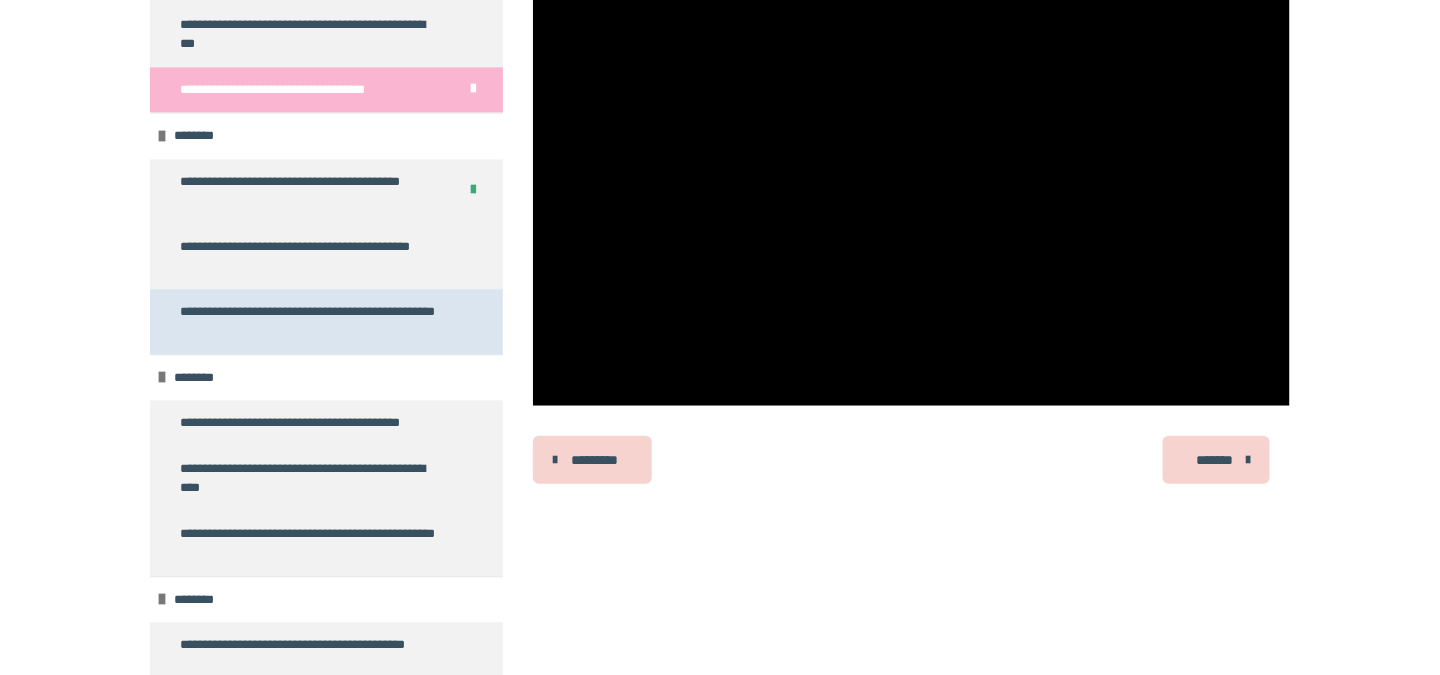 click on "**********" at bounding box center [311, 321] 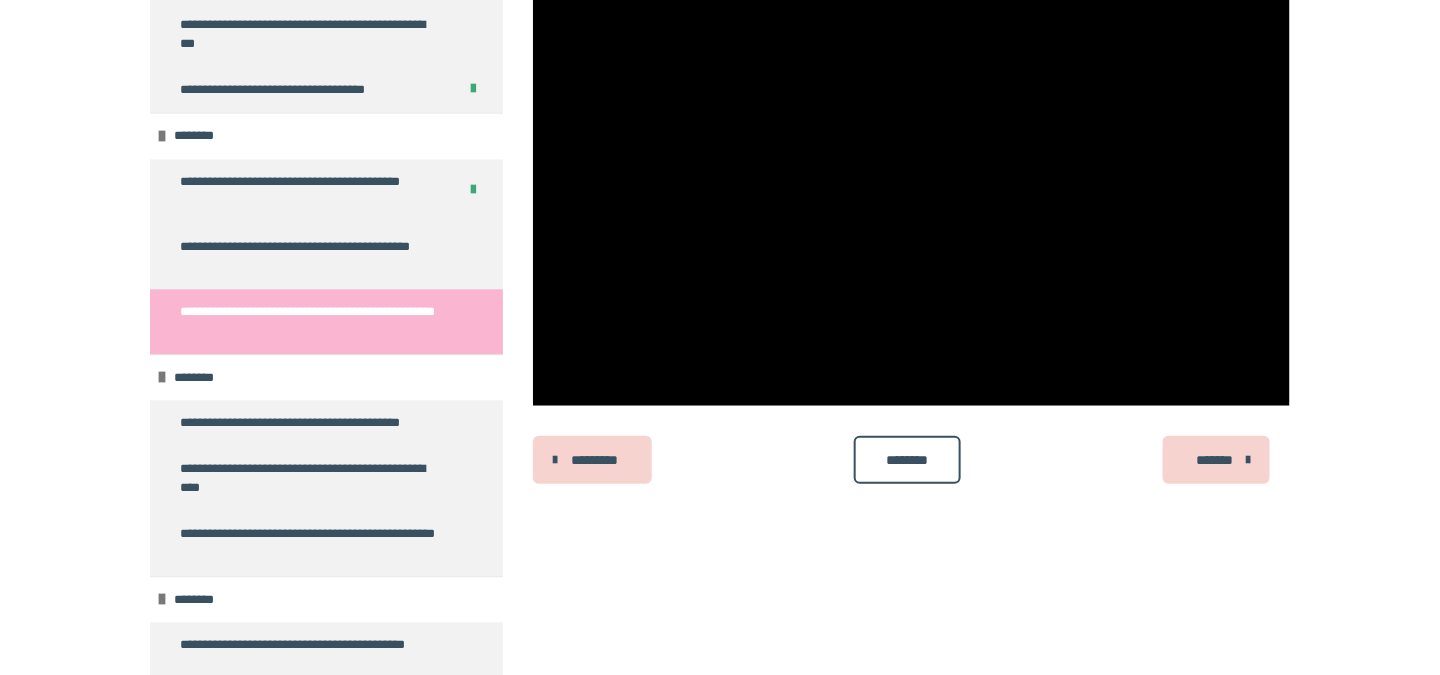 scroll, scrollTop: 402, scrollLeft: 0, axis: vertical 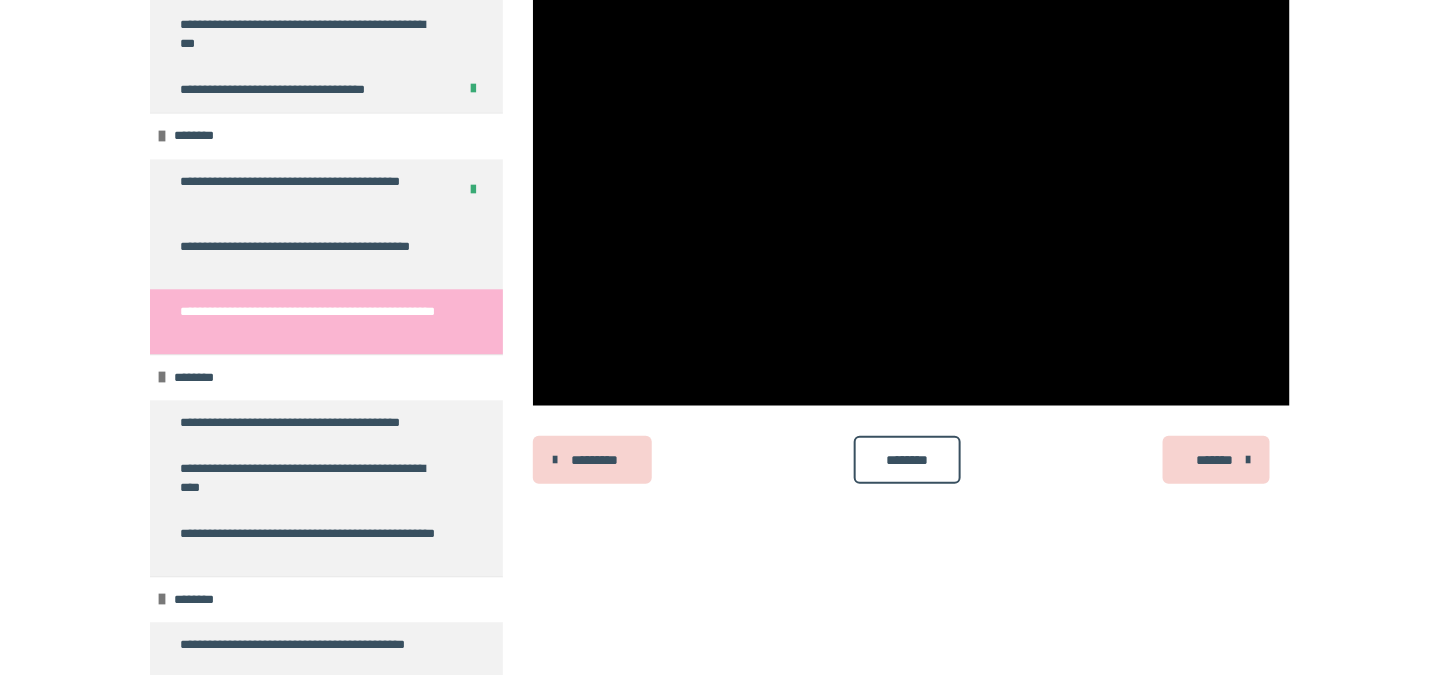 click on "**********" at bounding box center [311, 321] 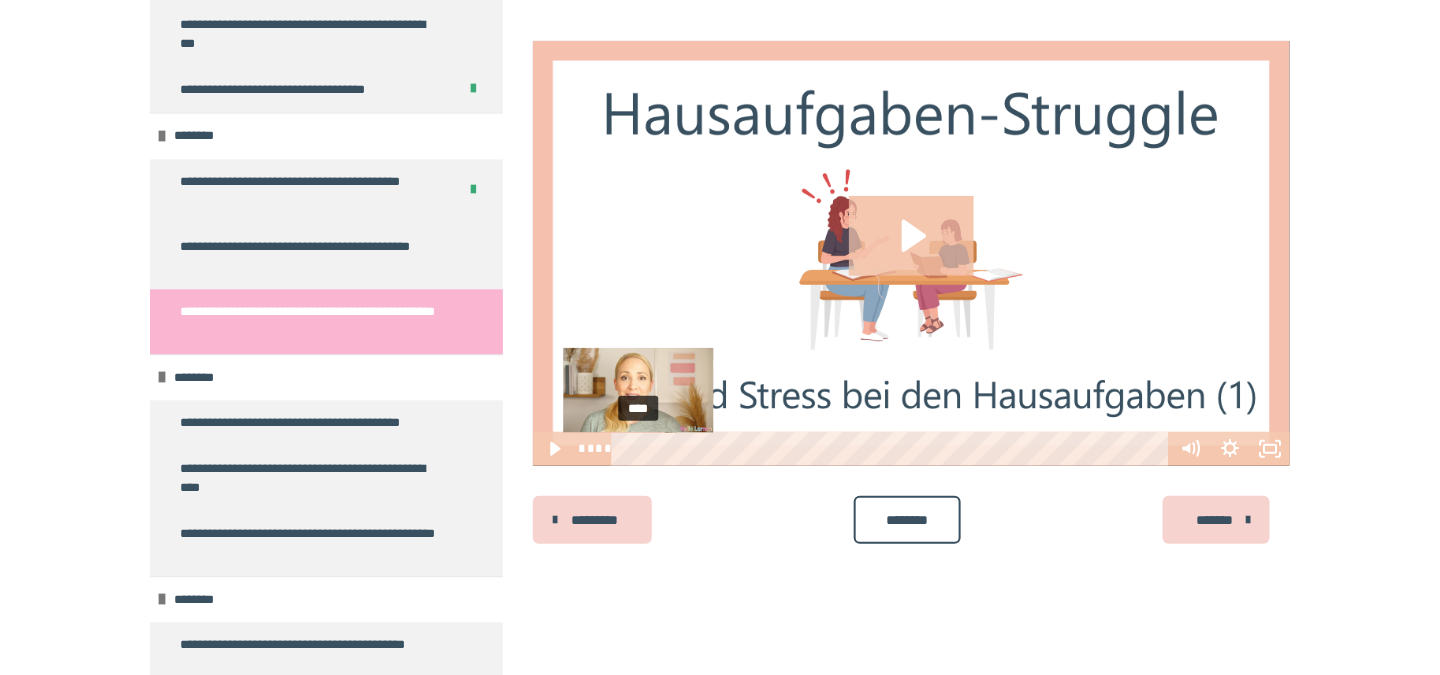 click on "****" at bounding box center [893, 449] 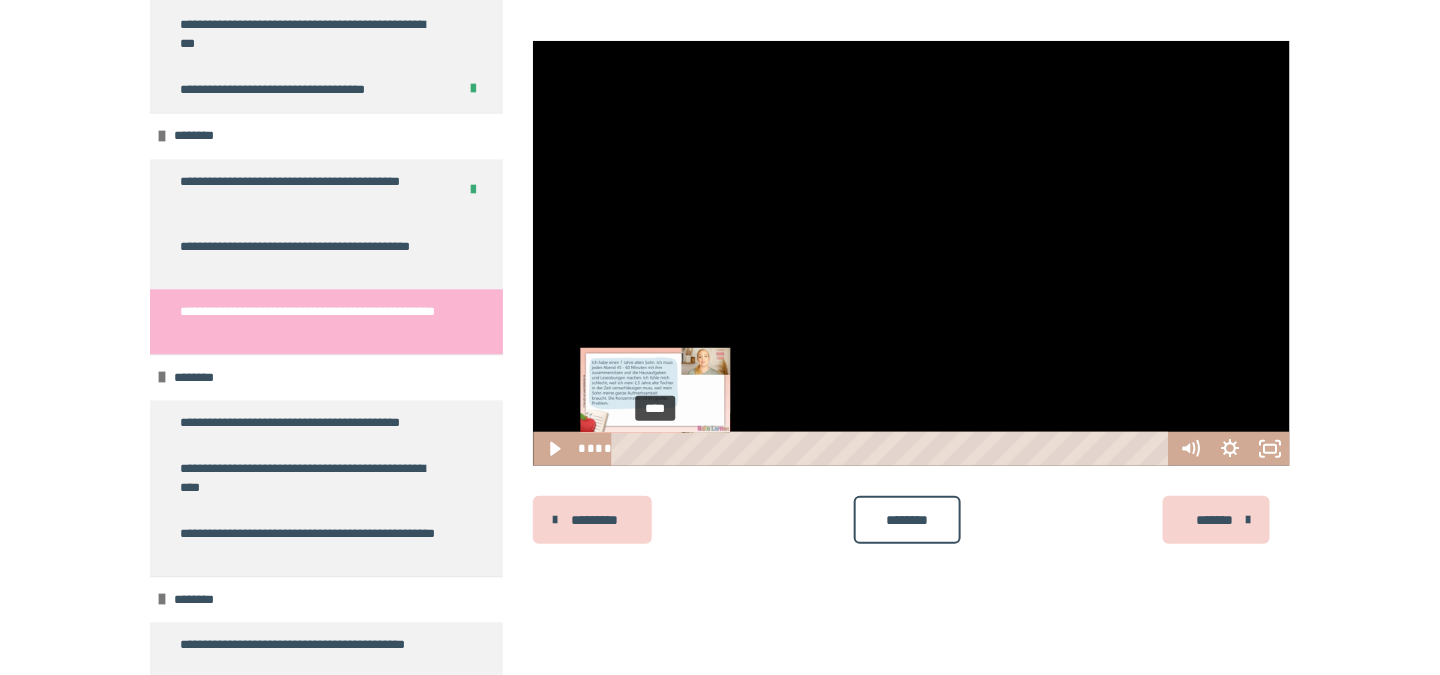 click on "****" at bounding box center (893, 449) 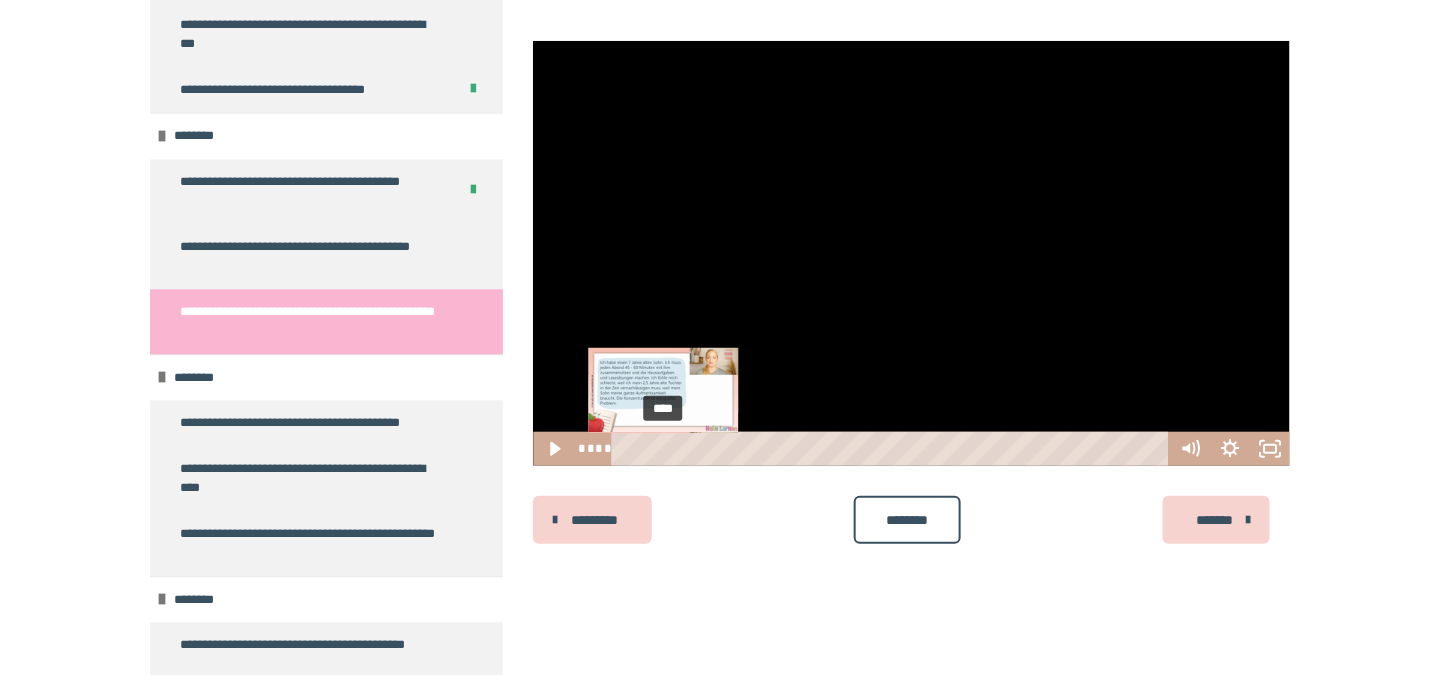 click on "****" at bounding box center [893, 449] 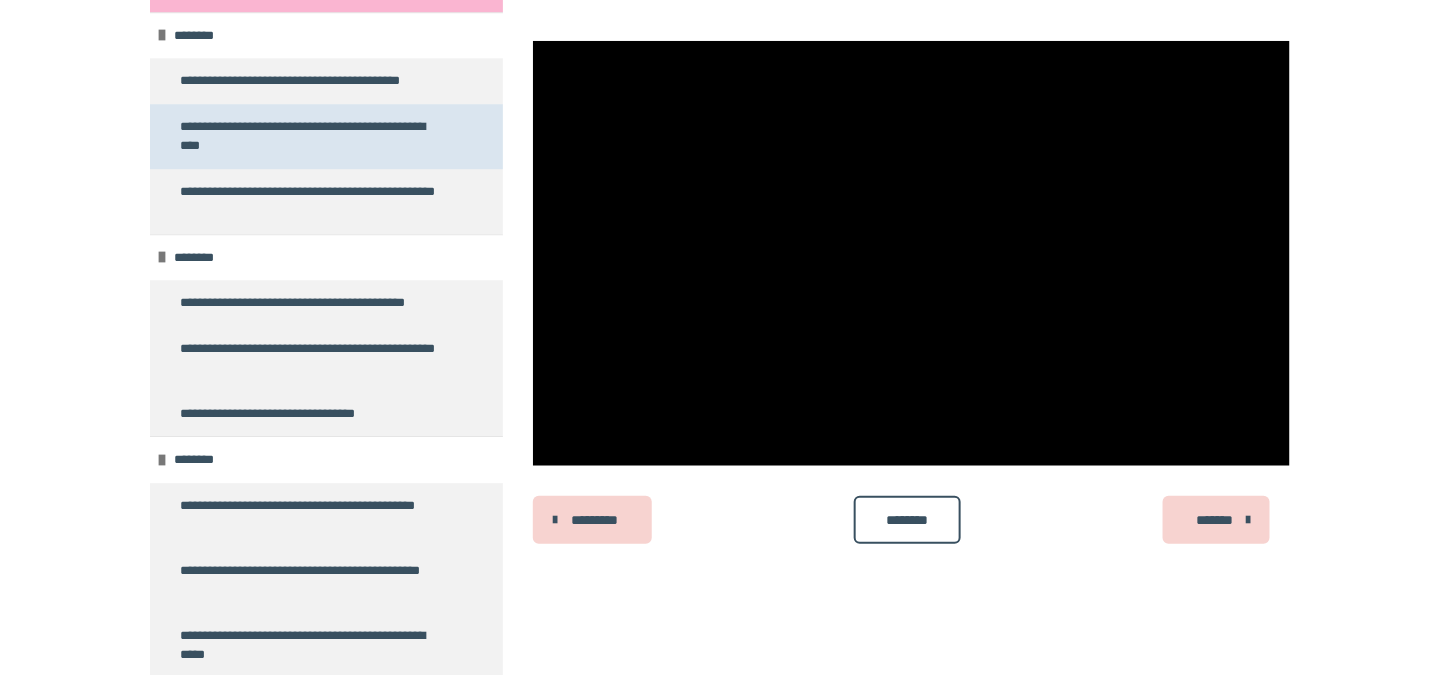 scroll, scrollTop: 1768, scrollLeft: 0, axis: vertical 